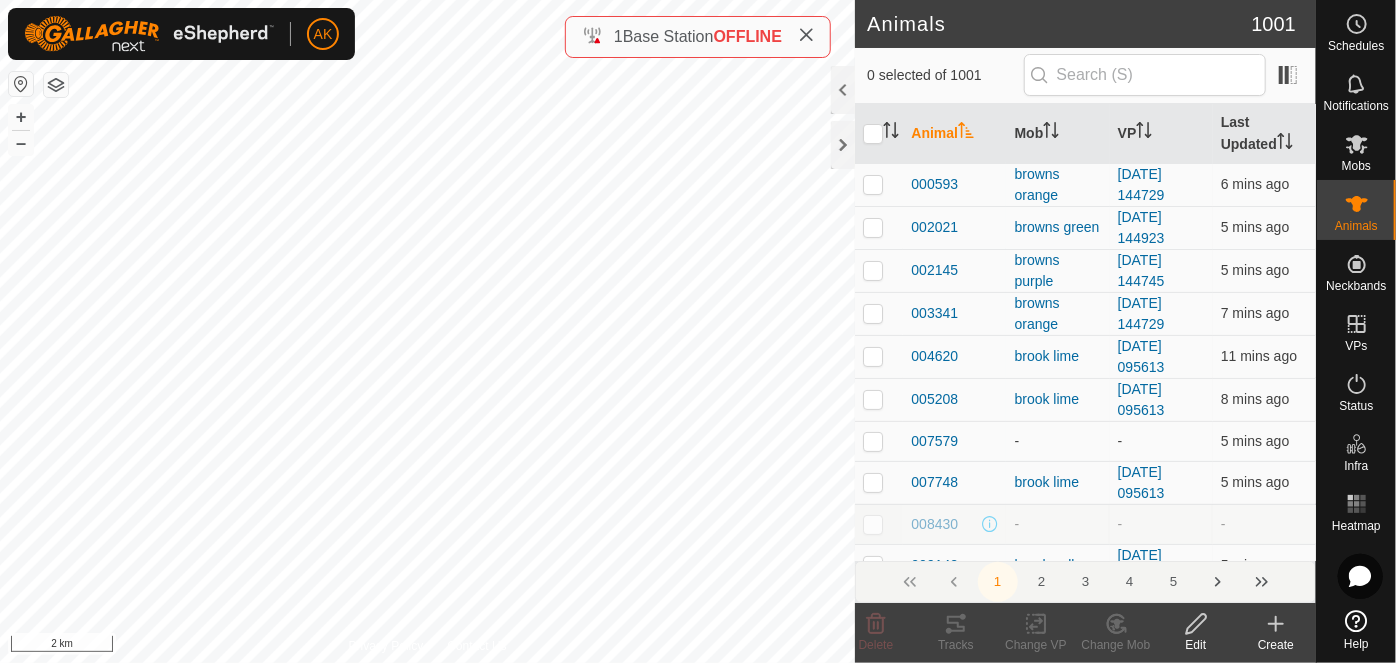 scroll, scrollTop: 0, scrollLeft: 0, axis: both 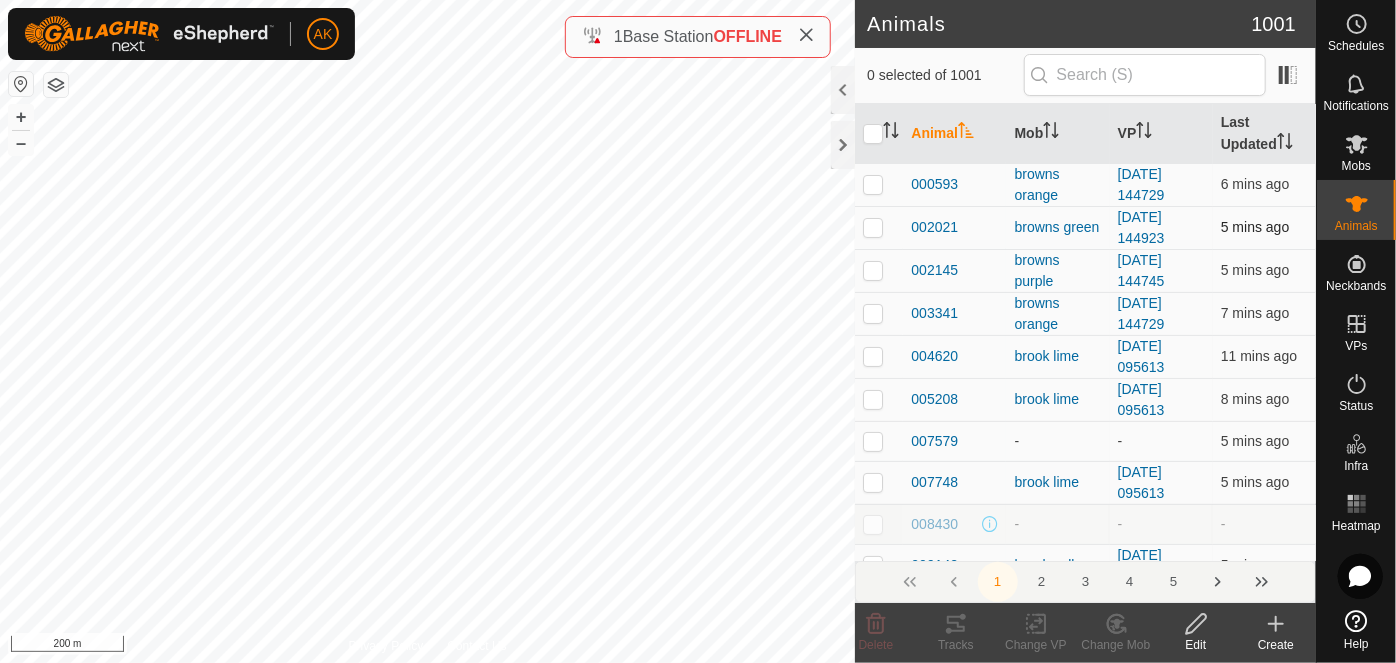 click on "Animals 1001  0 selected of 1001   Animal   Mob   VP   Last Updated   000593   browns orange  2025-07-22 144729  6 mins ago  002021   browns green  2025-07-22 144923  5 mins ago  002145   browns purple  2025-07-22 144745  5 mins ago  003341   browns orange  2025-07-22 144729  7 mins ago  004620   brook lime  2025-07-22 095613  11 mins ago  005208   brook lime  2025-07-22 095613  8 mins ago  007579   -  -  5 mins ago  007748   brook lime  2025-07-22 095613  5 mins ago  008430   -  -  -  009142   brook yellow  2025-07-23 111241  5 mins ago  010273   -  -  -  010649   browns orange  2025-07-22 144729  8 mins ago  011064   -  -  -  011472   -  -  -  013031   browns blue  2025-07-23 095529  7 mins ago  013115   browns purple  2025-07-22 144745  6 mins ago  013898   brook yellow  2025-07-23 111241  11 mins ago  014852   brook lime  2025-07-22 095613  12 mins ago  014922   brook lime  2025-07-22 095613  3 mins ago  015012   browns orange  2025-07-22 144729  3 mins ago  016192   brook lime  2025-07-22 095613  016232" 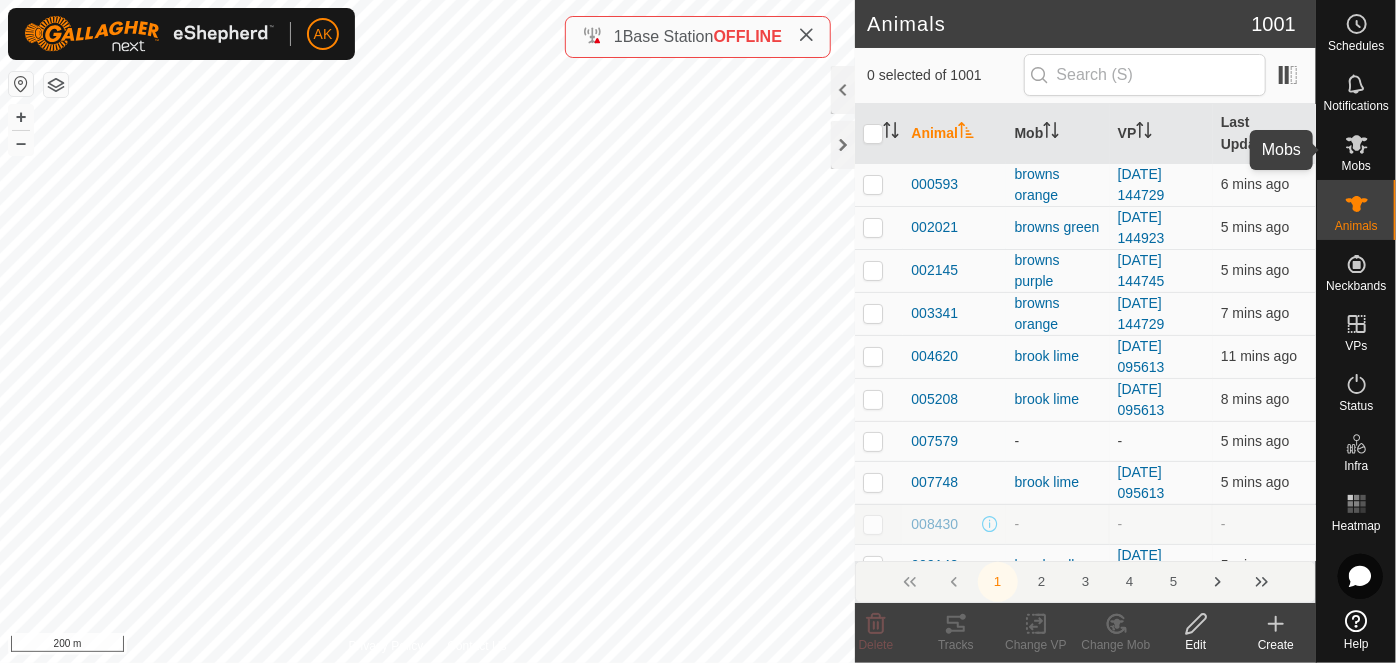 click 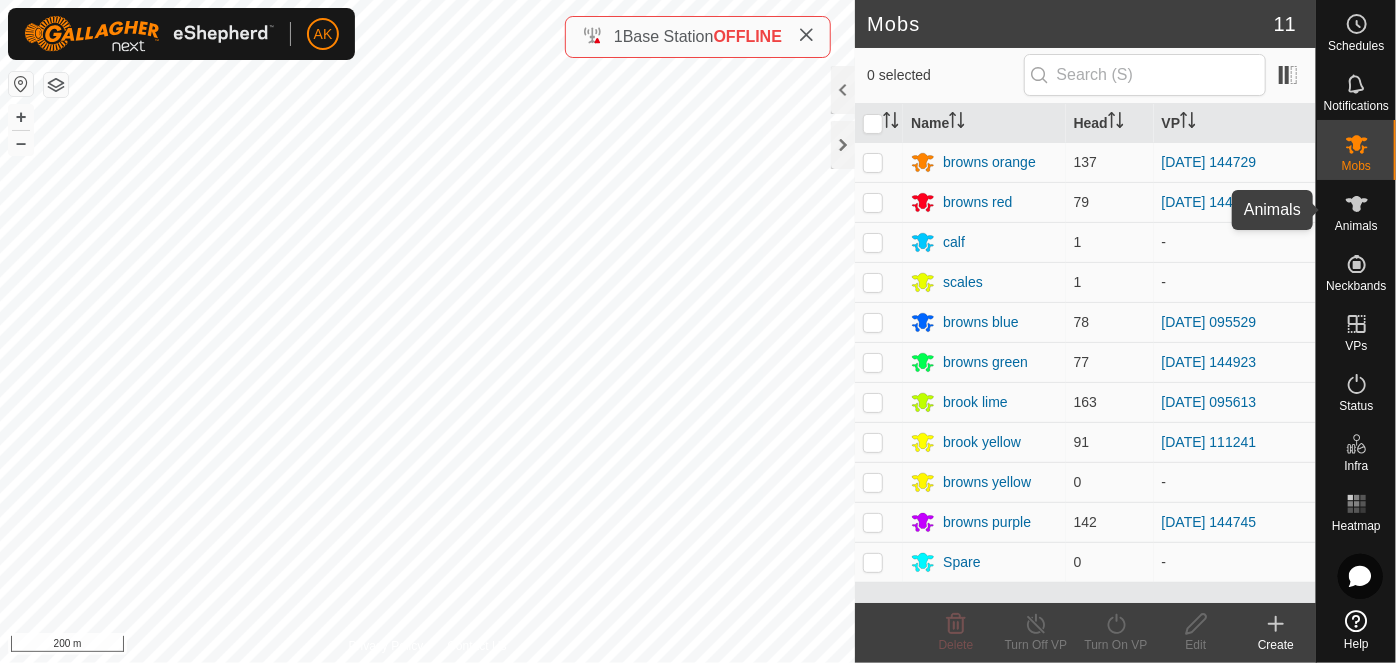 click 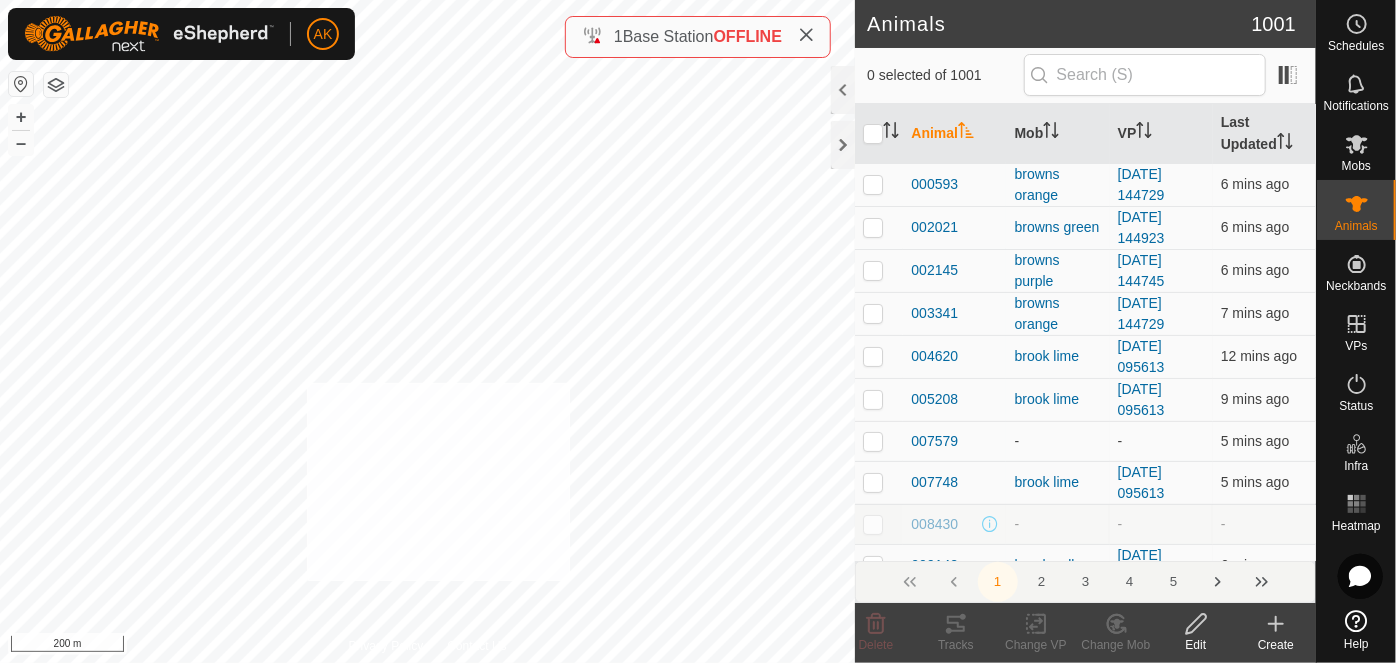checkbox on "true" 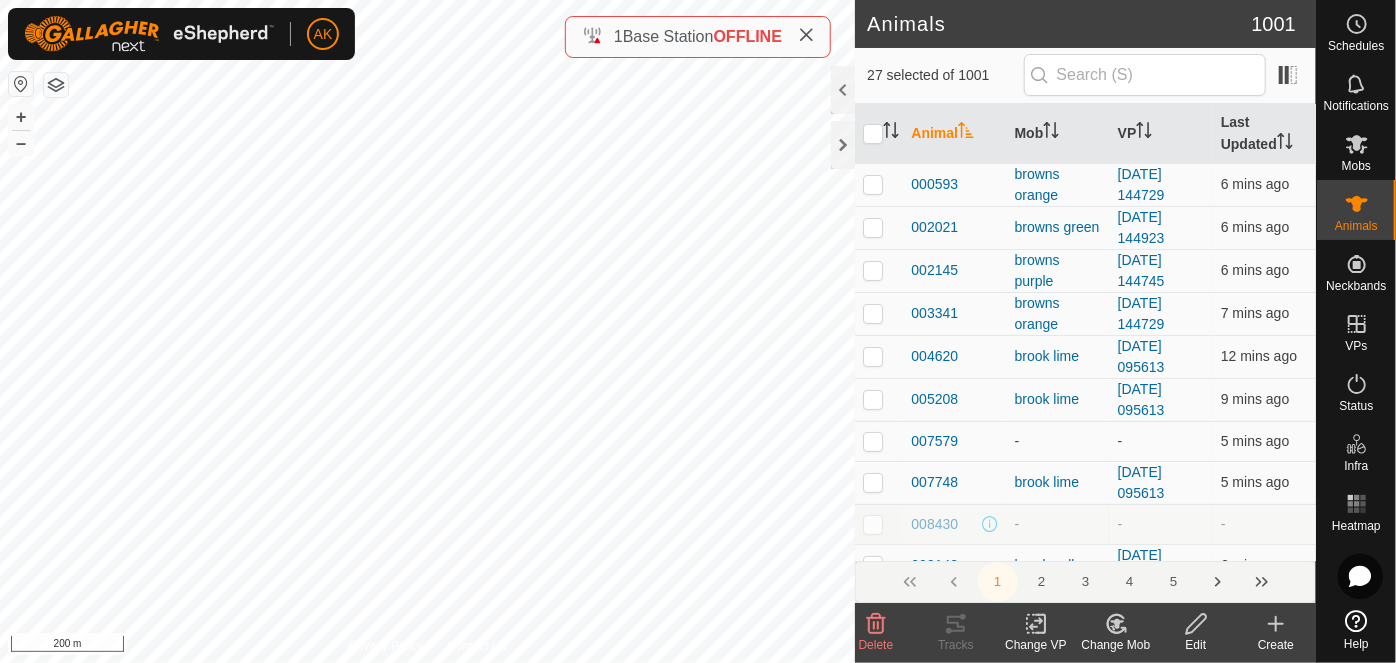 click 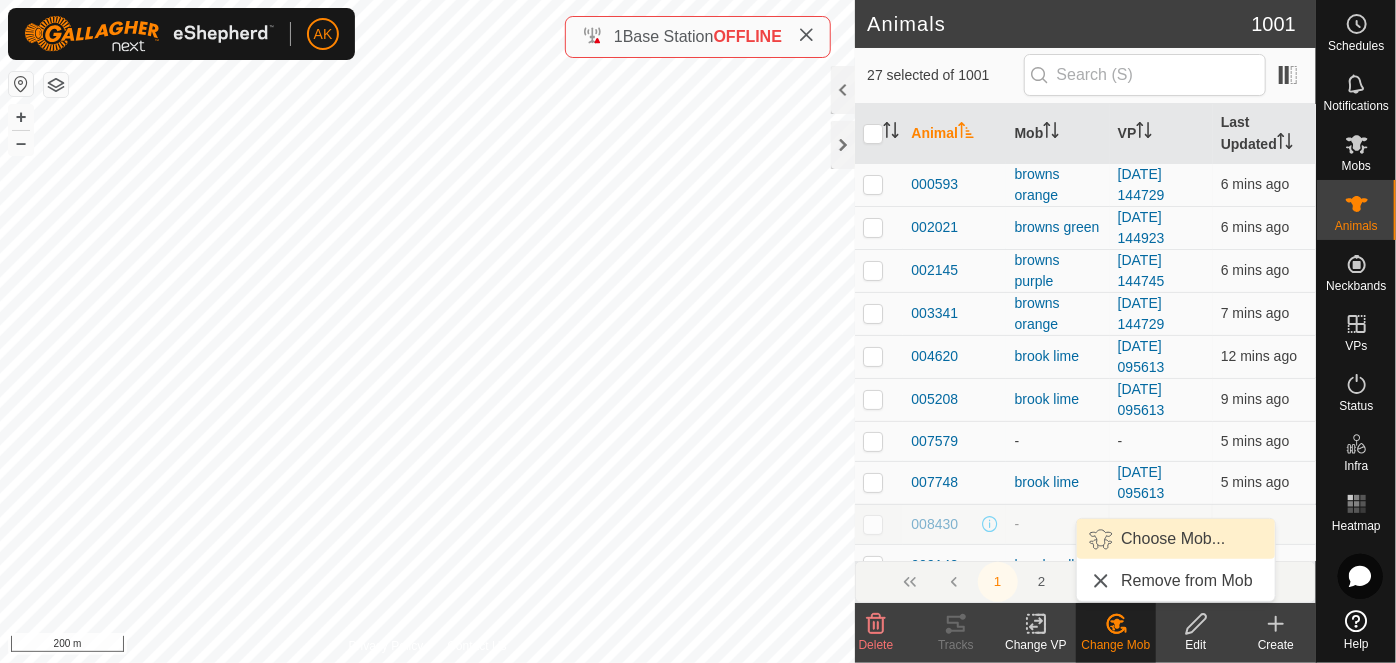 click on "Choose Mob..." at bounding box center (1176, 539) 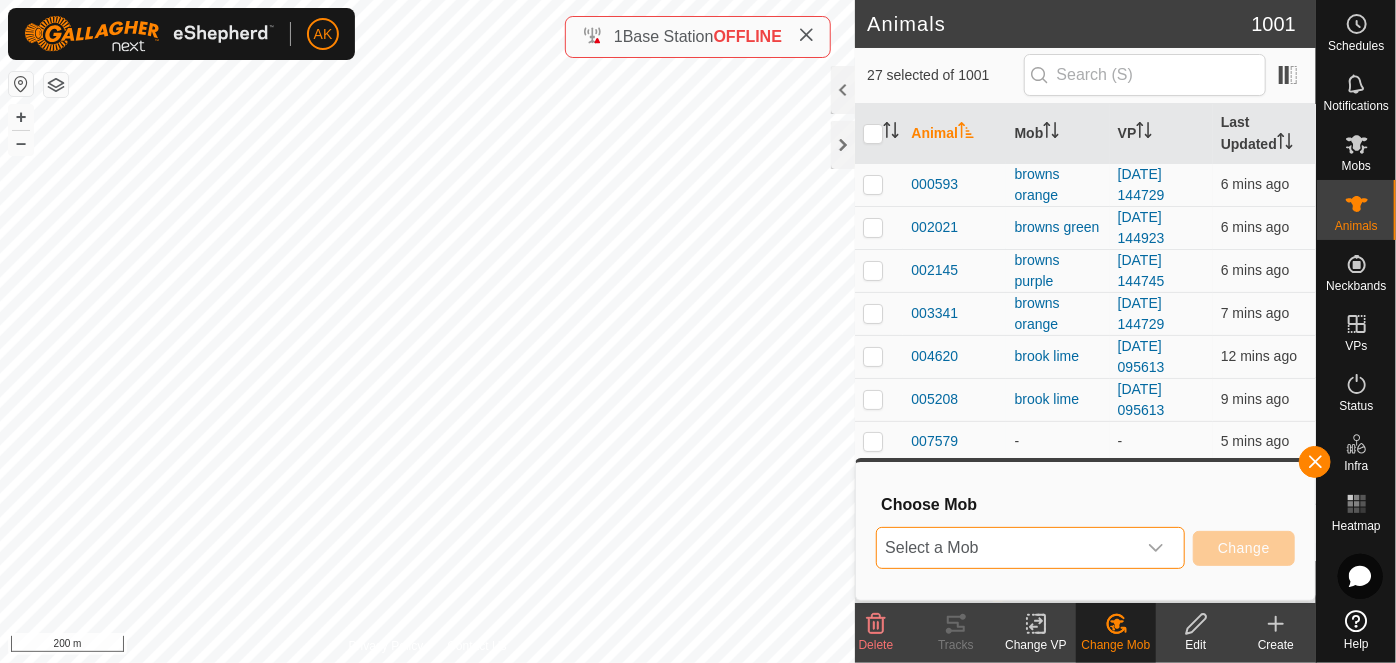 click on "Select a Mob" at bounding box center (1006, 548) 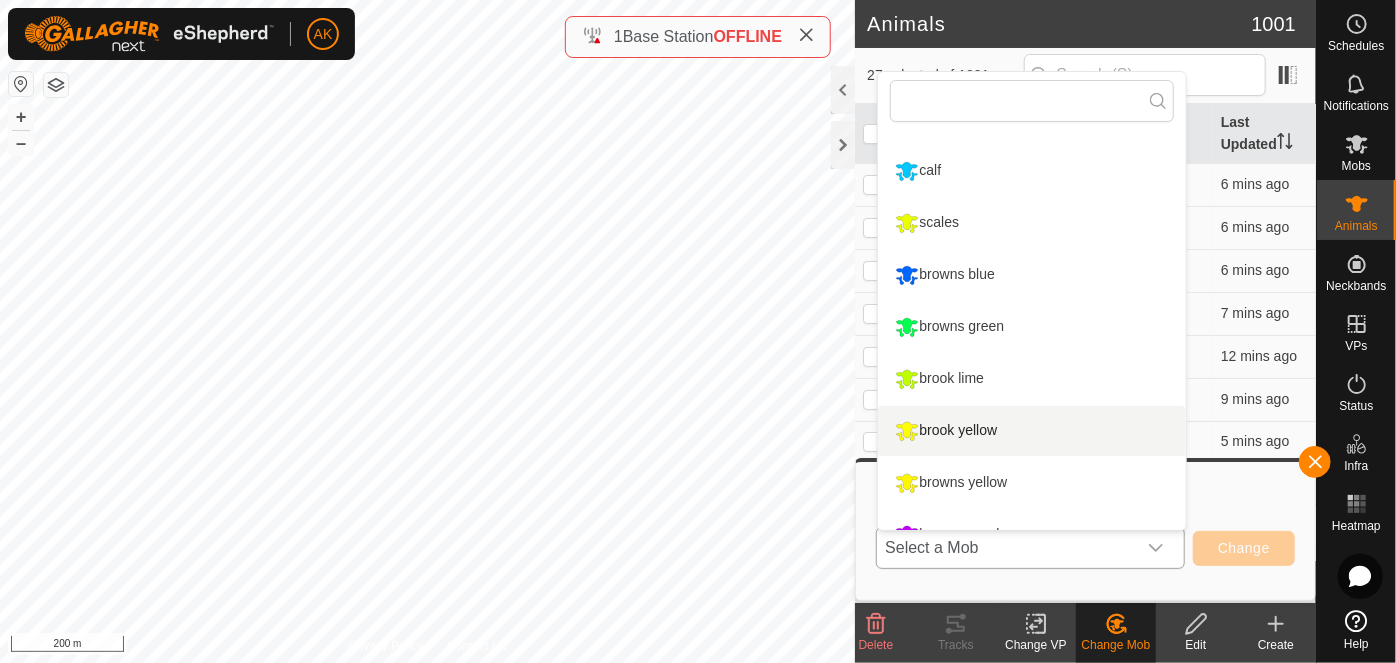 scroll, scrollTop: 170, scrollLeft: 0, axis: vertical 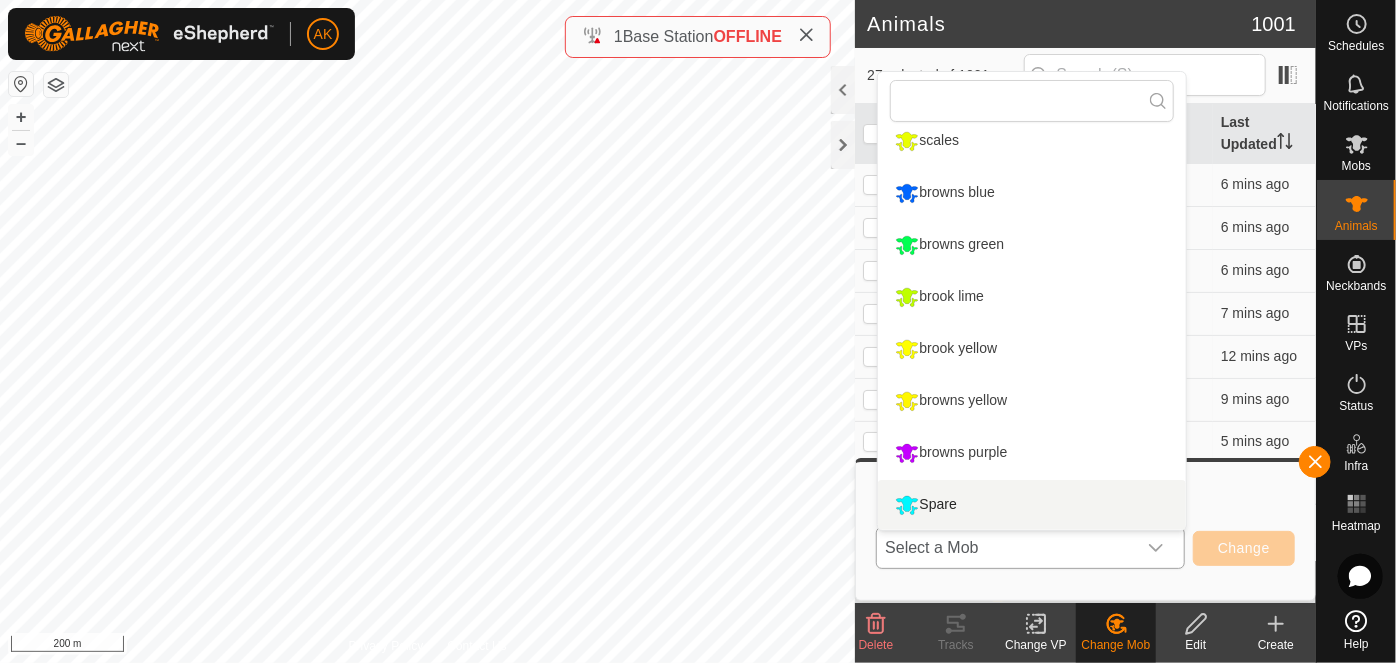 click on "Spare" at bounding box center [1032, 505] 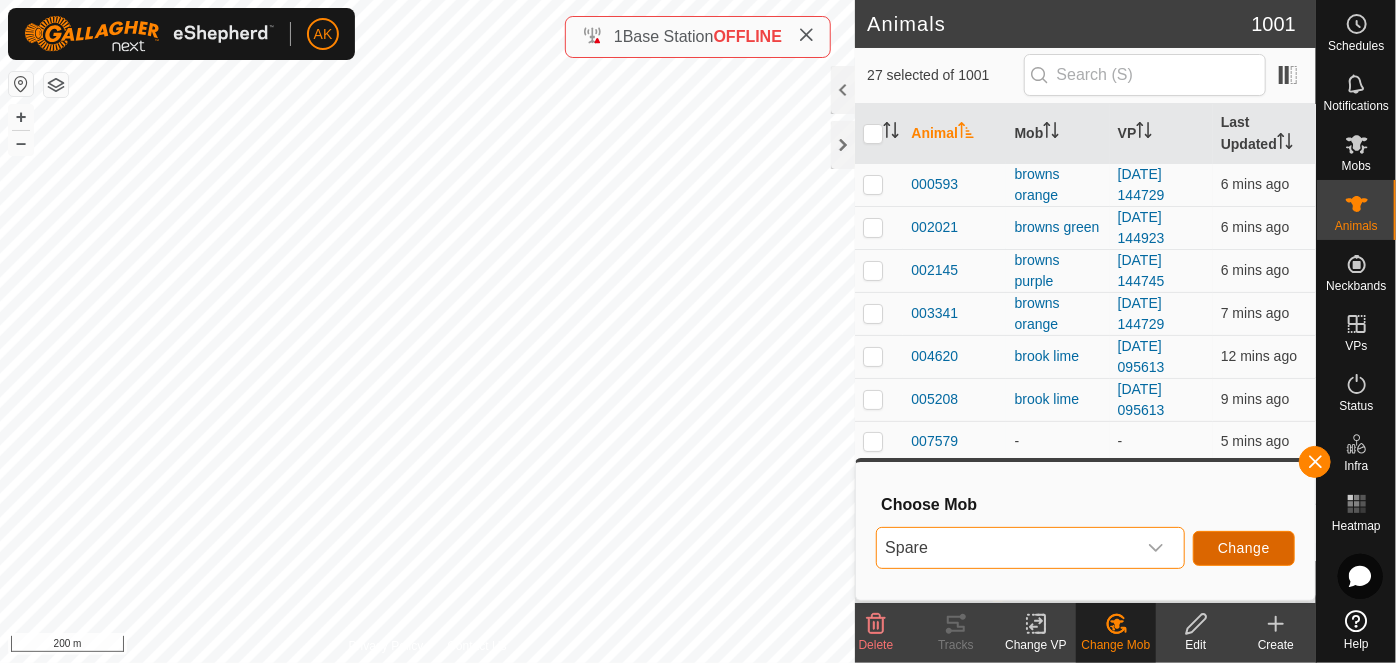 click on "Change" at bounding box center [1244, 548] 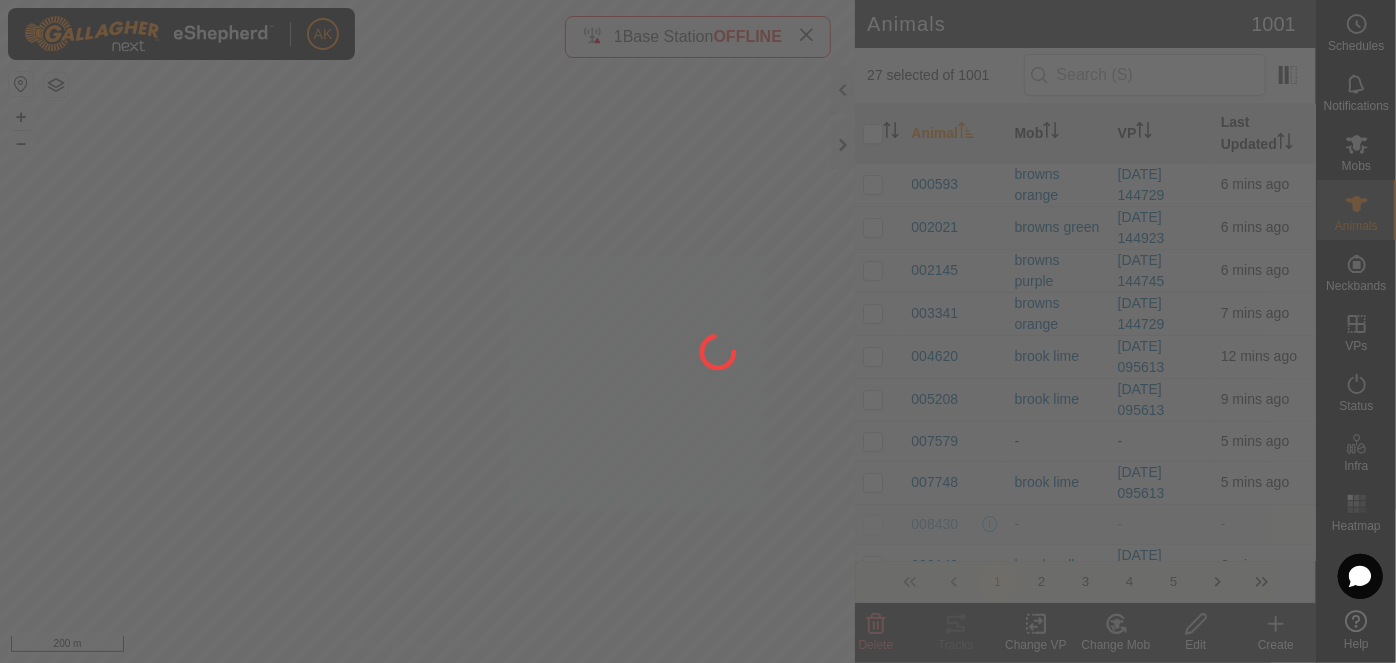 checkbox on "false" 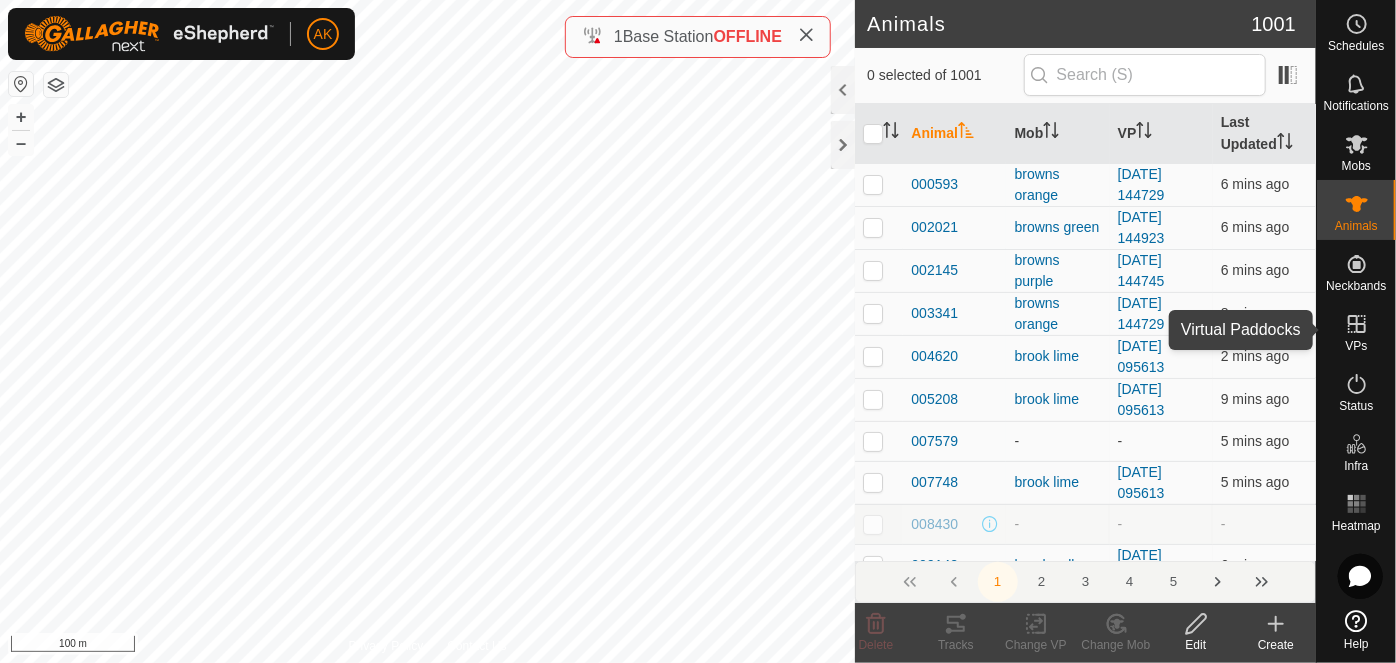 click 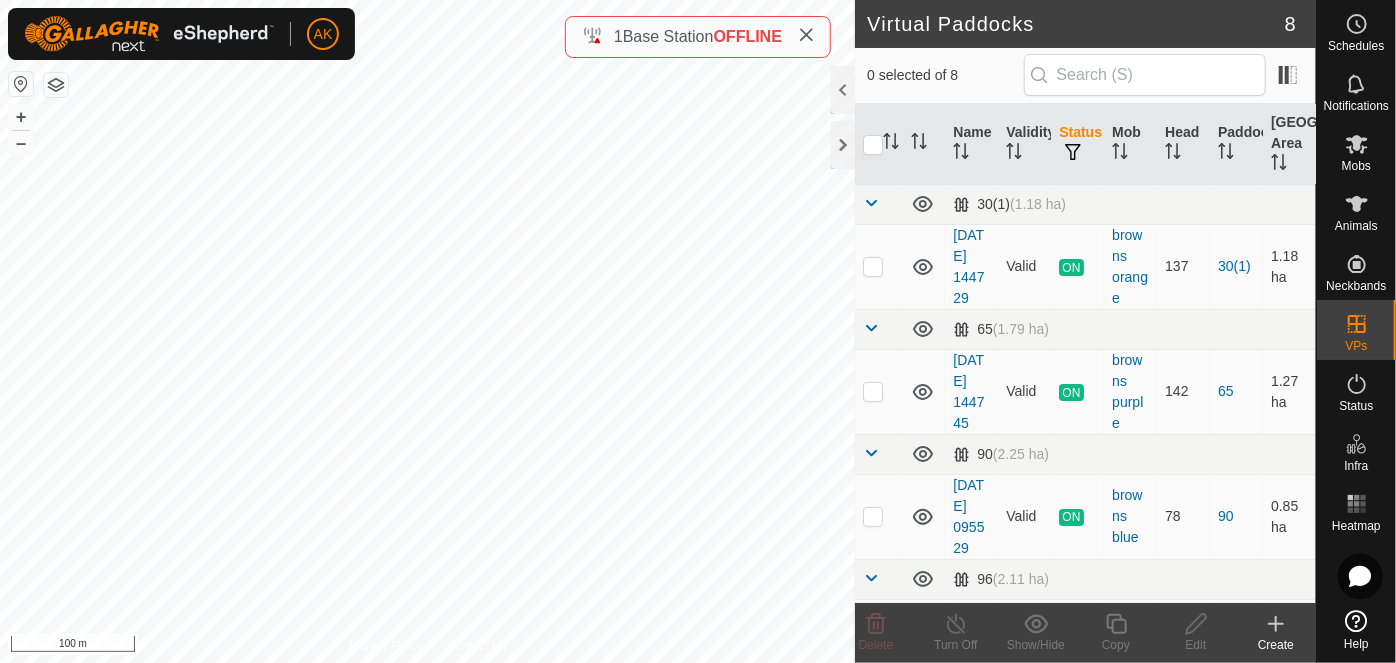 click 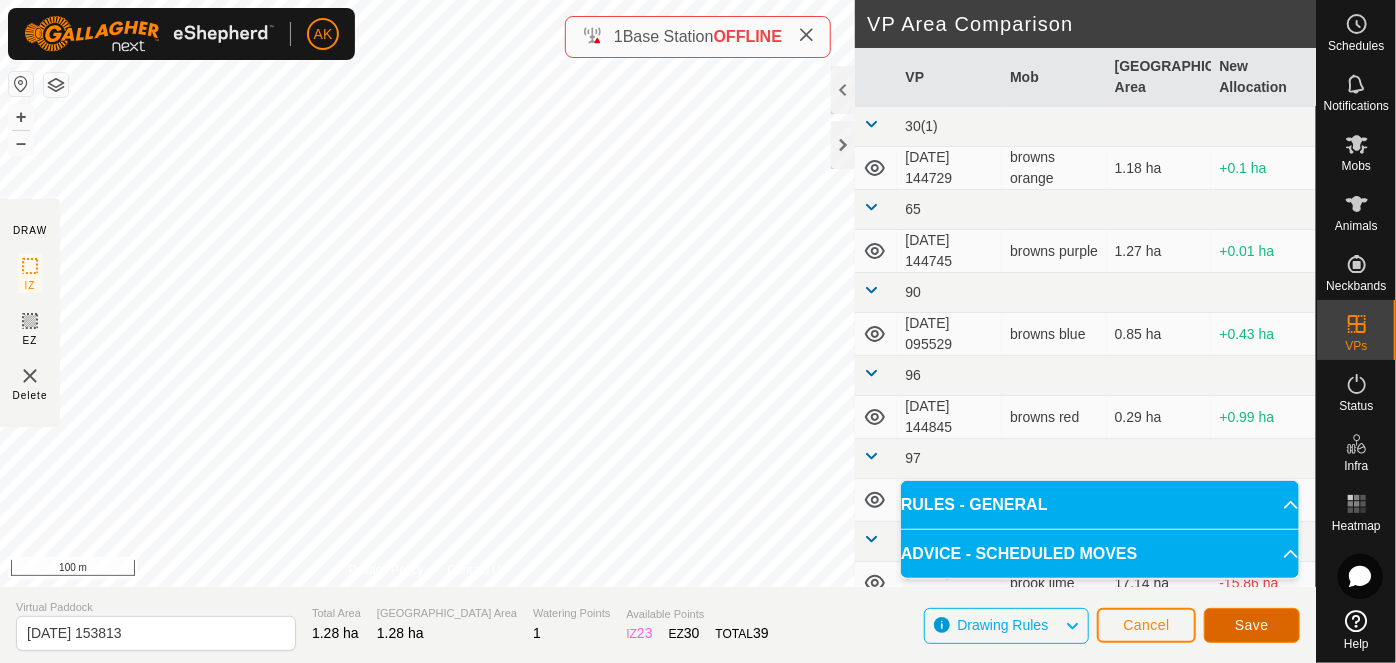 click on "Save" 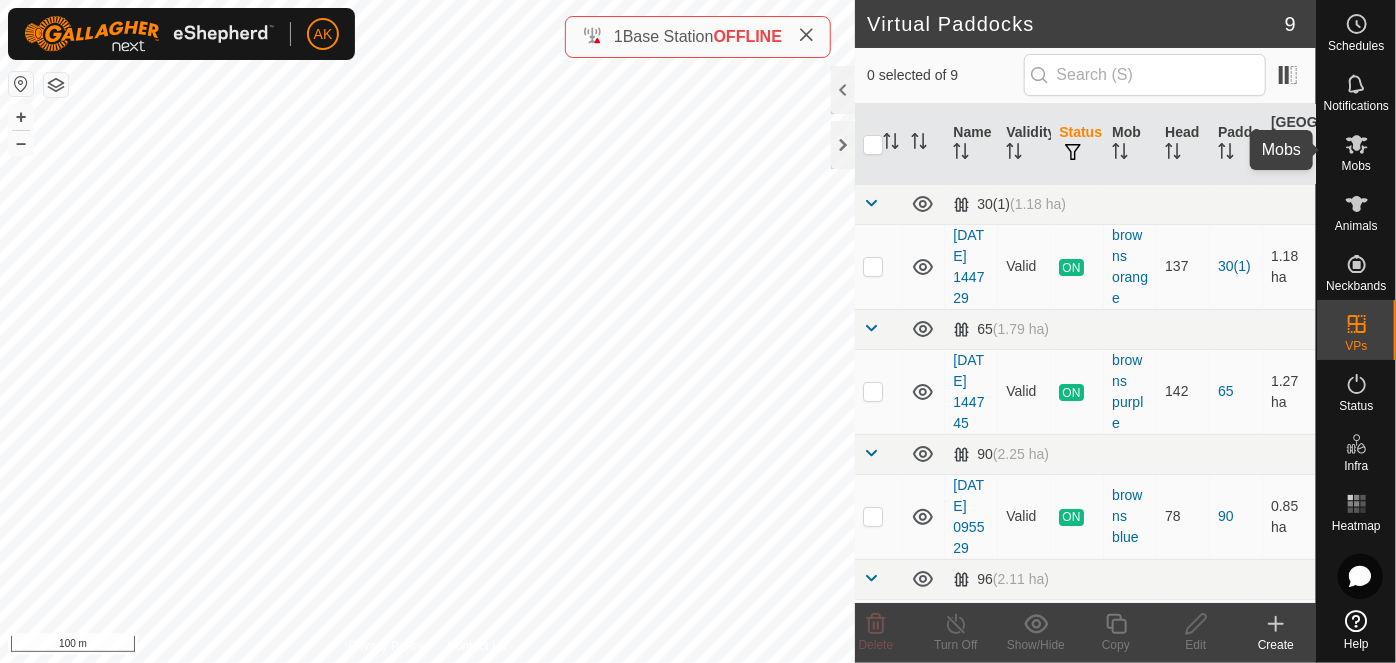 click 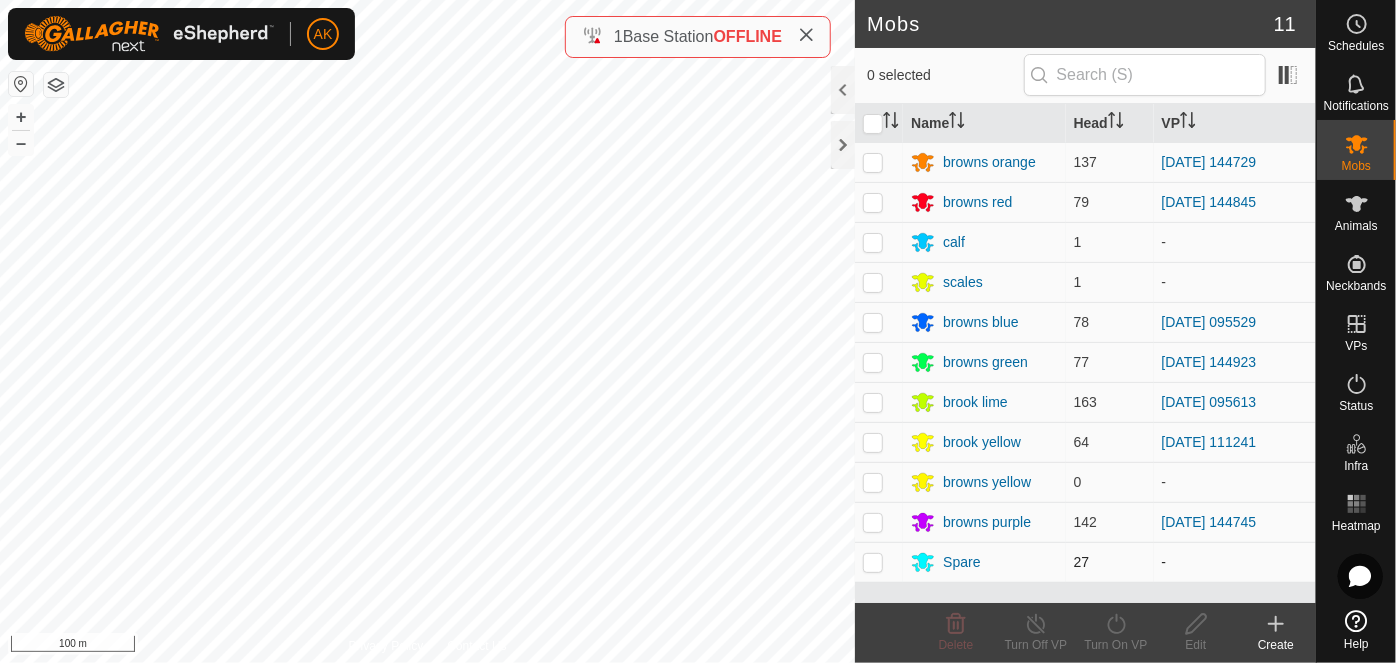 click at bounding box center (873, 562) 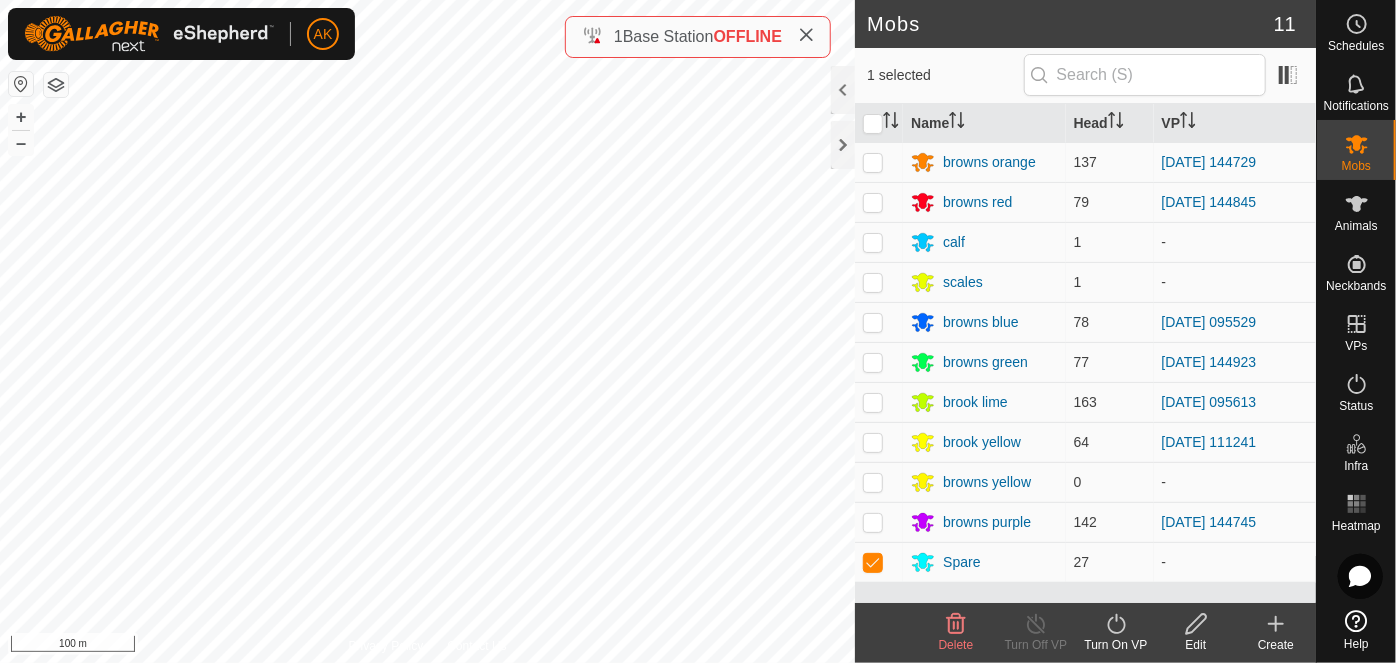 click 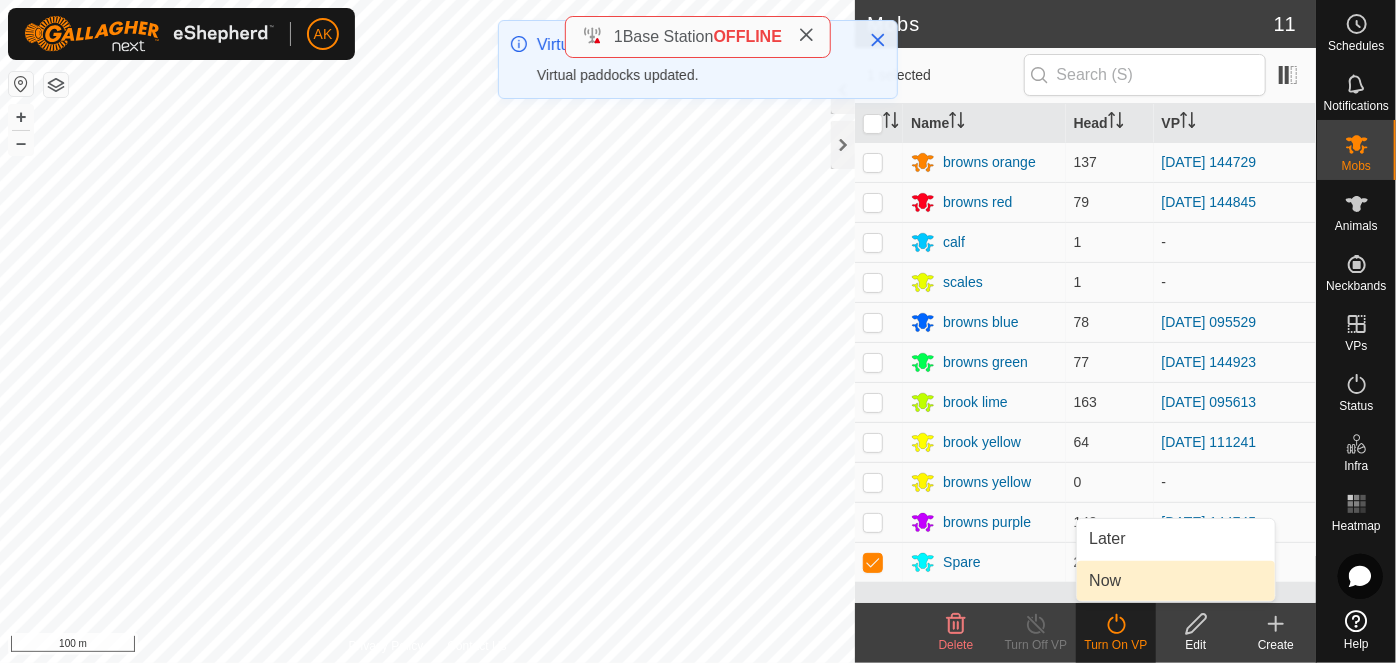 click on "Now" at bounding box center [1176, 581] 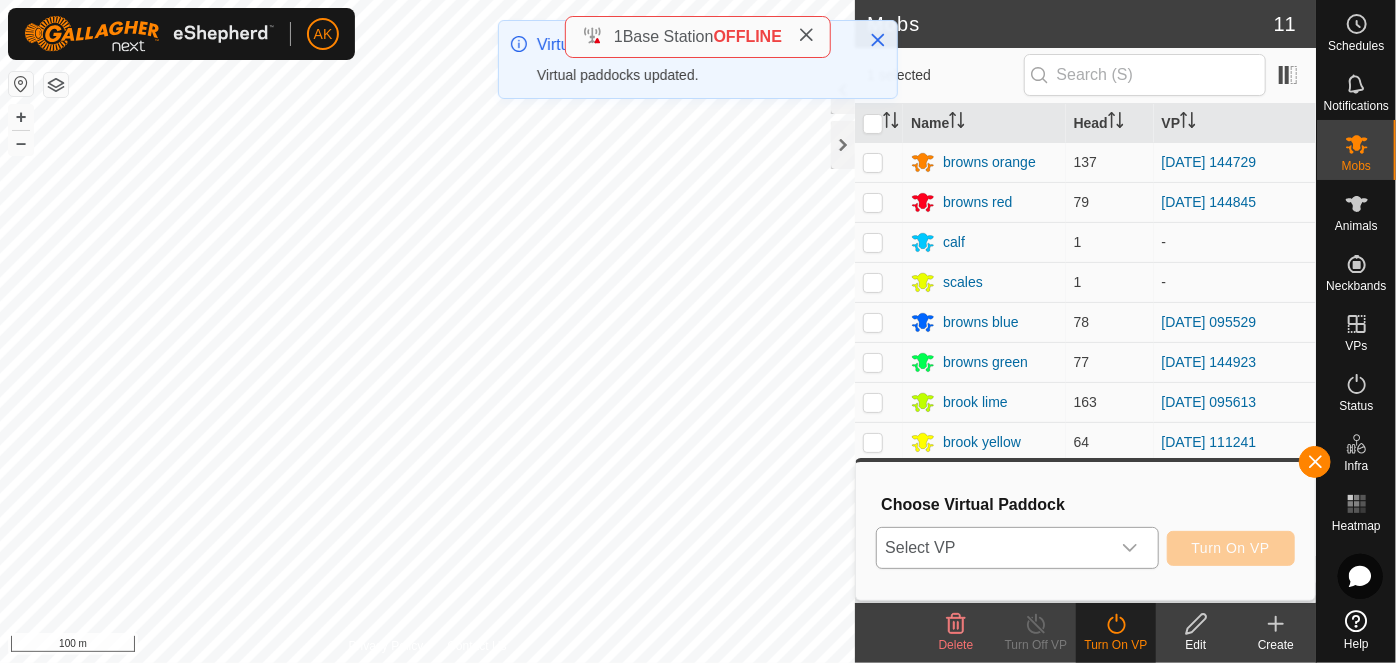 click on "Select VP" at bounding box center (993, 548) 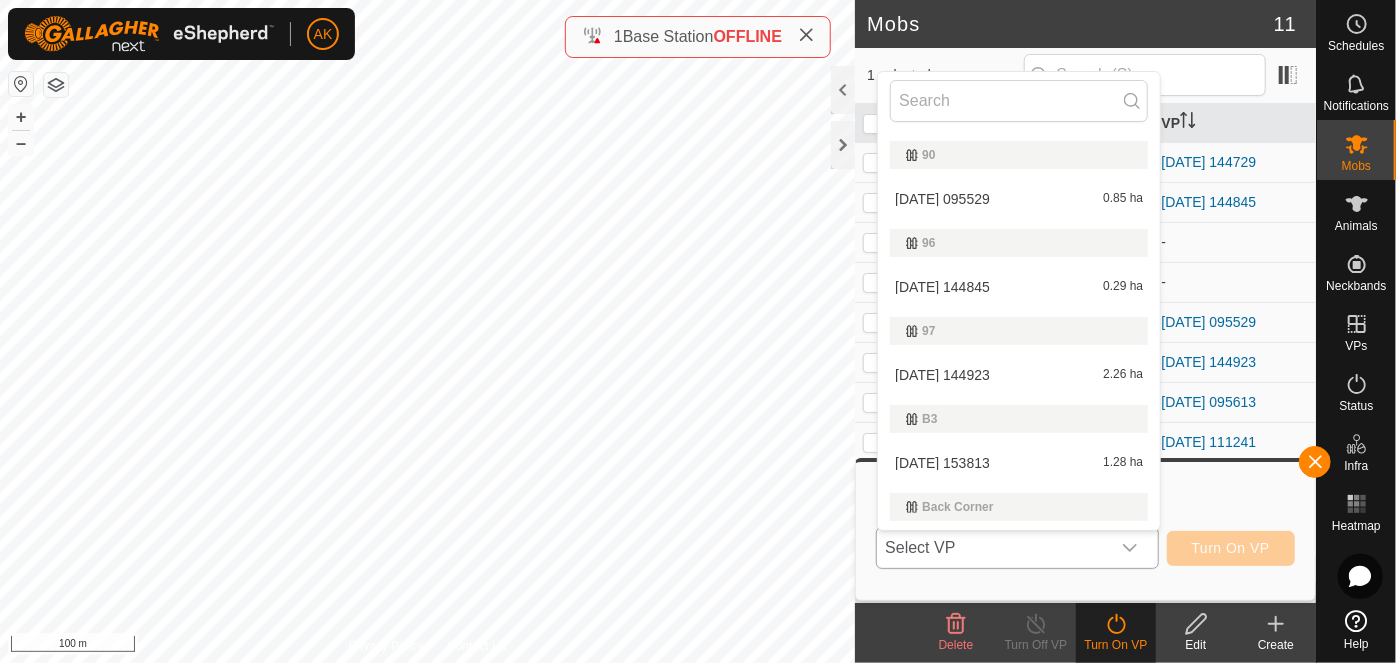 scroll, scrollTop: 162, scrollLeft: 0, axis: vertical 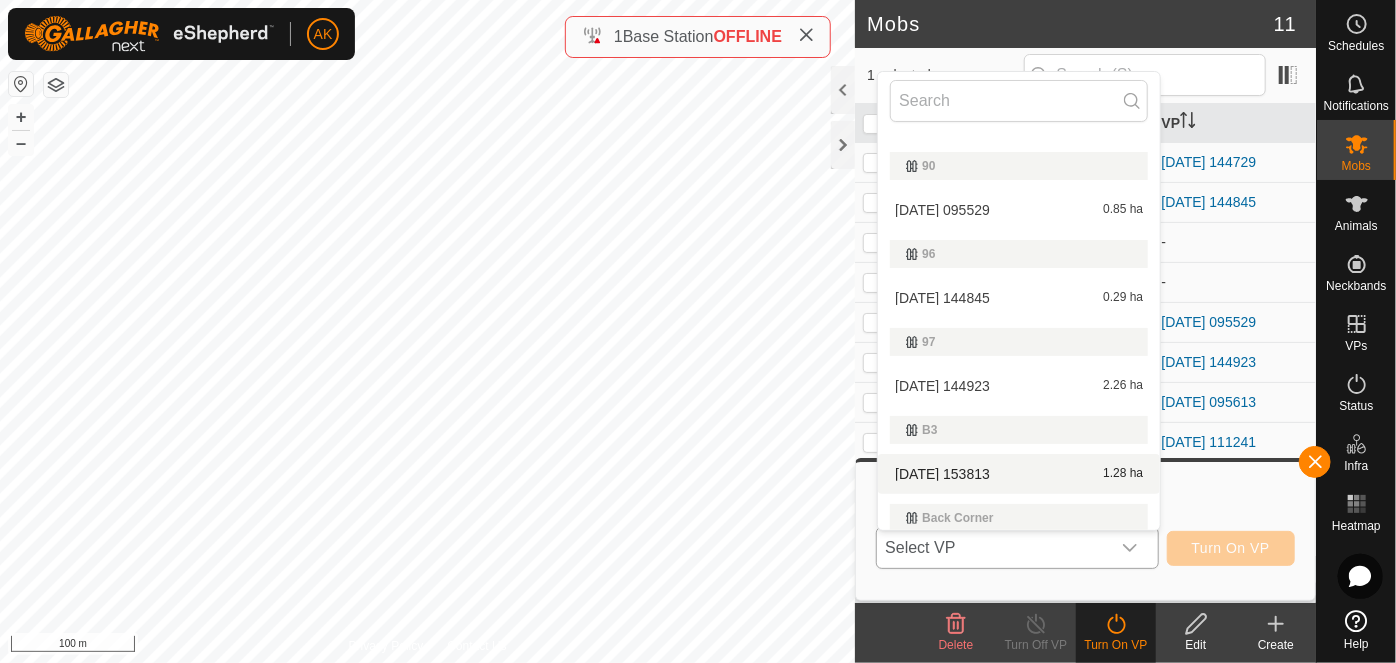 click on "2025-07-23 153813  1.28 ha" at bounding box center (1019, 474) 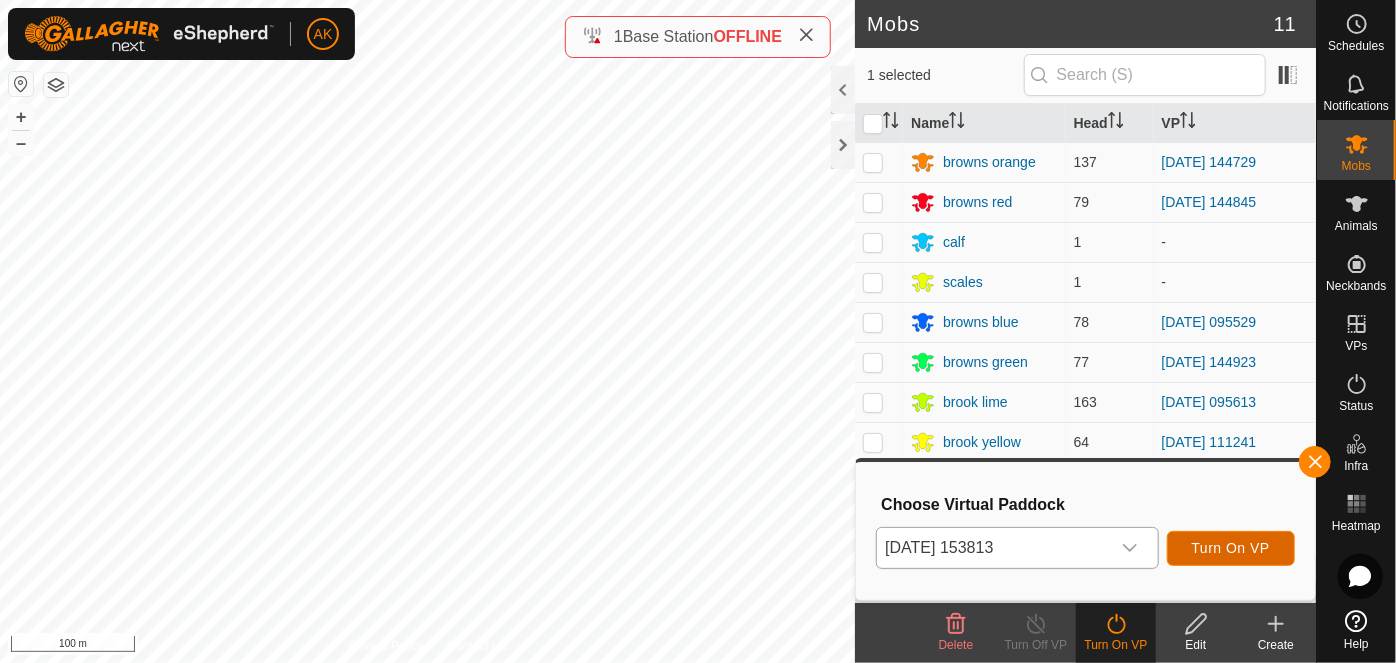 click on "Turn On VP" at bounding box center (1231, 548) 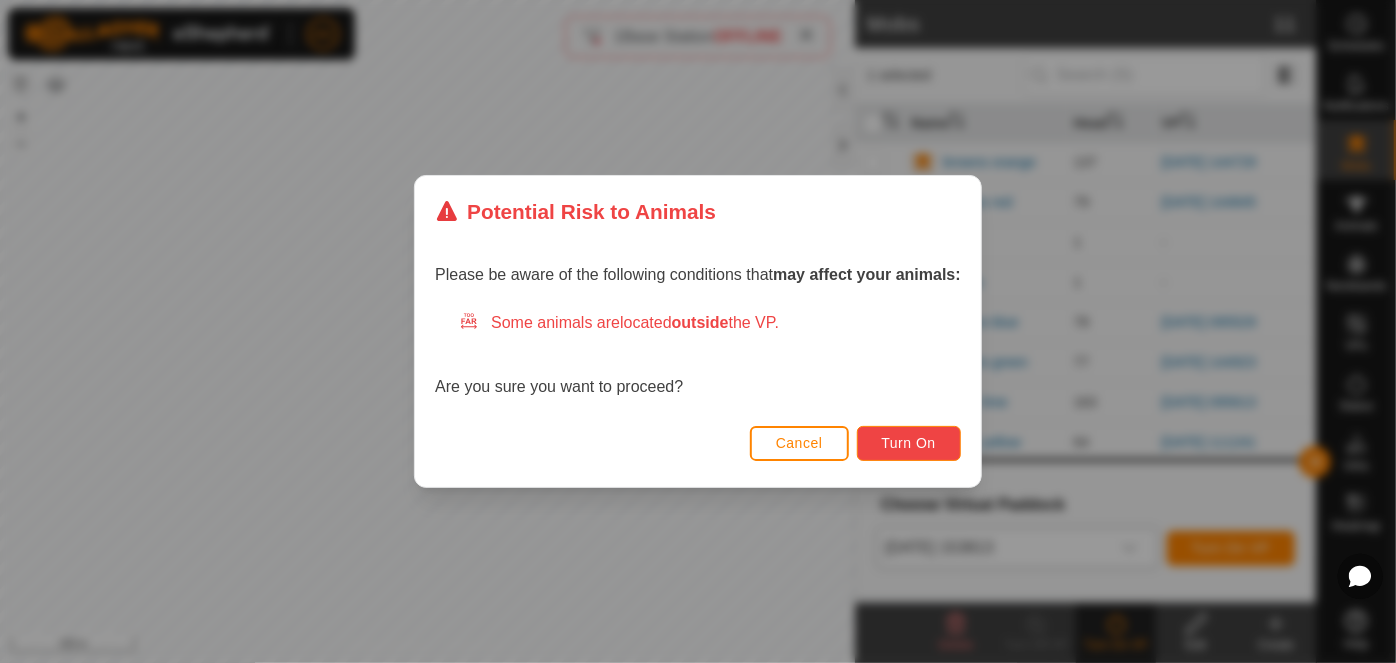click on "Turn On" at bounding box center [909, 443] 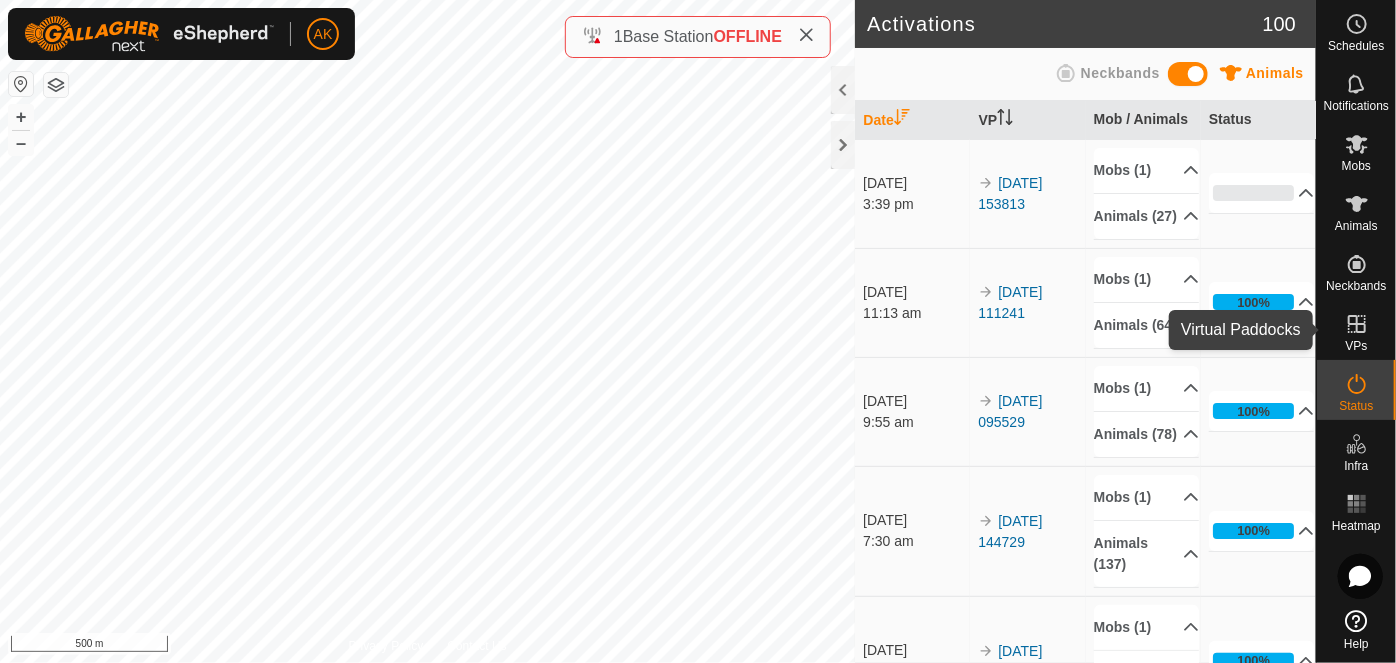 click 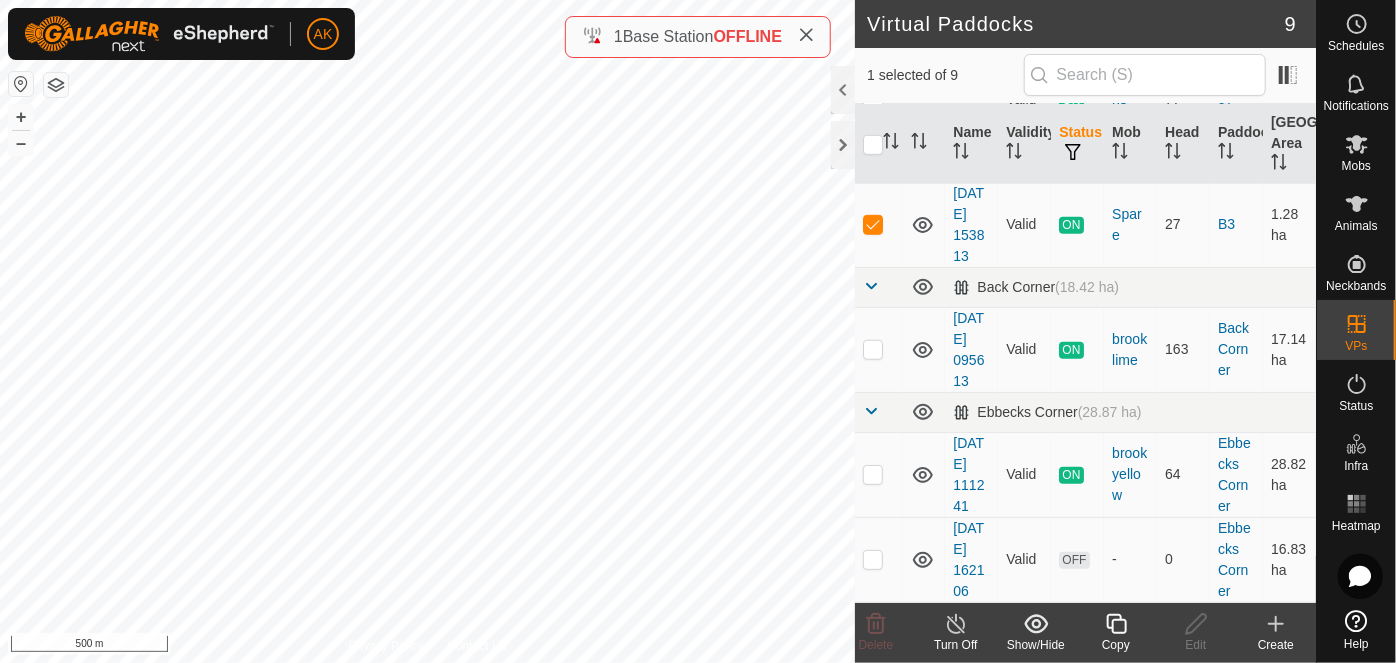 scroll, scrollTop: 727, scrollLeft: 0, axis: vertical 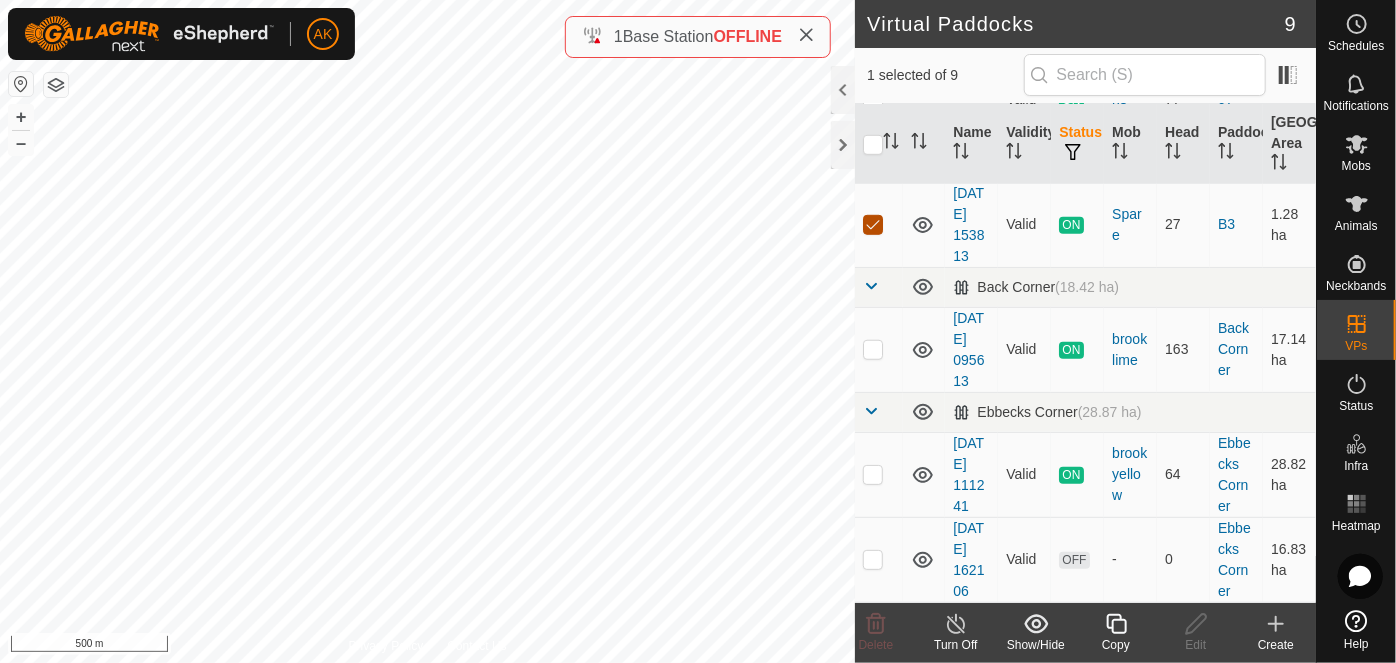 click at bounding box center (873, 225) 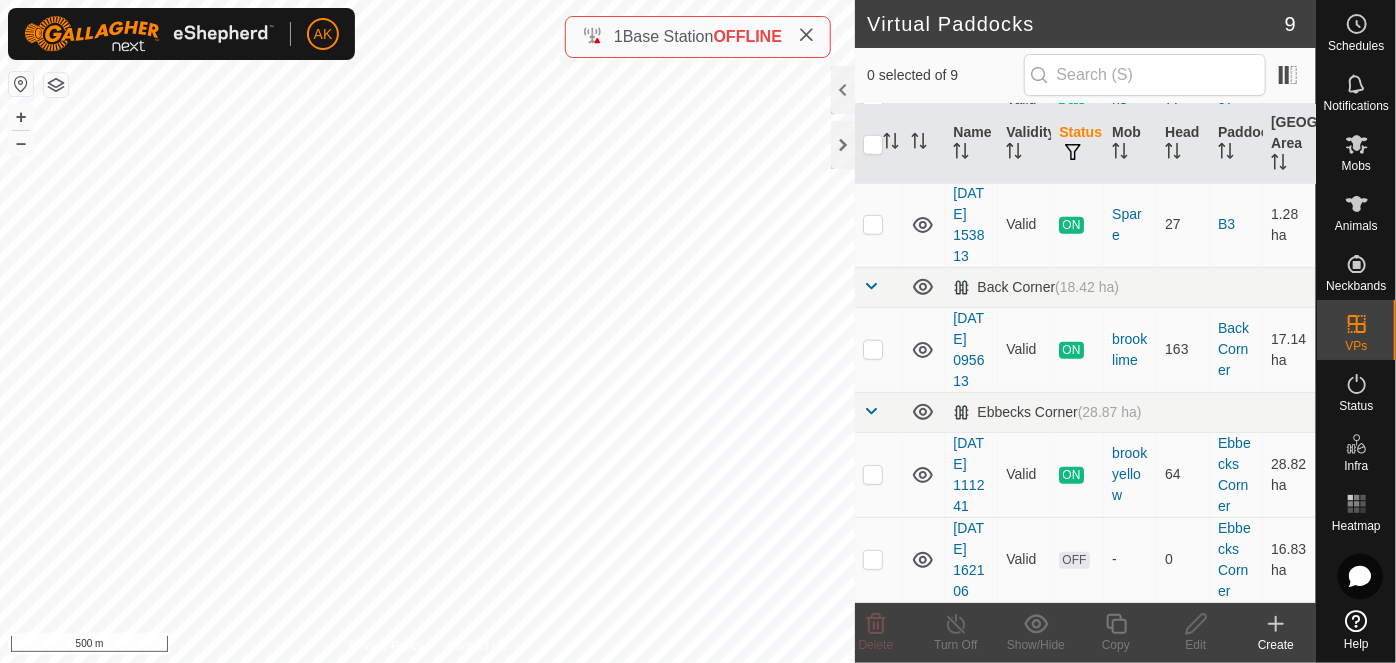 scroll, scrollTop: 852, scrollLeft: 0, axis: vertical 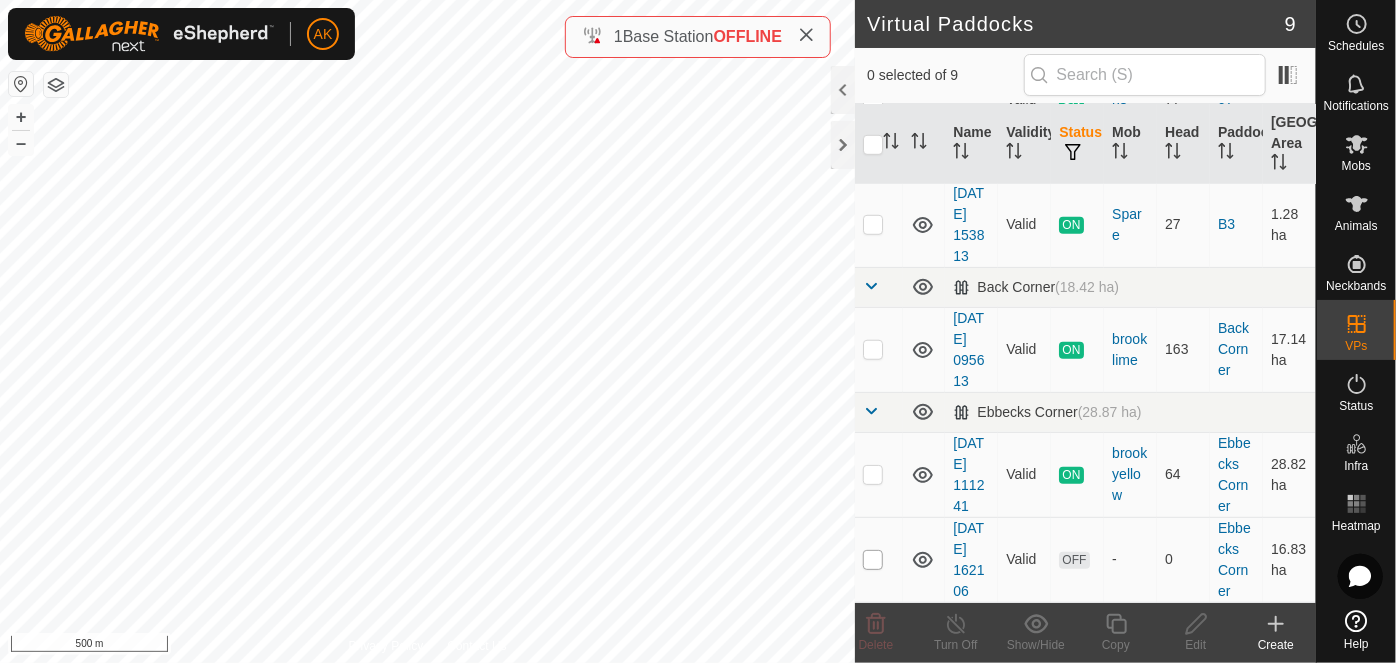 click at bounding box center (873, 560) 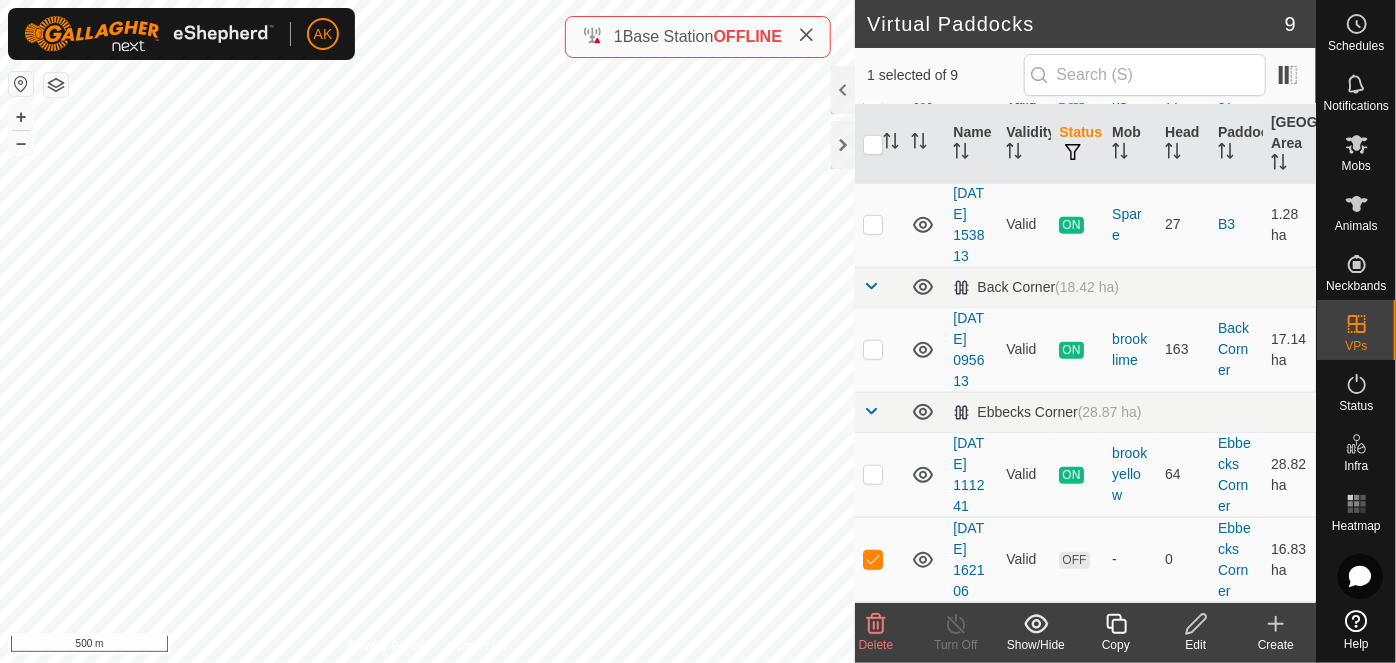 click 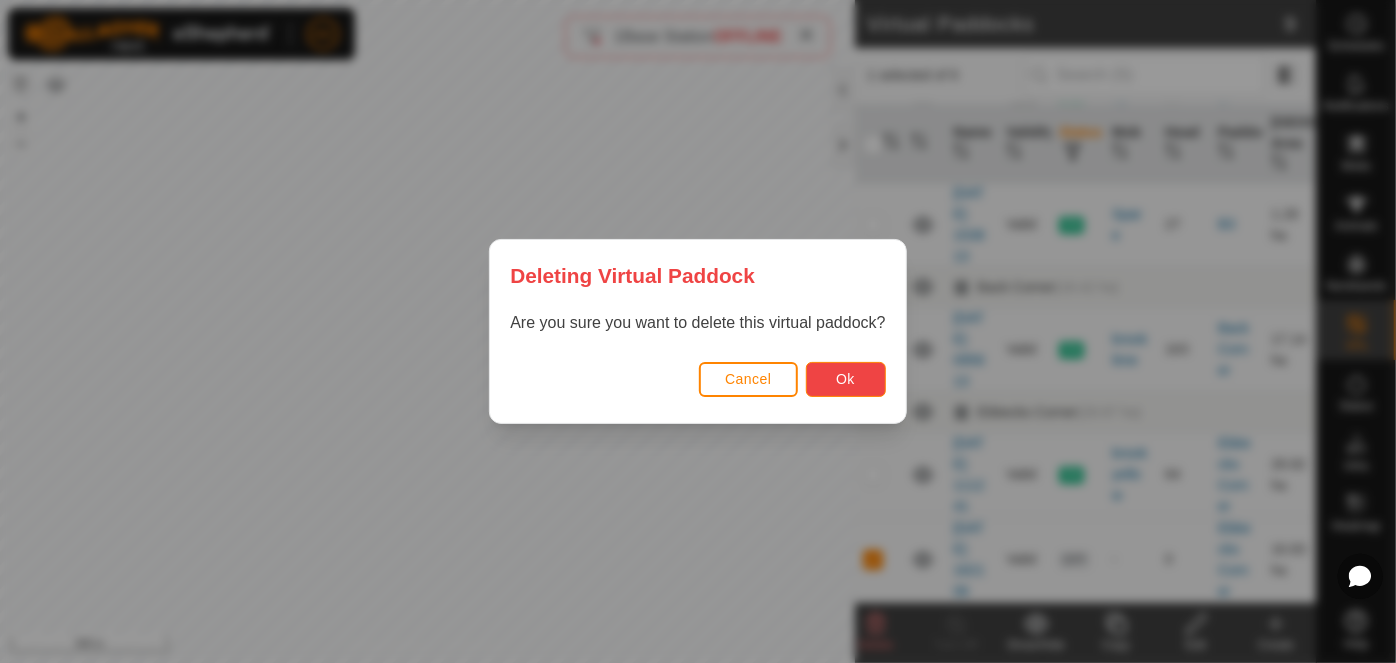 click on "Ok" at bounding box center (846, 379) 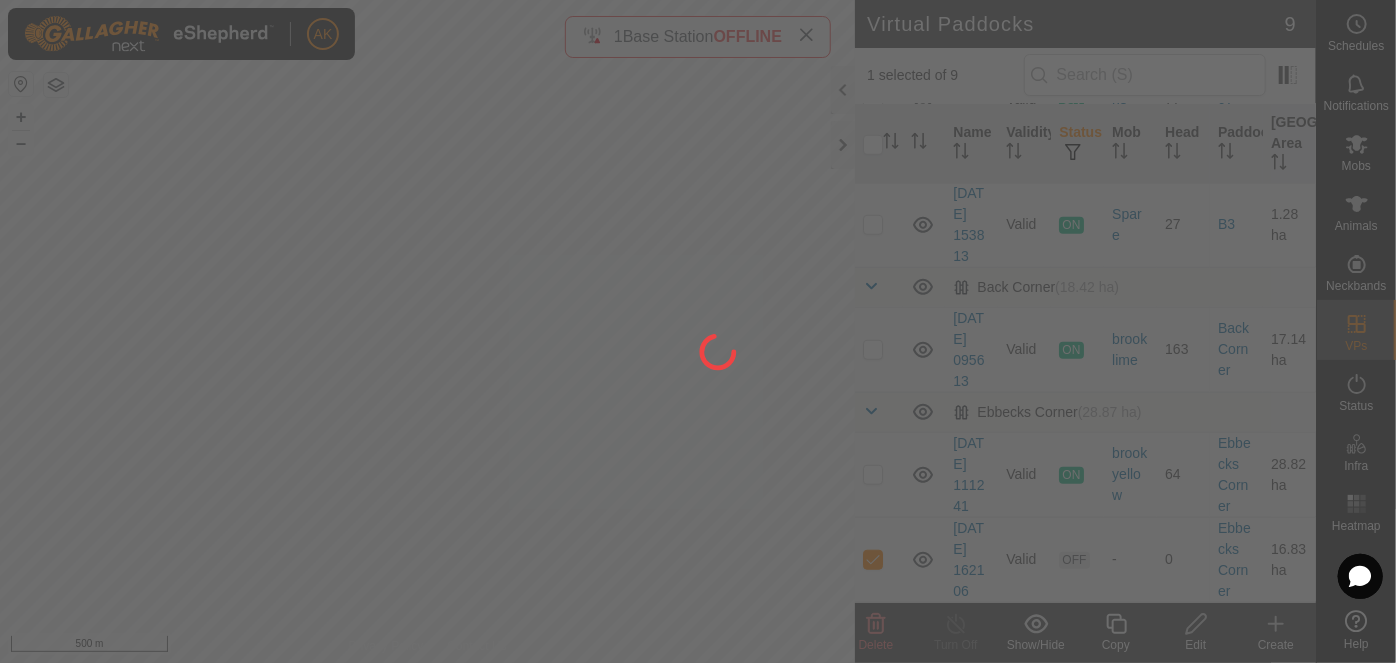 checkbox on "false" 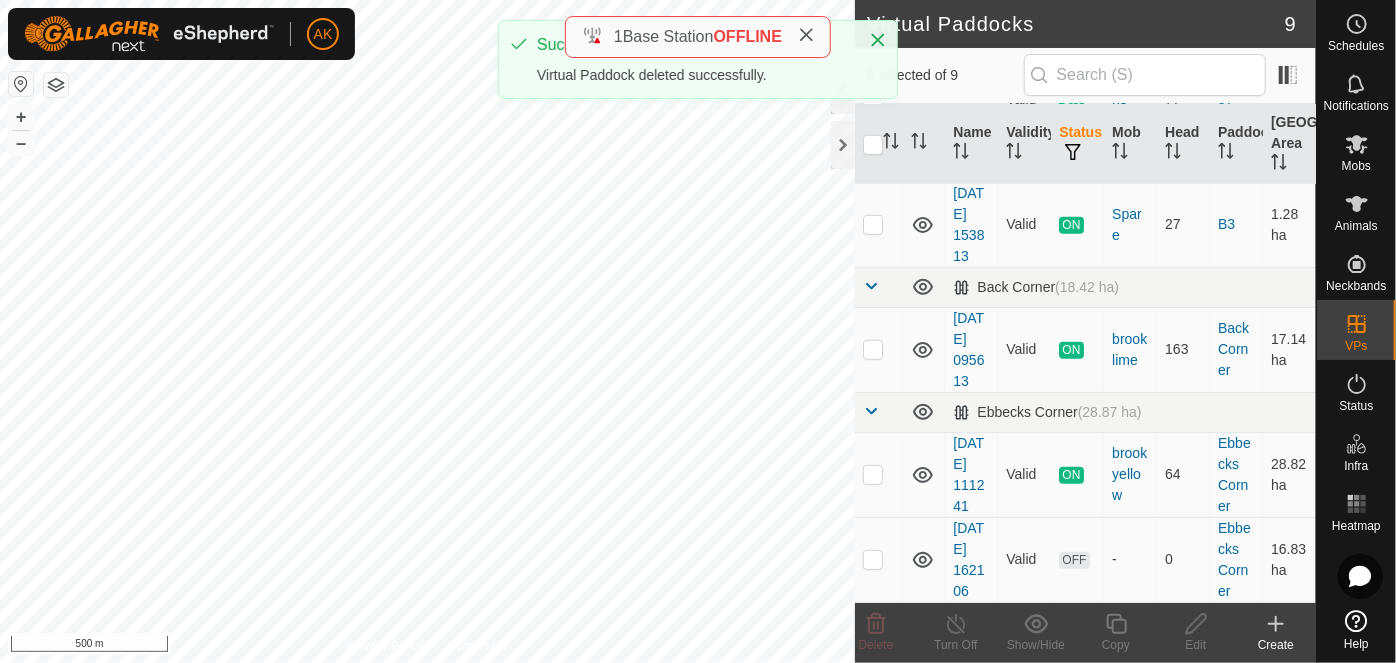 scroll, scrollTop: 0, scrollLeft: 0, axis: both 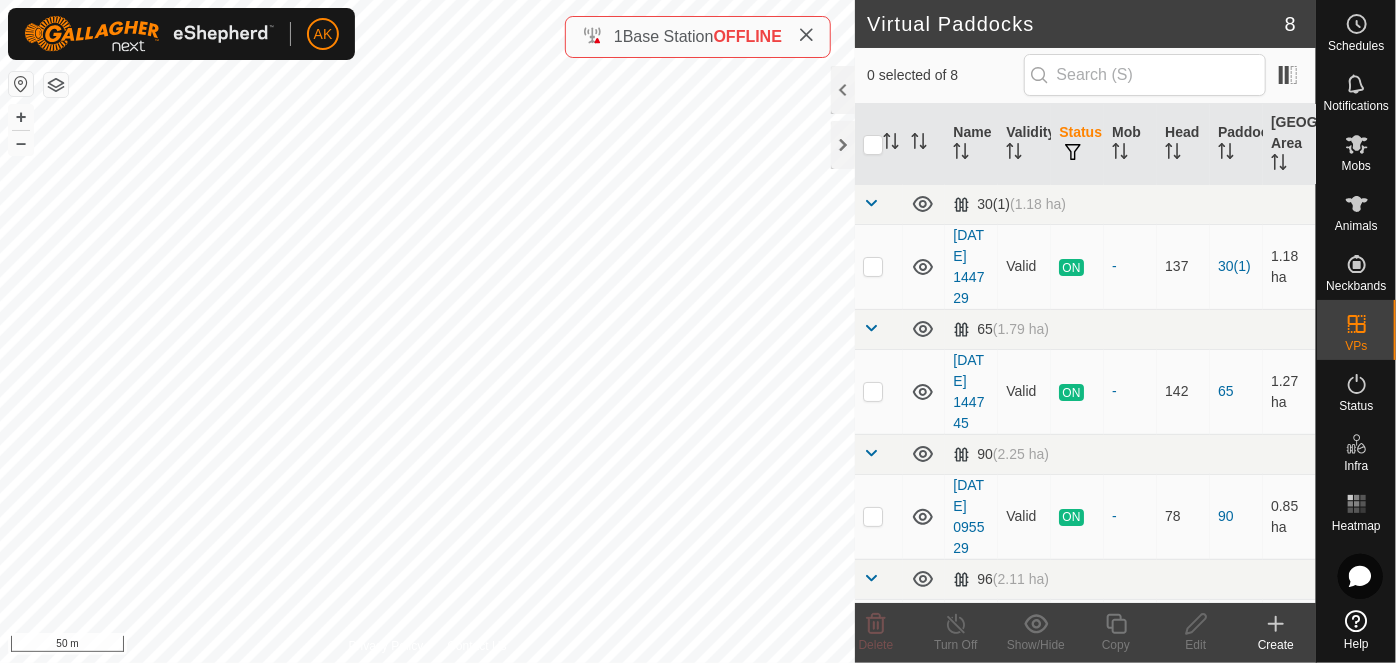 click 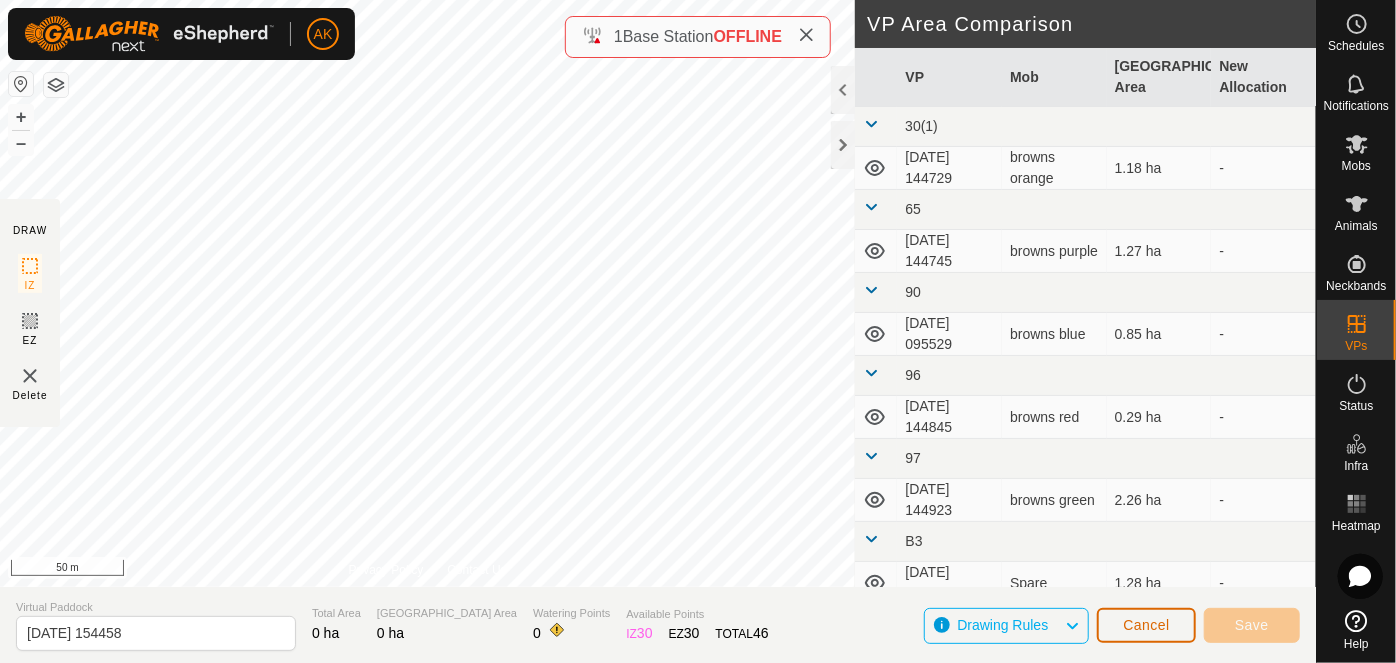 click on "Cancel" 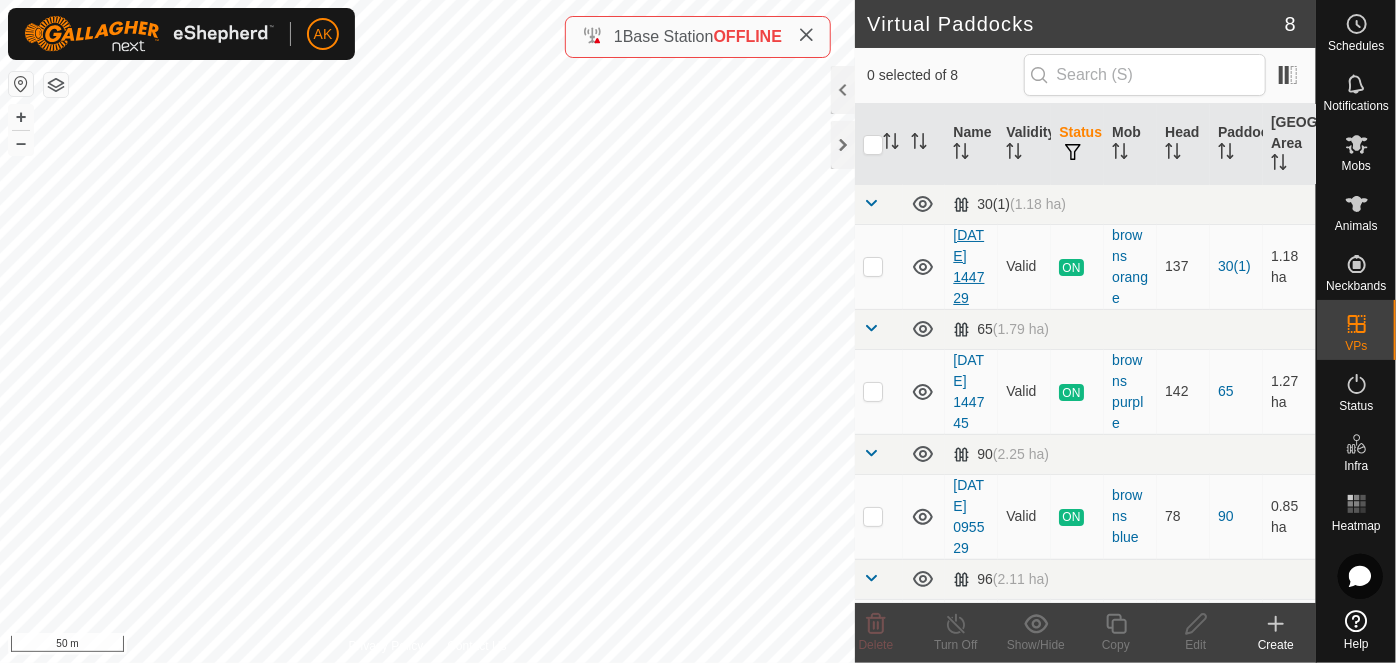 checkbox on "true" 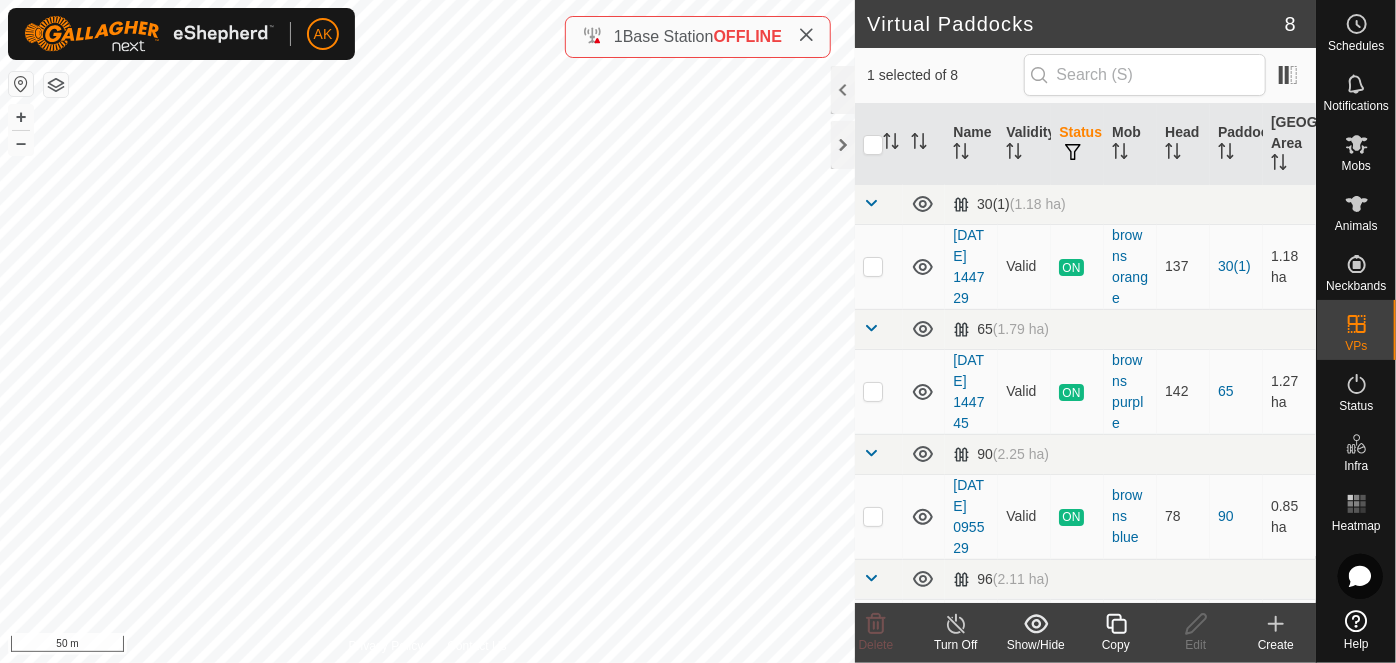 click 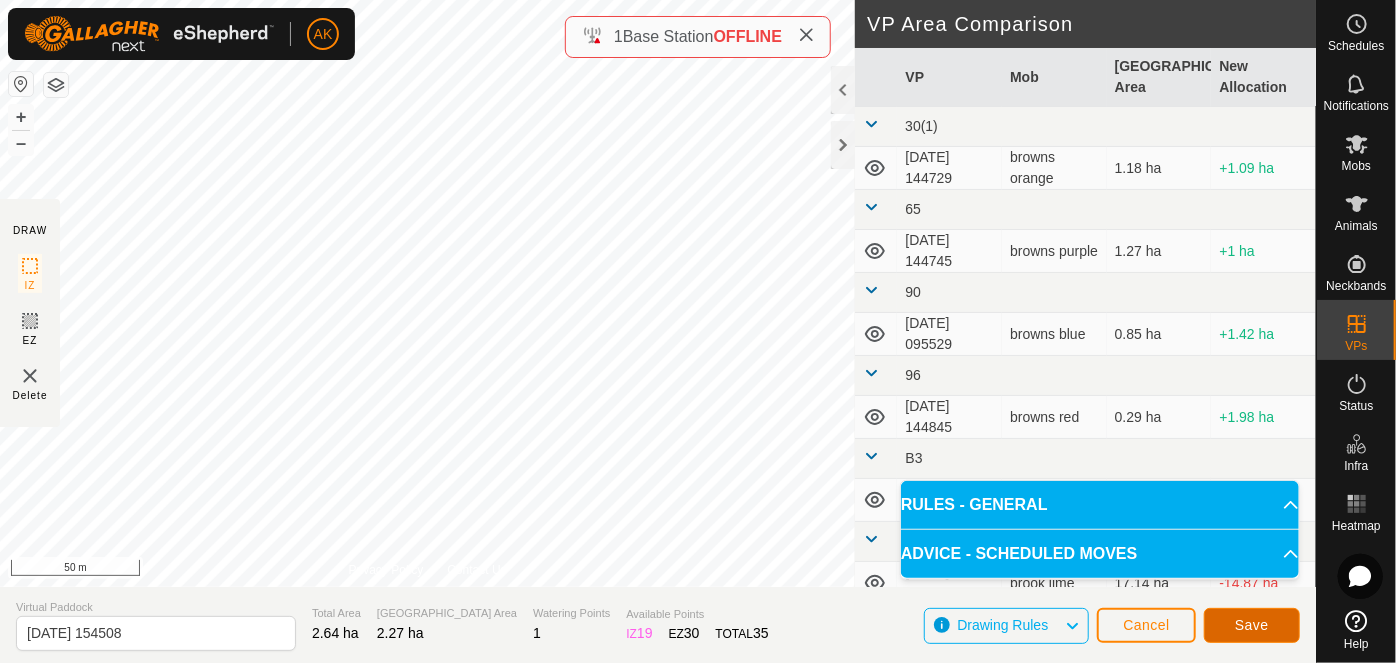 click on "Save" 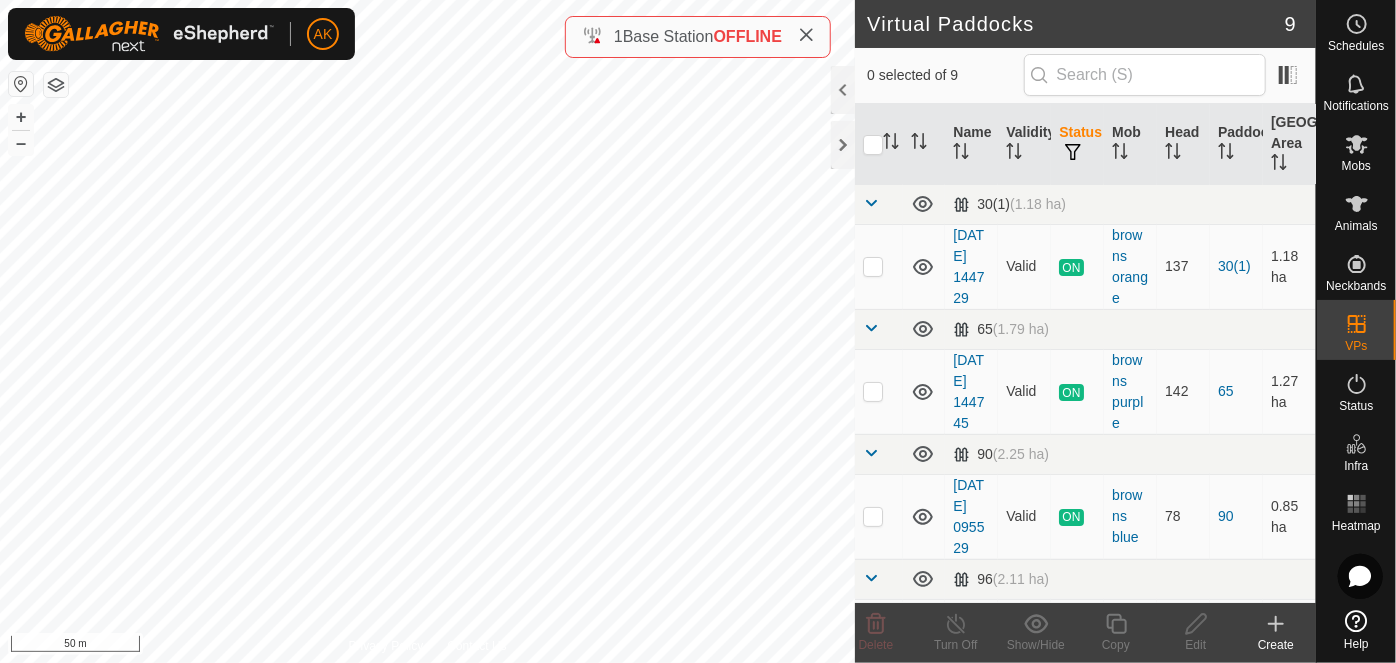 checkbox on "true" 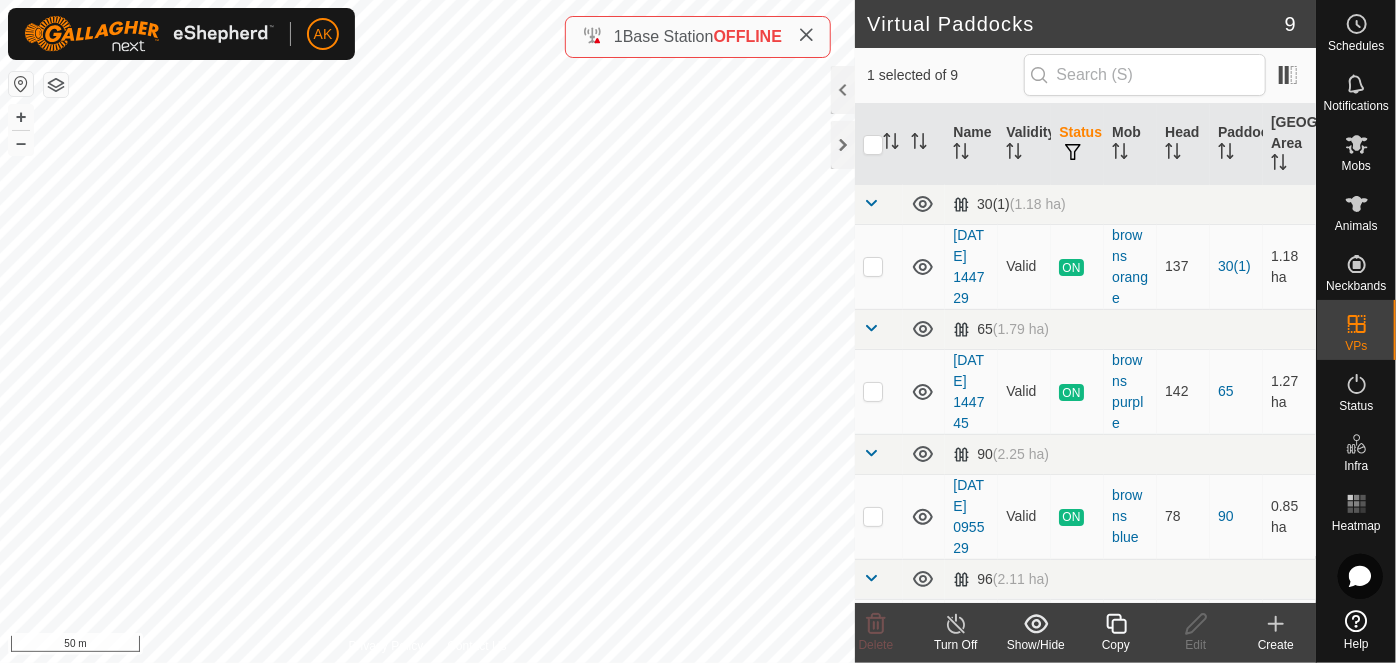 click 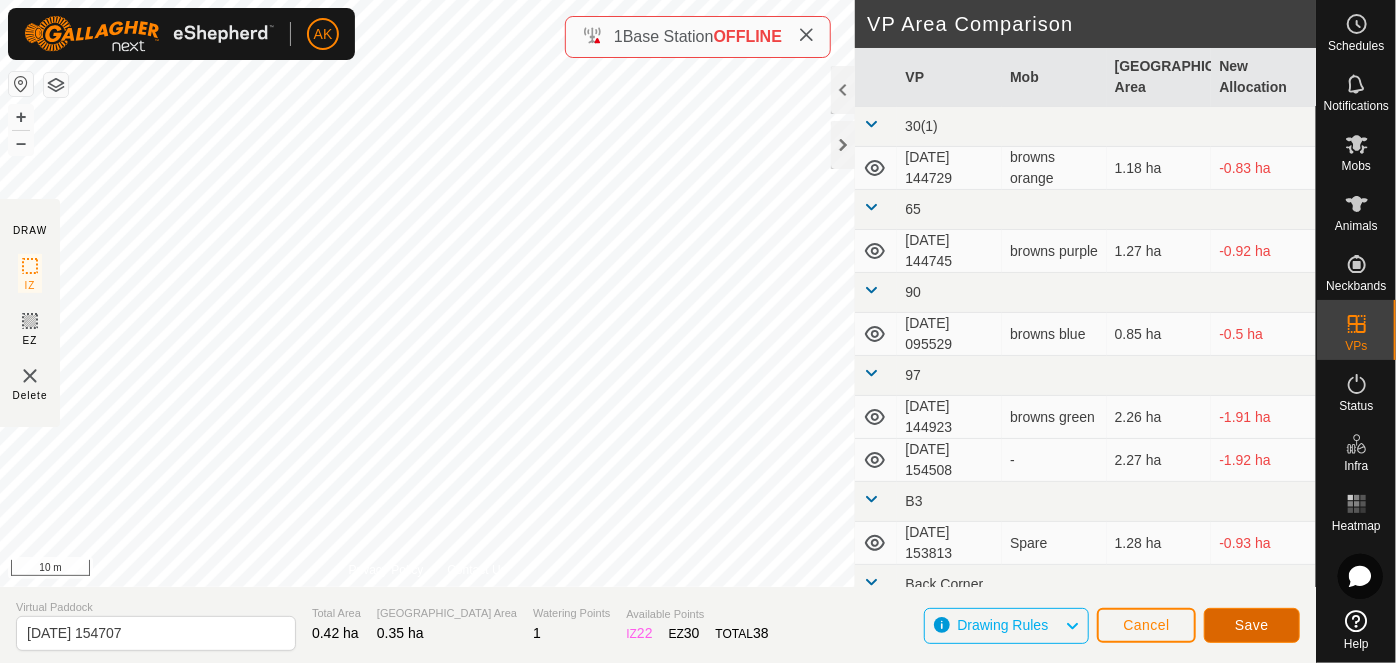 click on "Save" 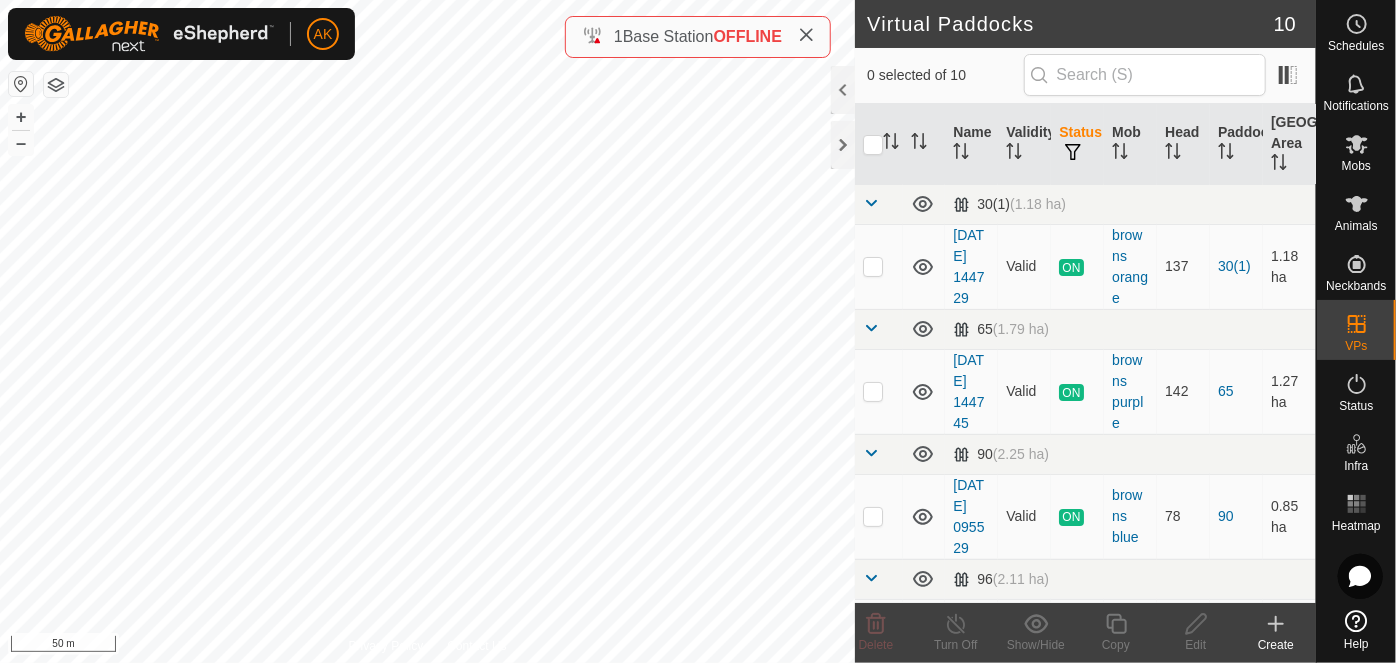 checkbox on "true" 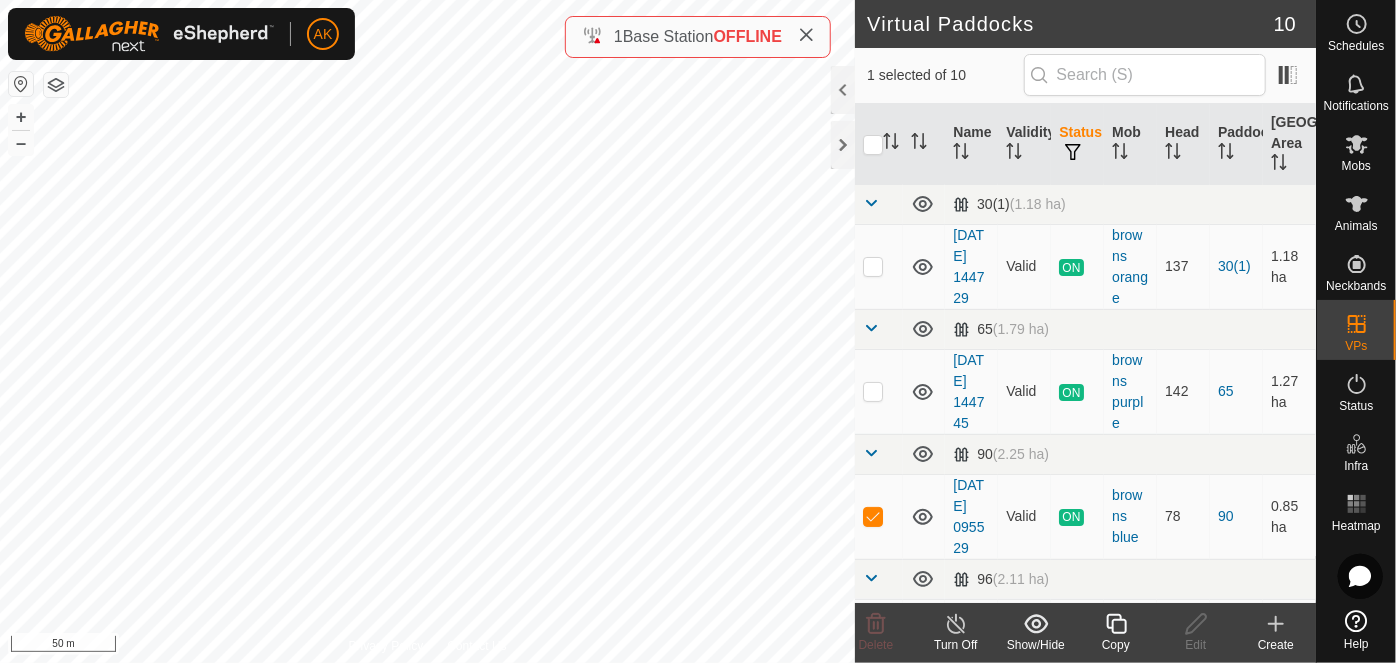 click 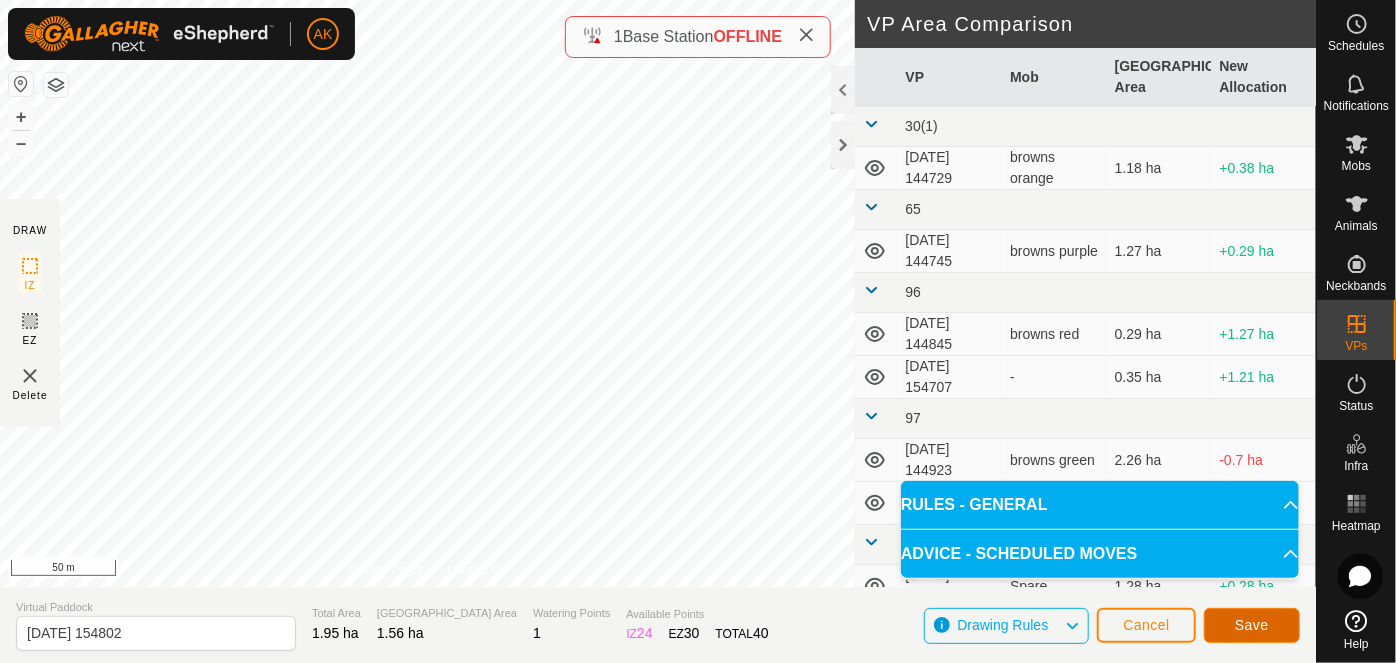 click on "Save" 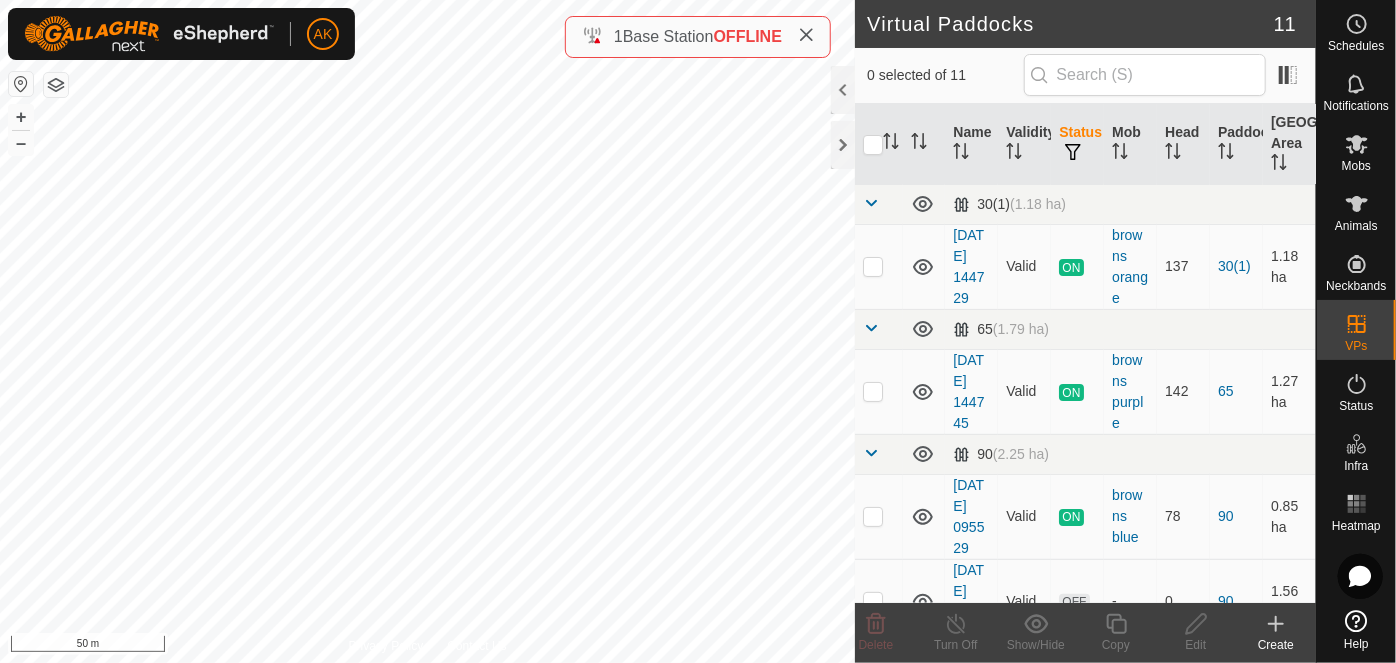 checkbox on "true" 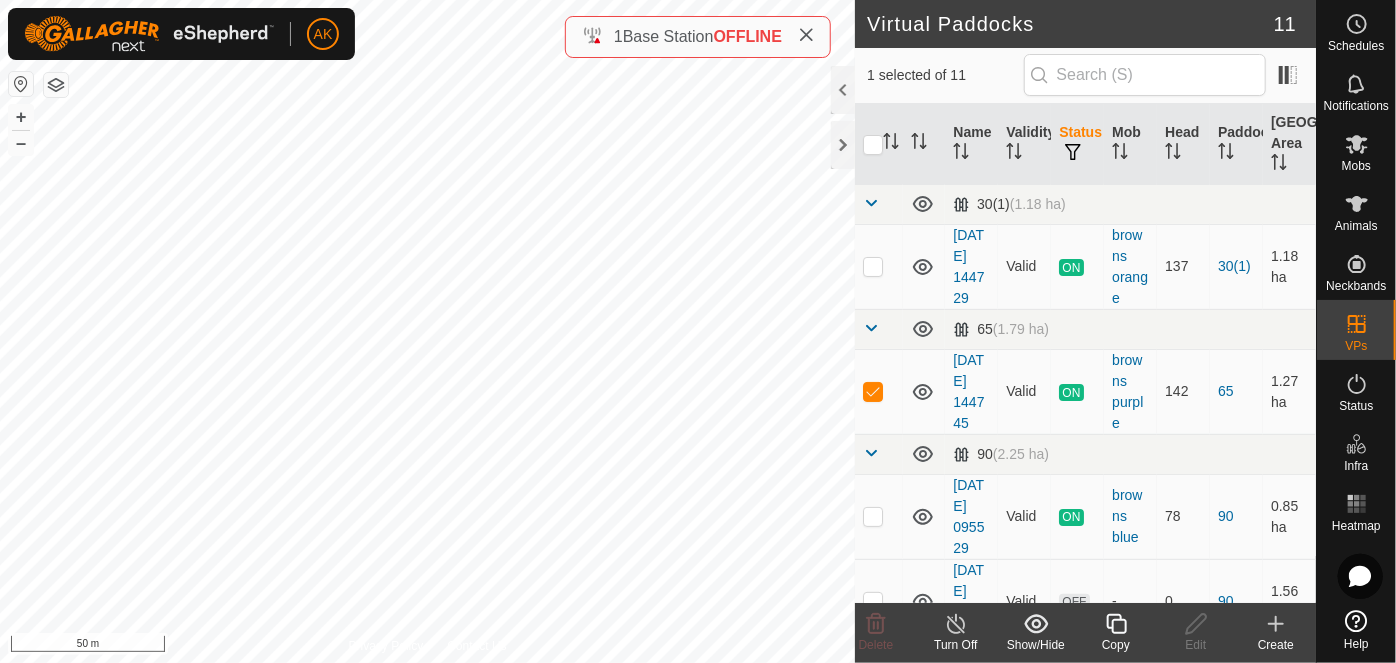 click 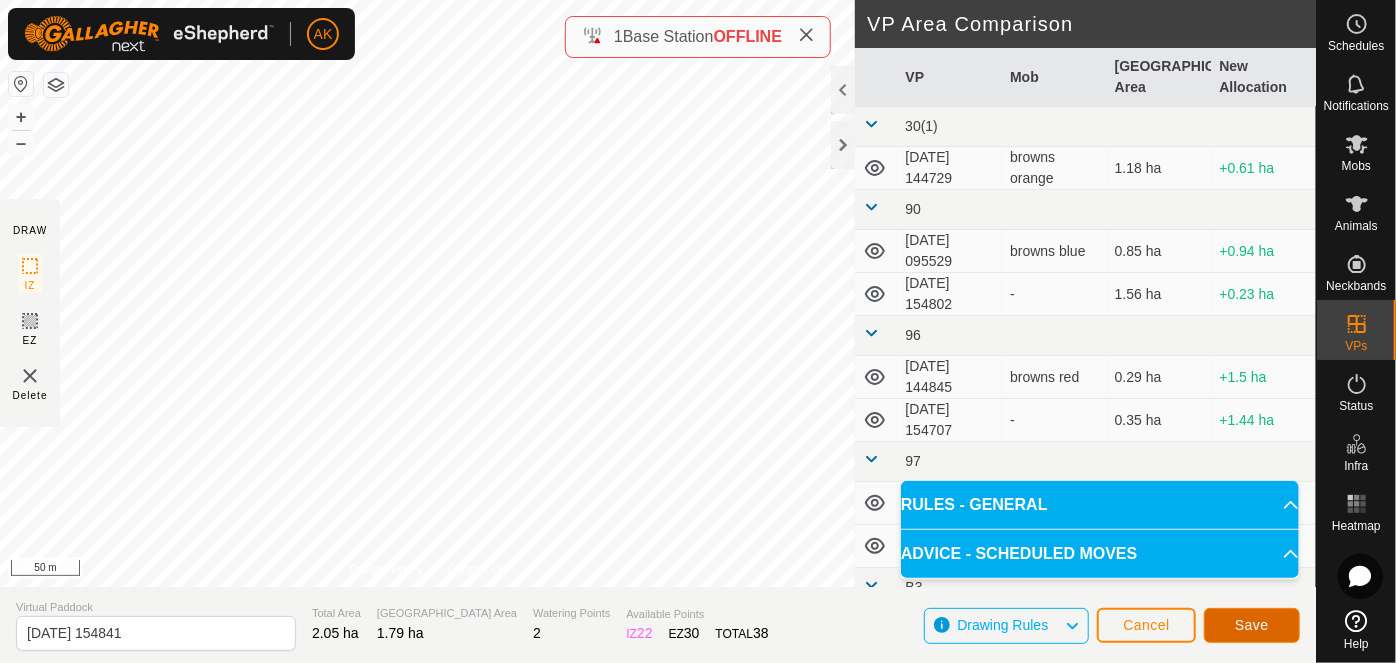 click on "Save" 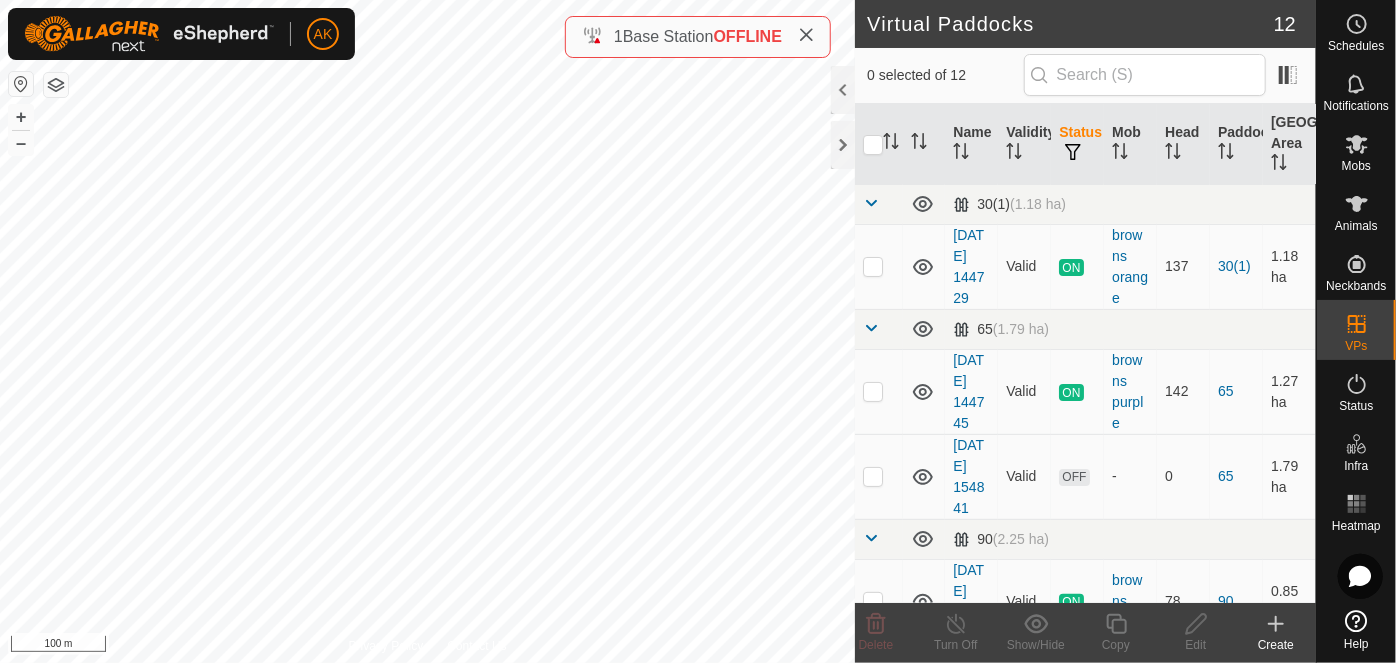 click 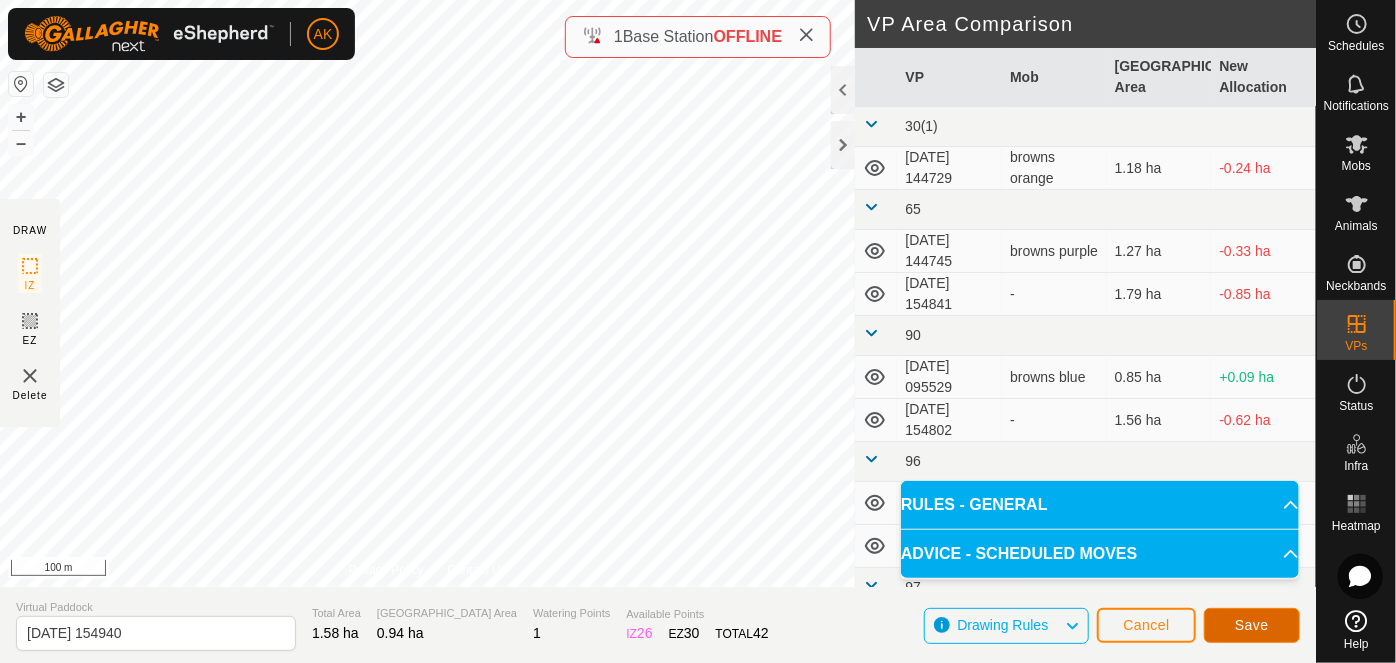 click on "Save" 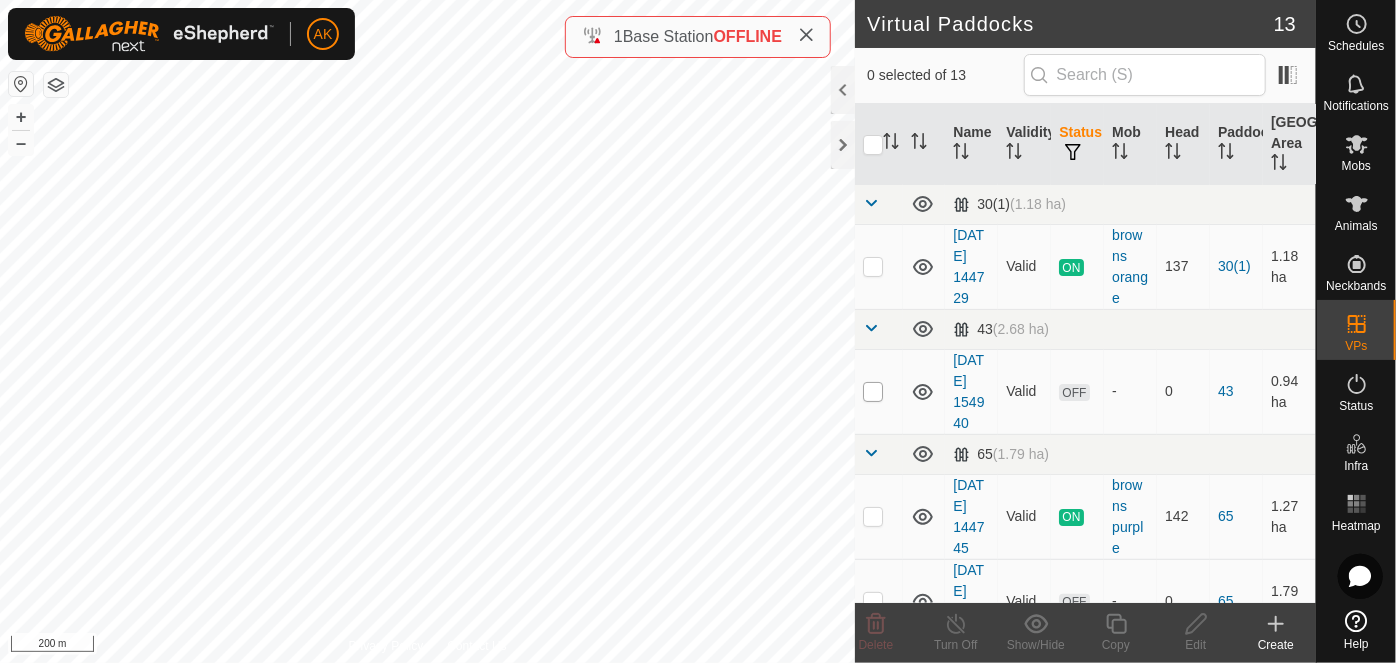click at bounding box center (873, 392) 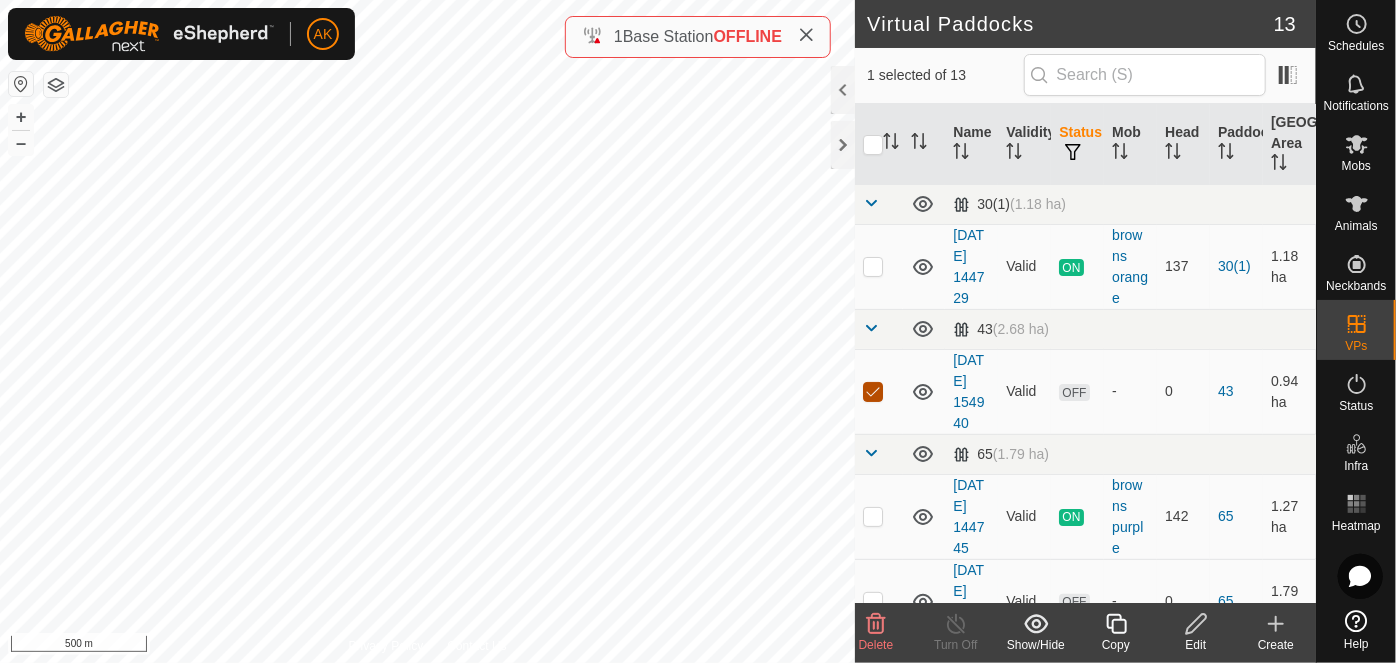 click at bounding box center (873, 392) 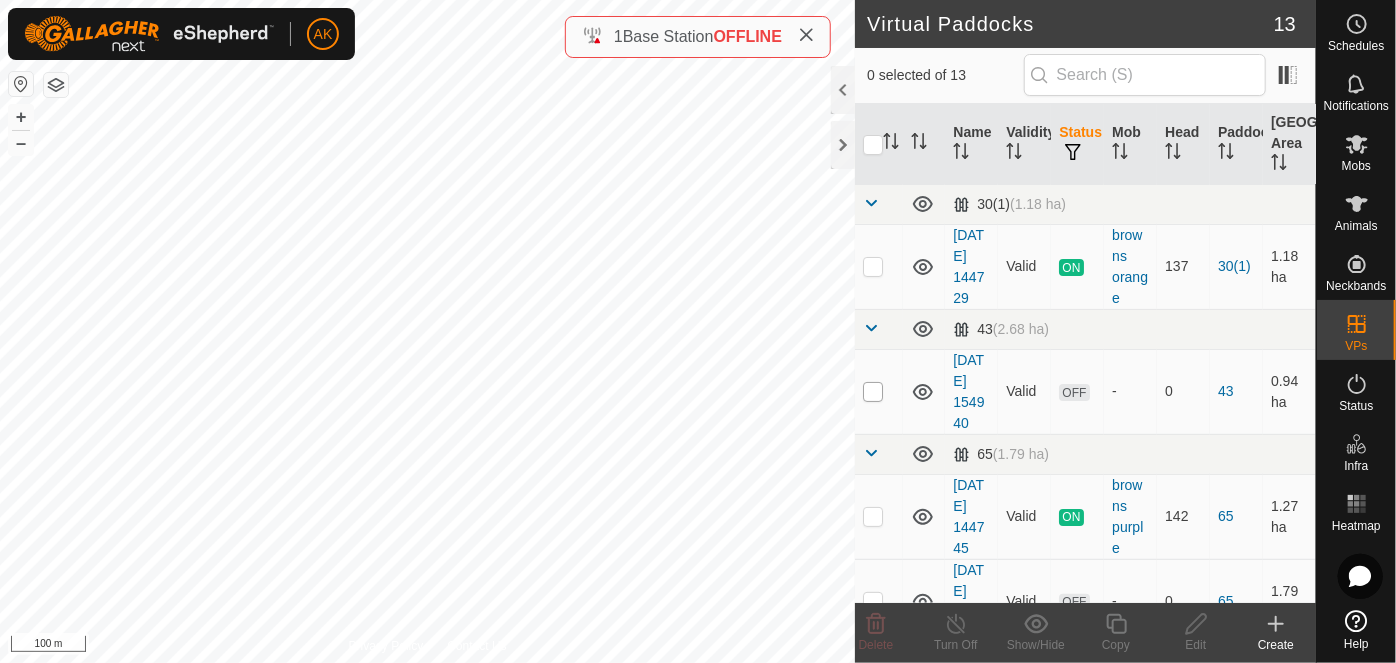 click at bounding box center (873, 392) 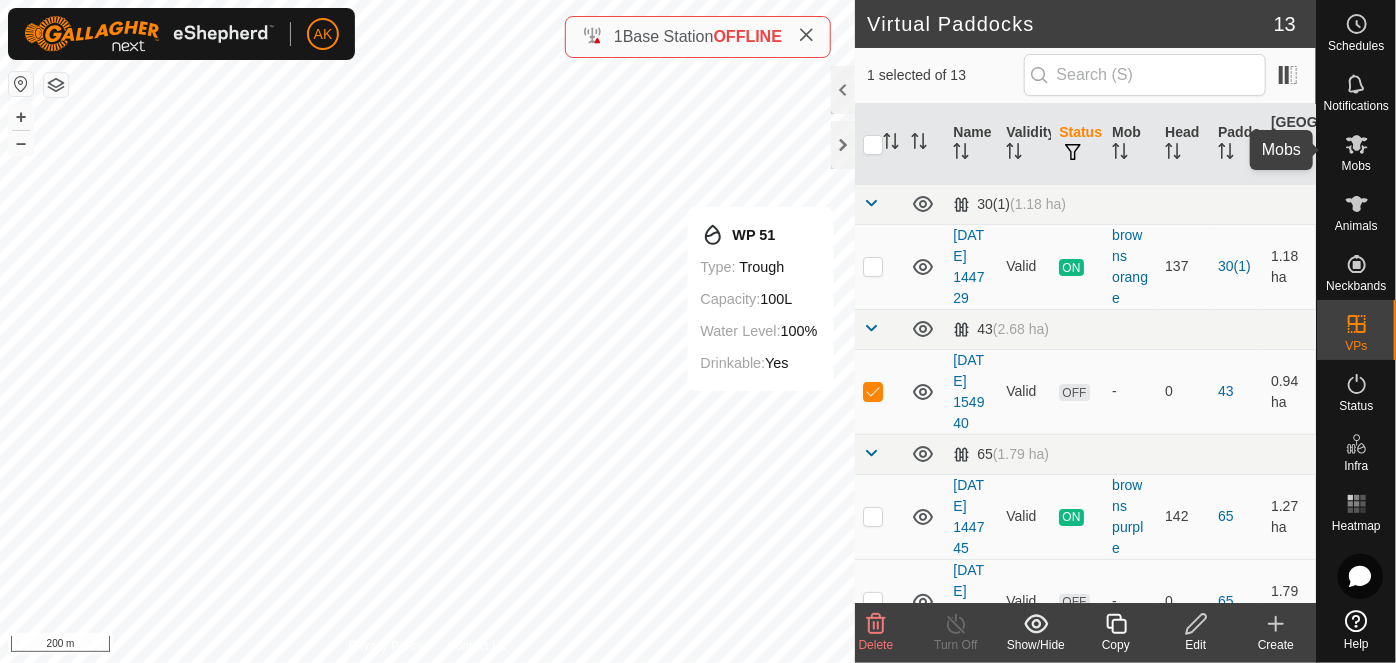click 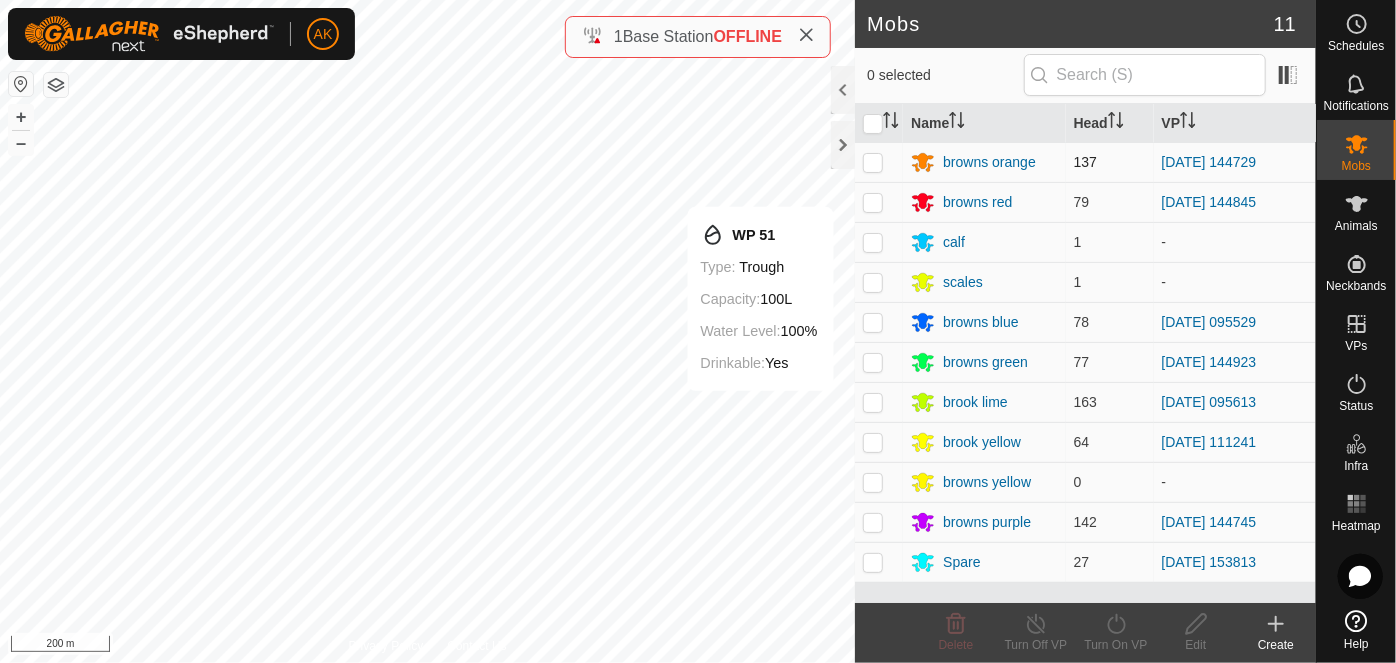 click at bounding box center [873, 162] 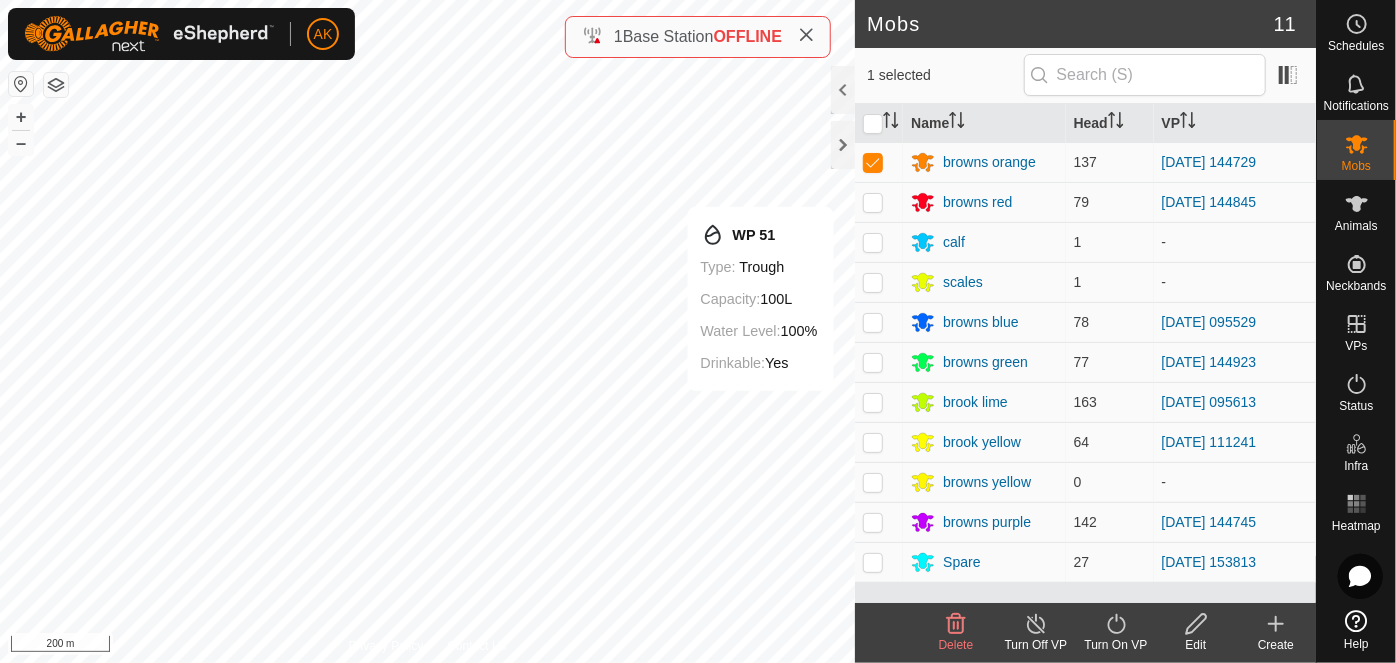 click 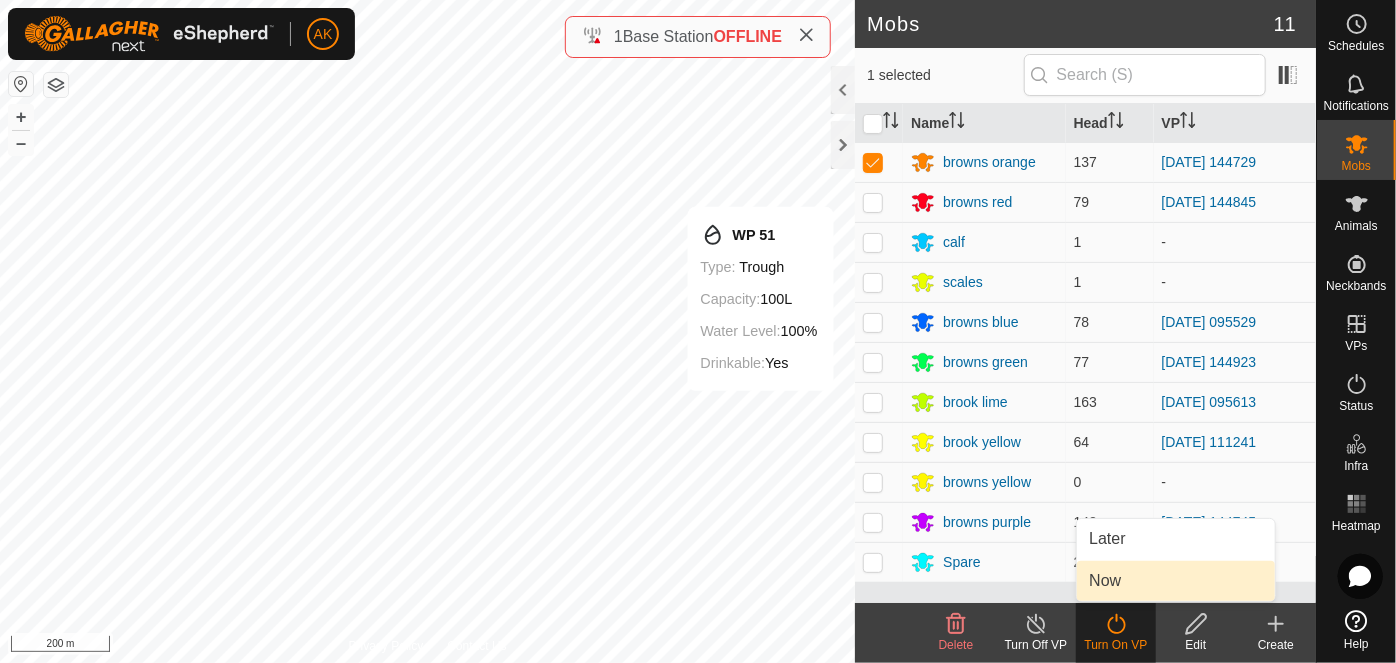 click on "Now" at bounding box center [1176, 581] 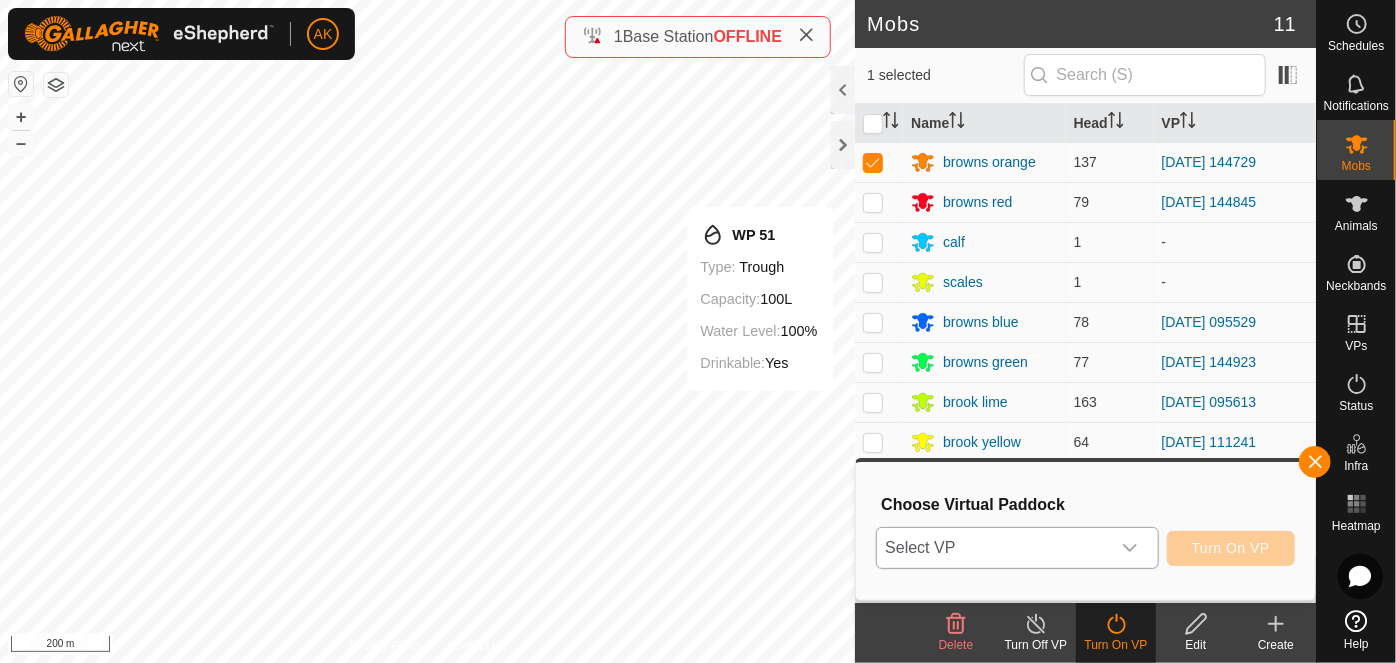 click on "Select VP" at bounding box center (993, 548) 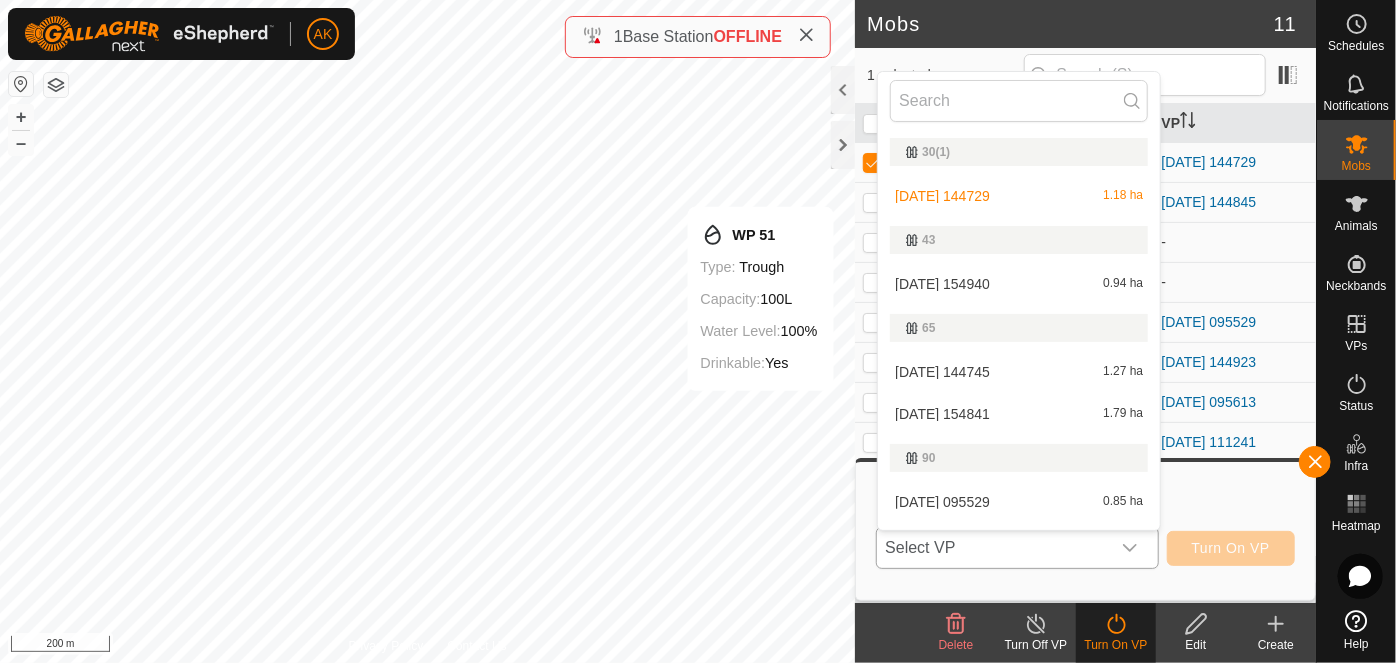 scroll, scrollTop: 34, scrollLeft: 0, axis: vertical 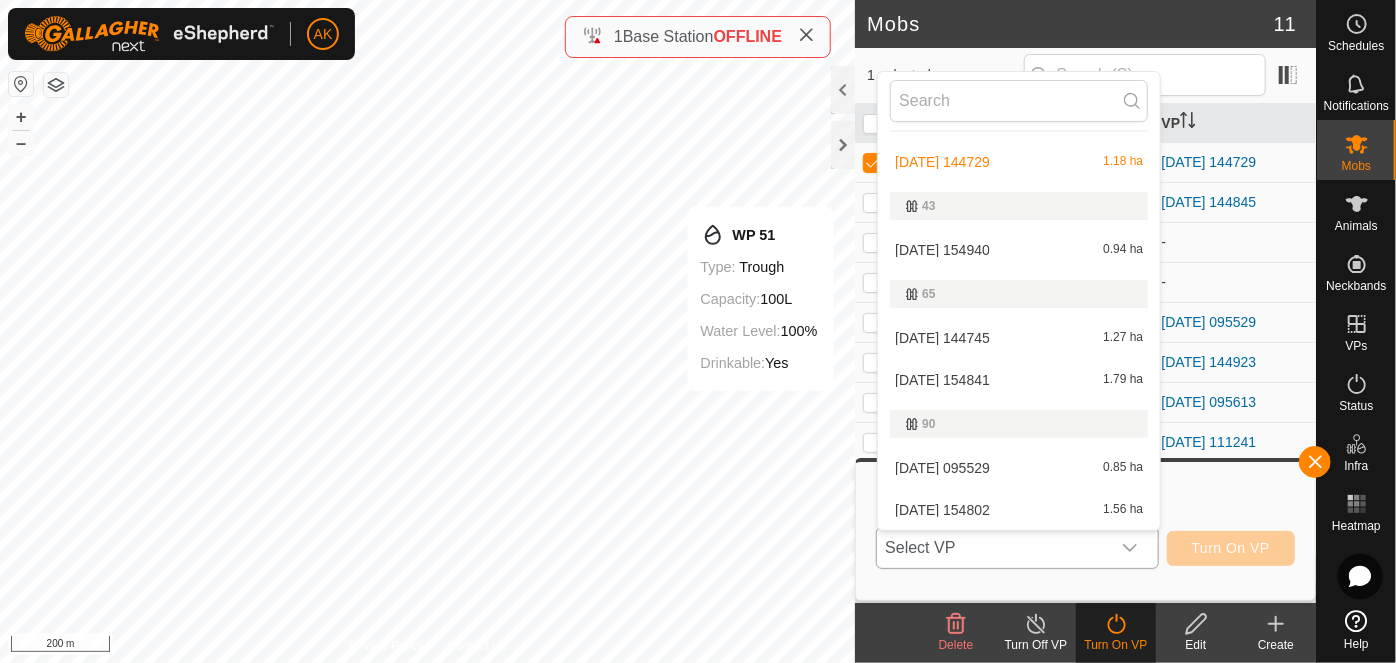 click on "[DATE] 154940  0.94 ha" at bounding box center [1019, 250] 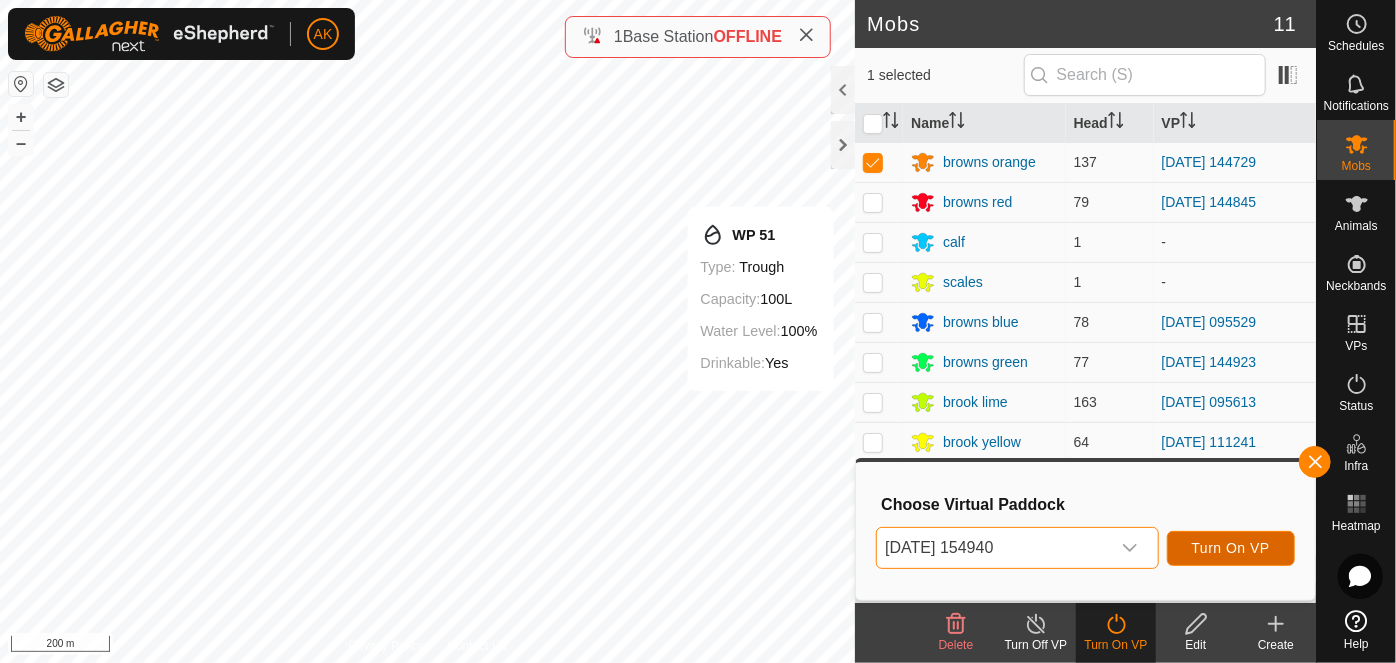 click on "Turn On VP" at bounding box center (1231, 548) 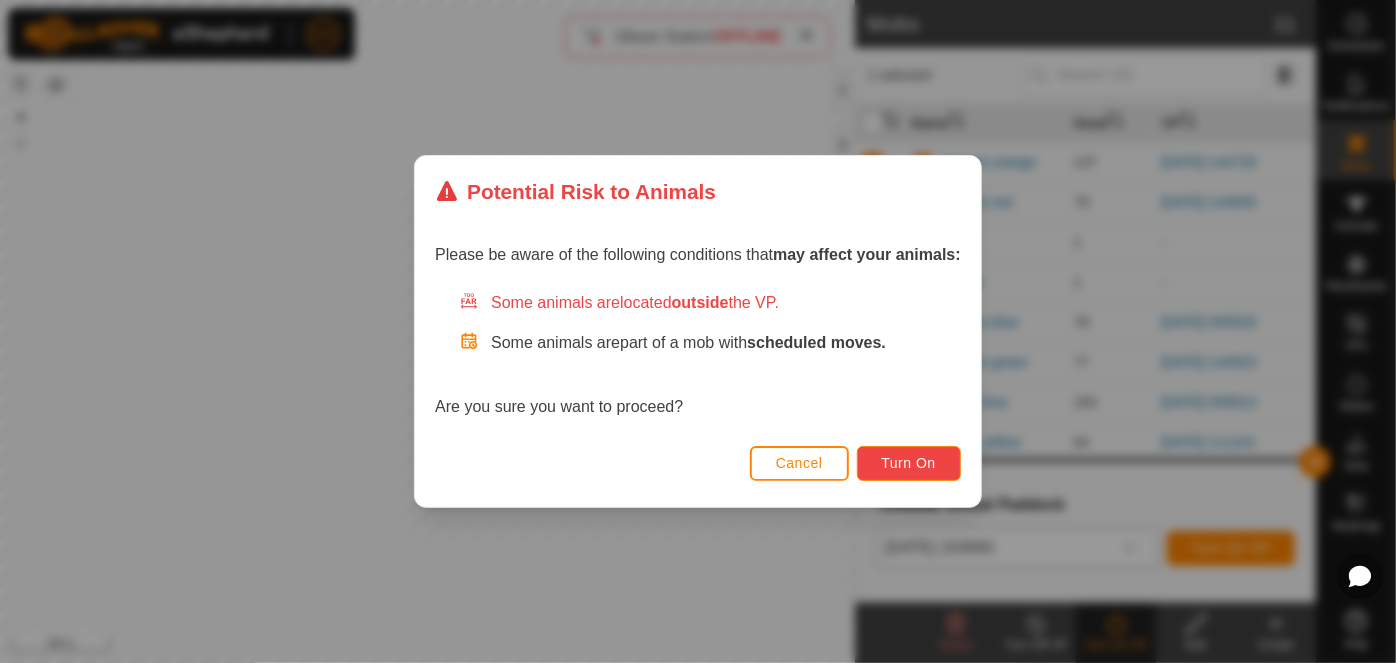 click on "Turn On" at bounding box center (909, 463) 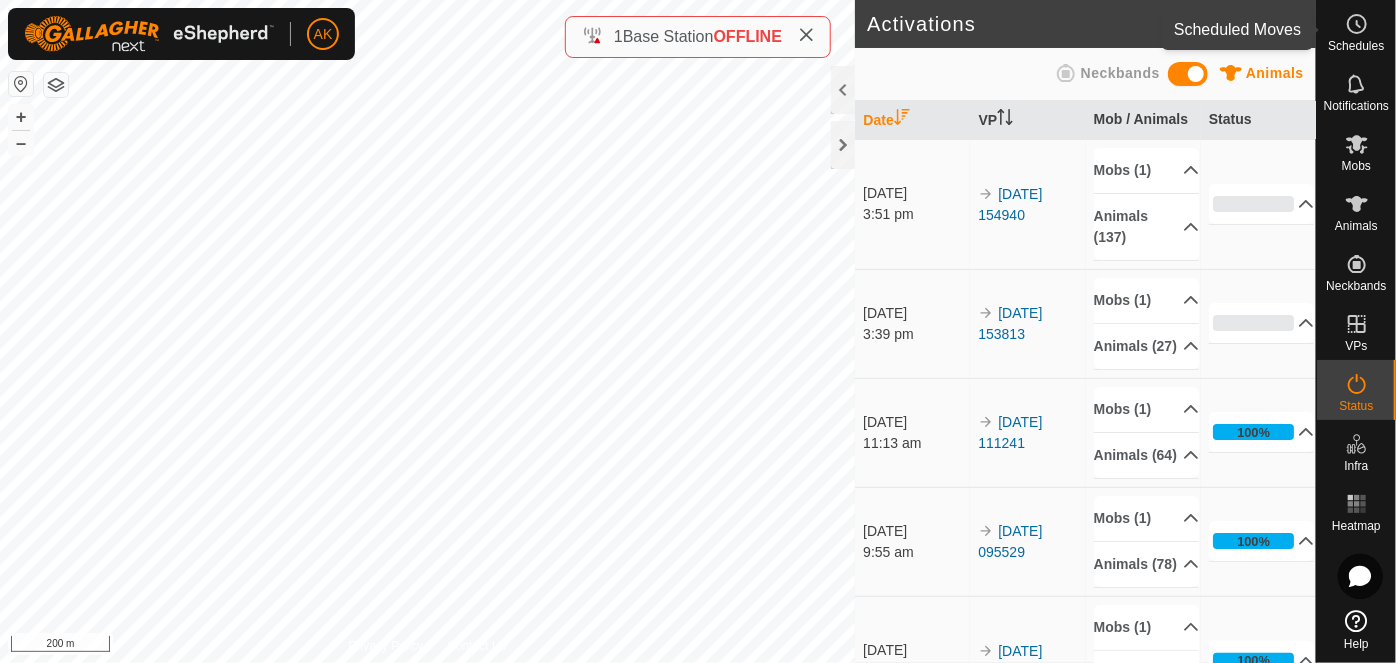 click 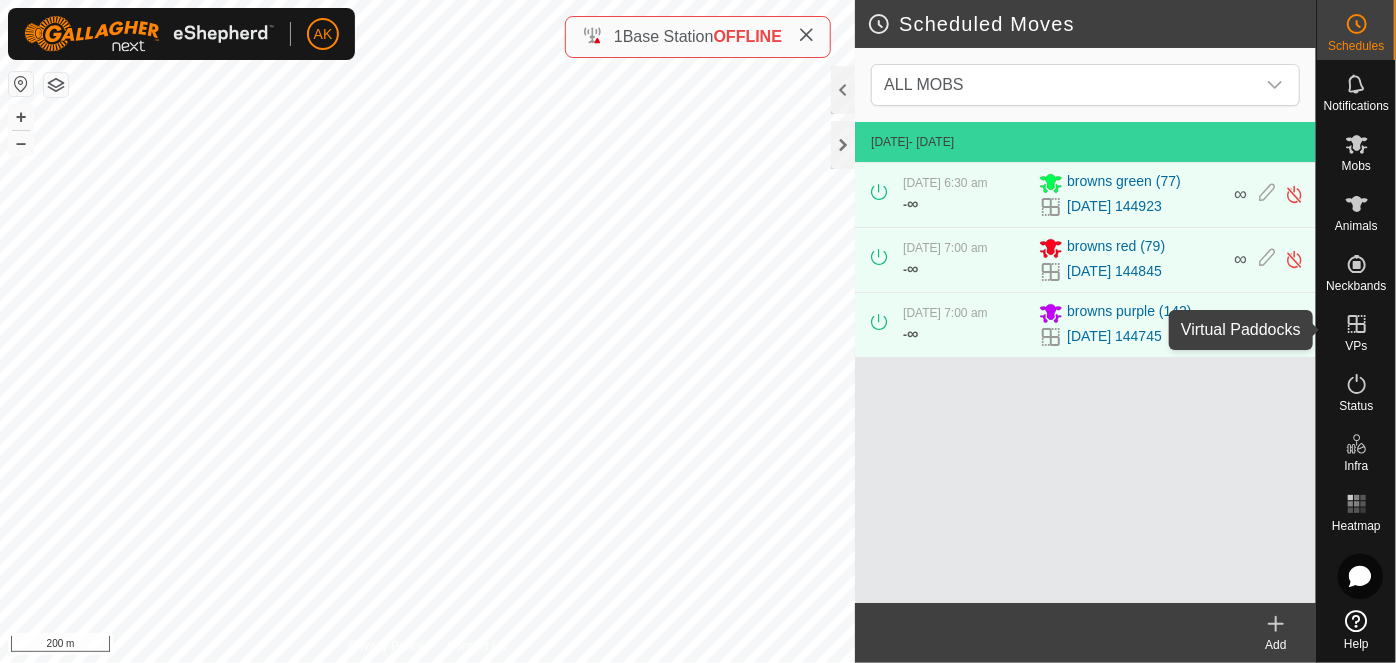 click 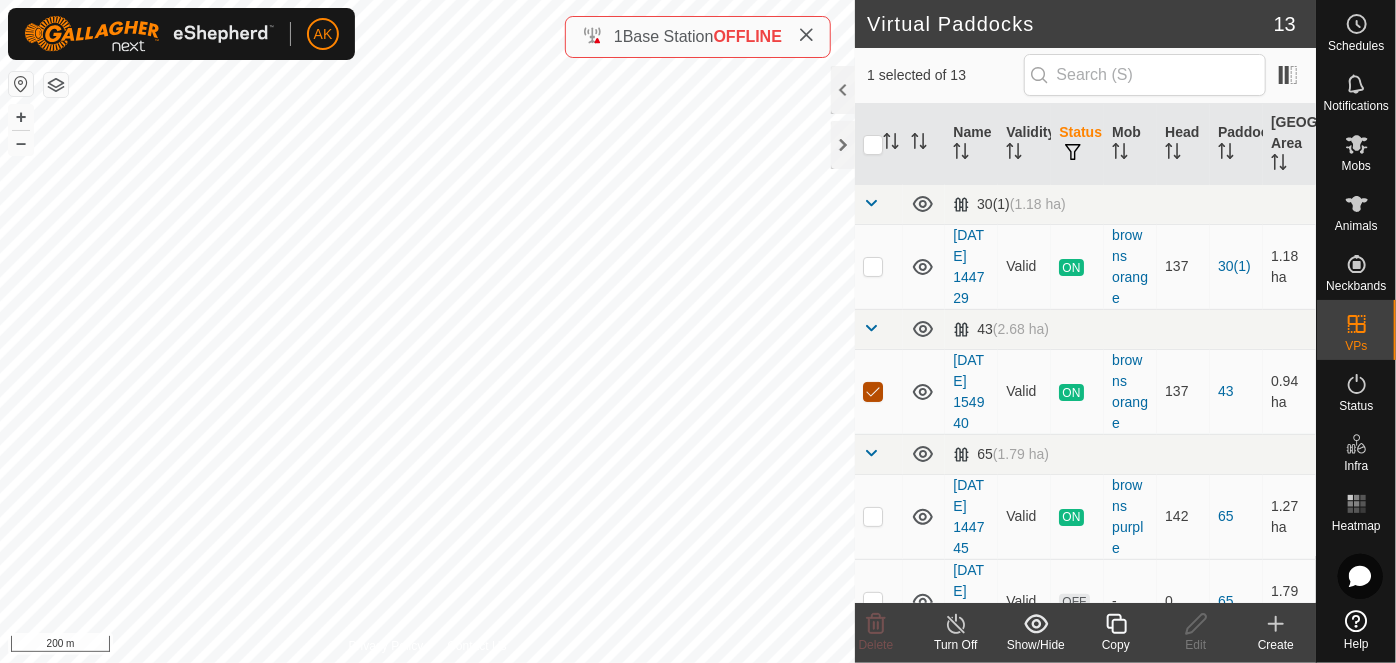 click at bounding box center (873, 392) 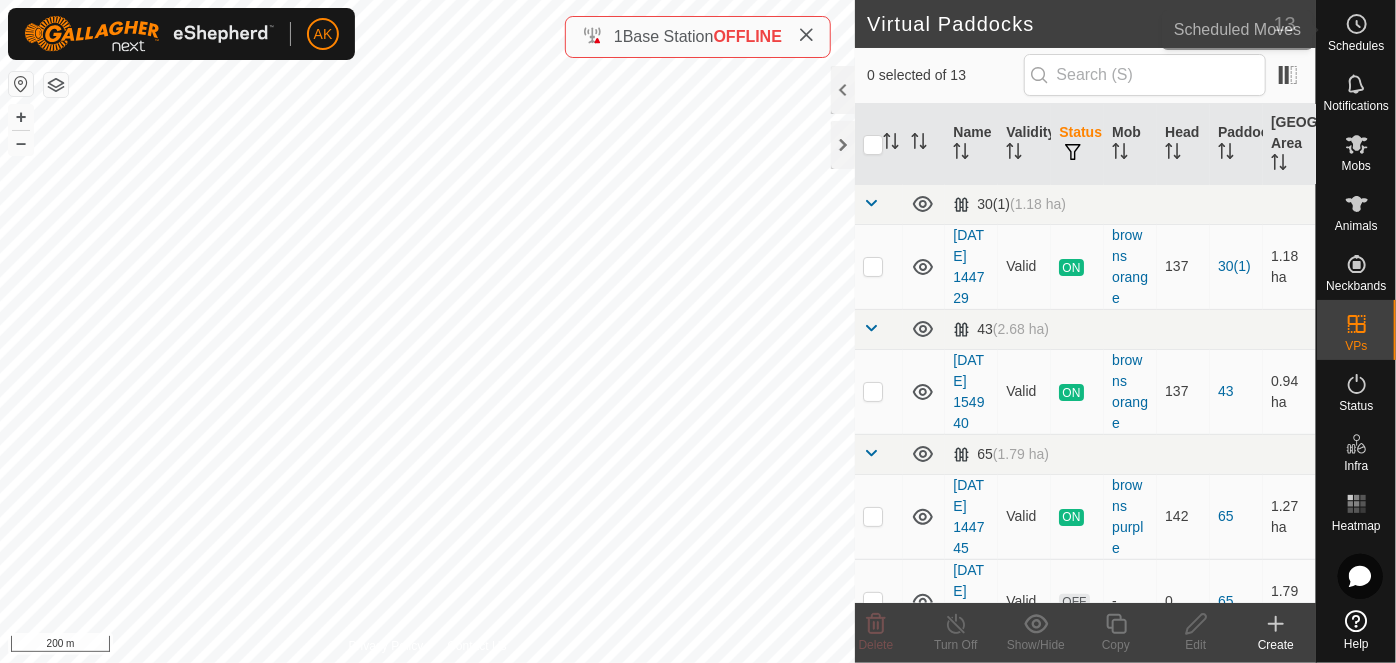 click 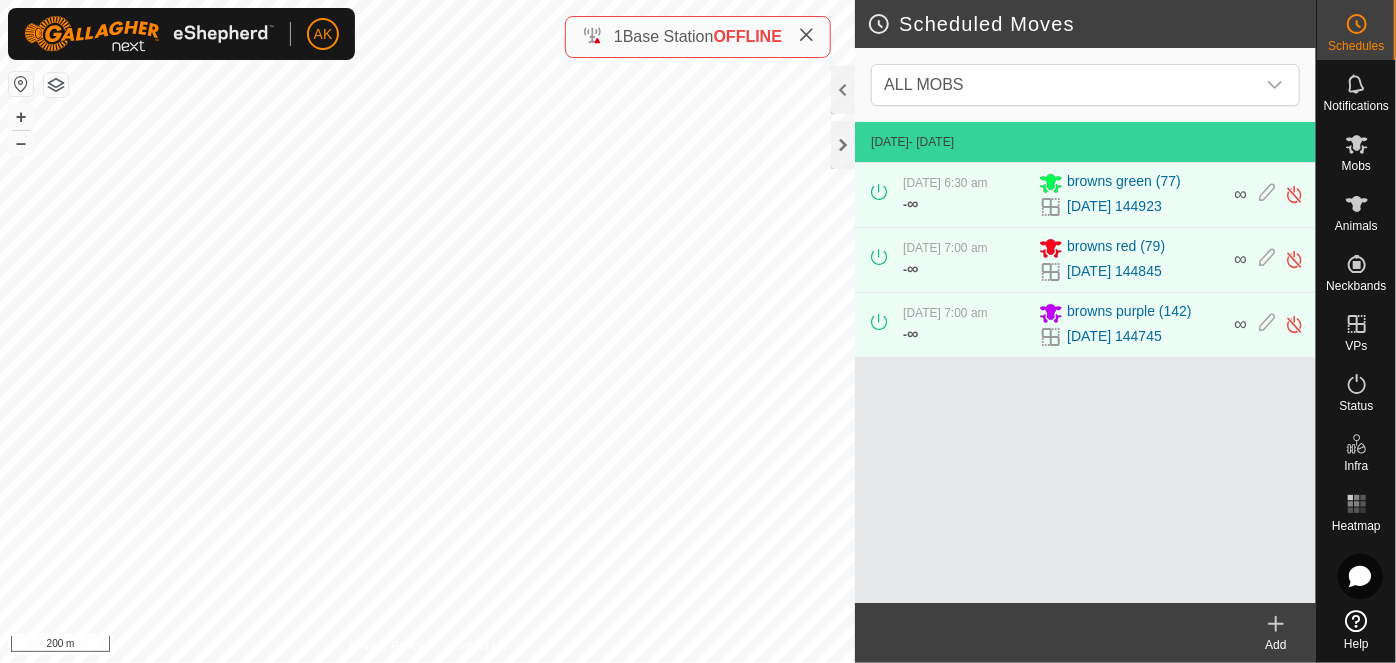 click 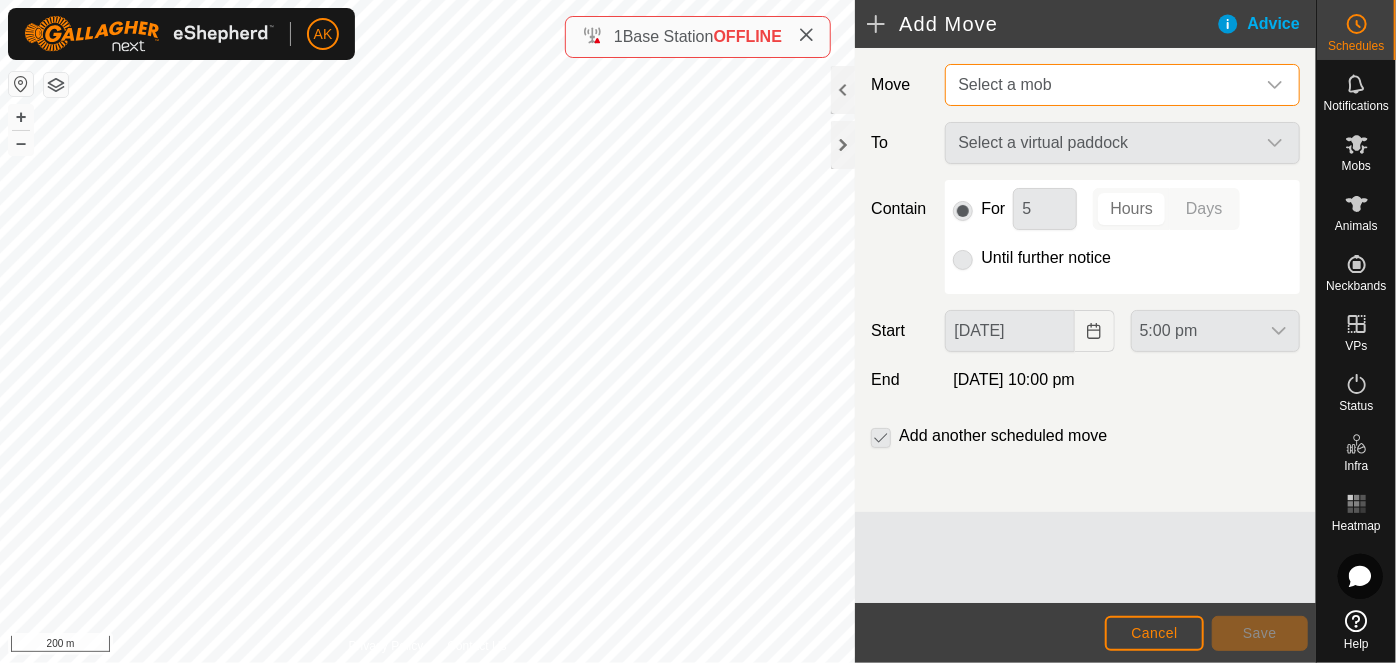 click on "Select a mob" at bounding box center [1102, 85] 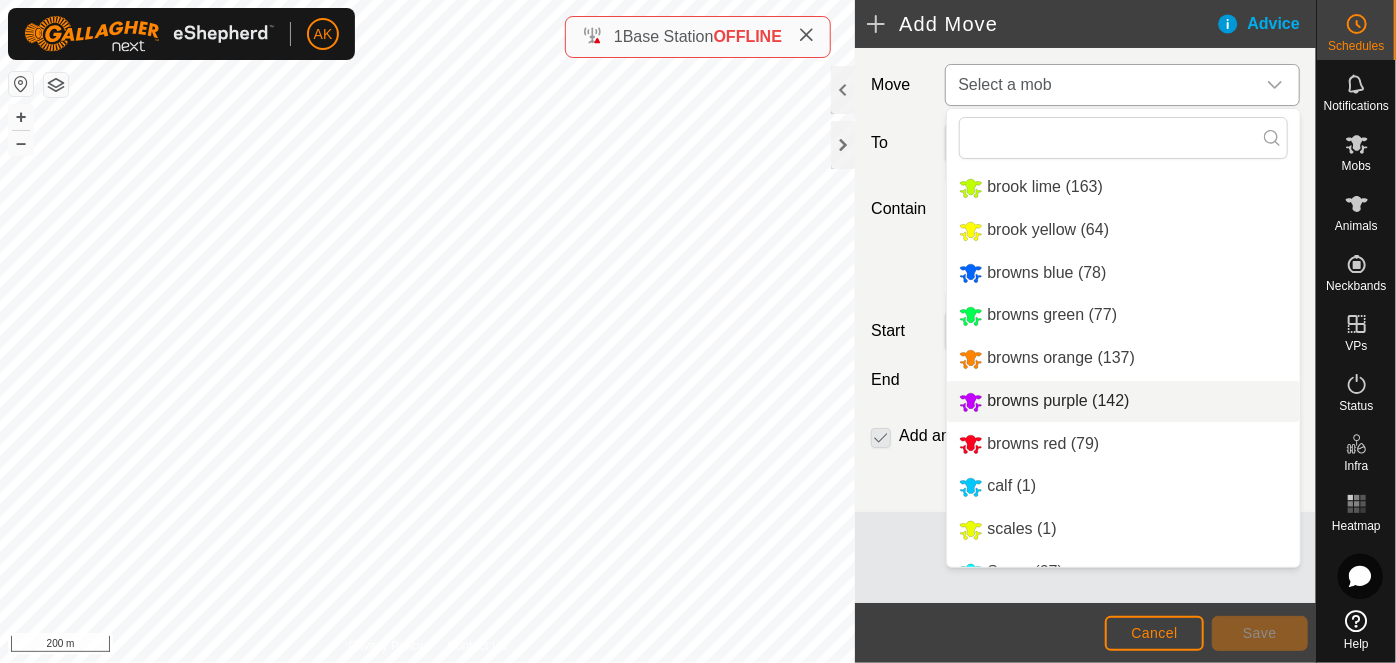 click on "browns purple (142)" at bounding box center [1123, 401] 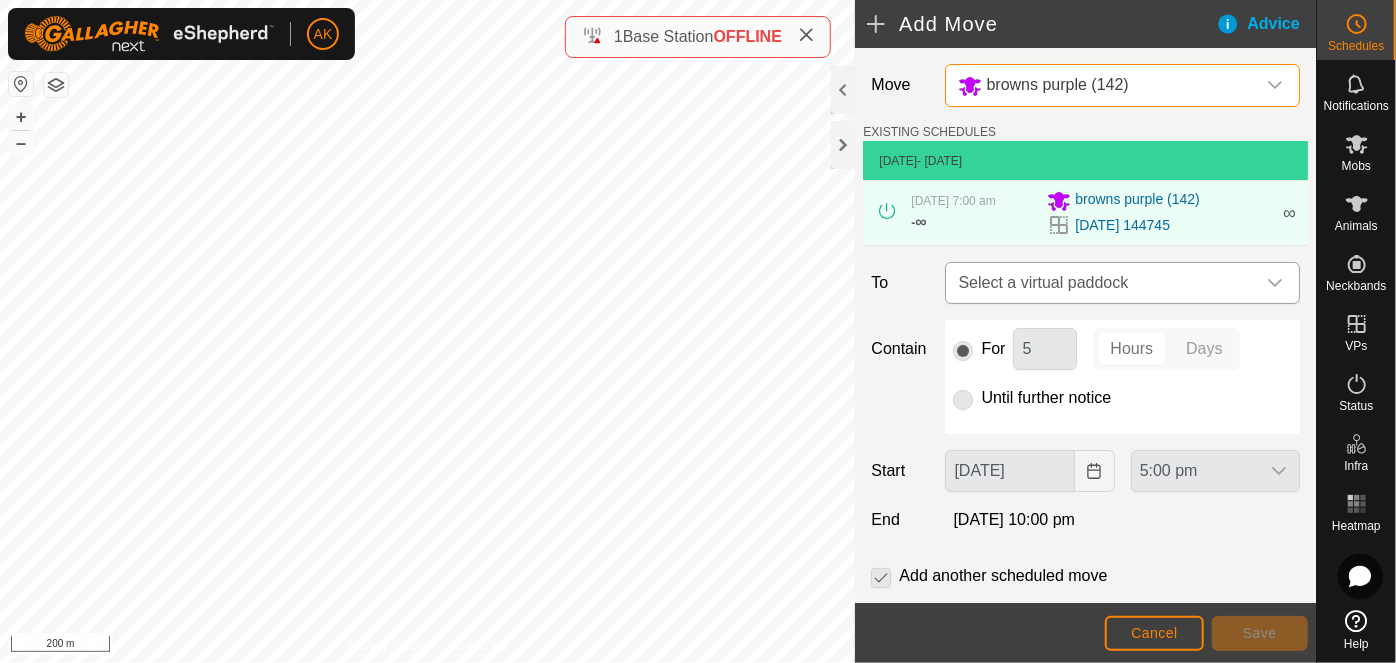 click on "Select a virtual paddock" at bounding box center [1102, 283] 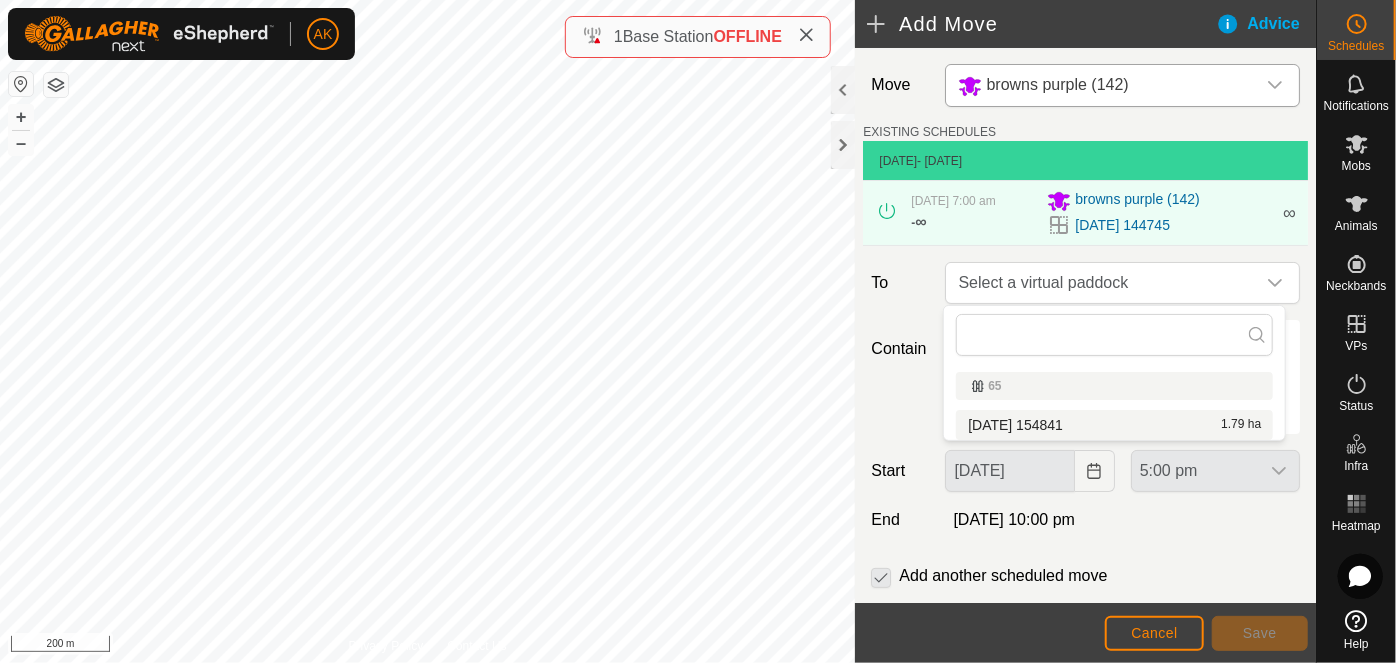 click on "[DATE] 154841  1.79 ha" at bounding box center [1114, 425] 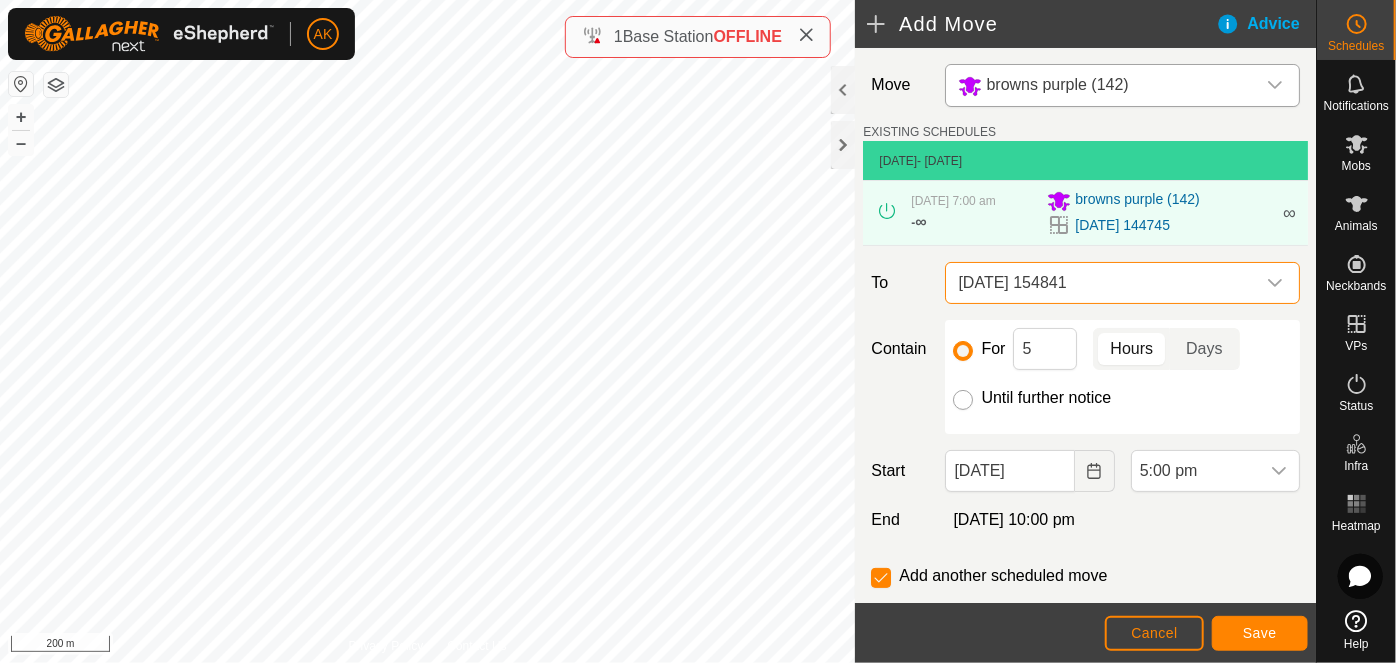 click on "Until further notice" at bounding box center [963, 400] 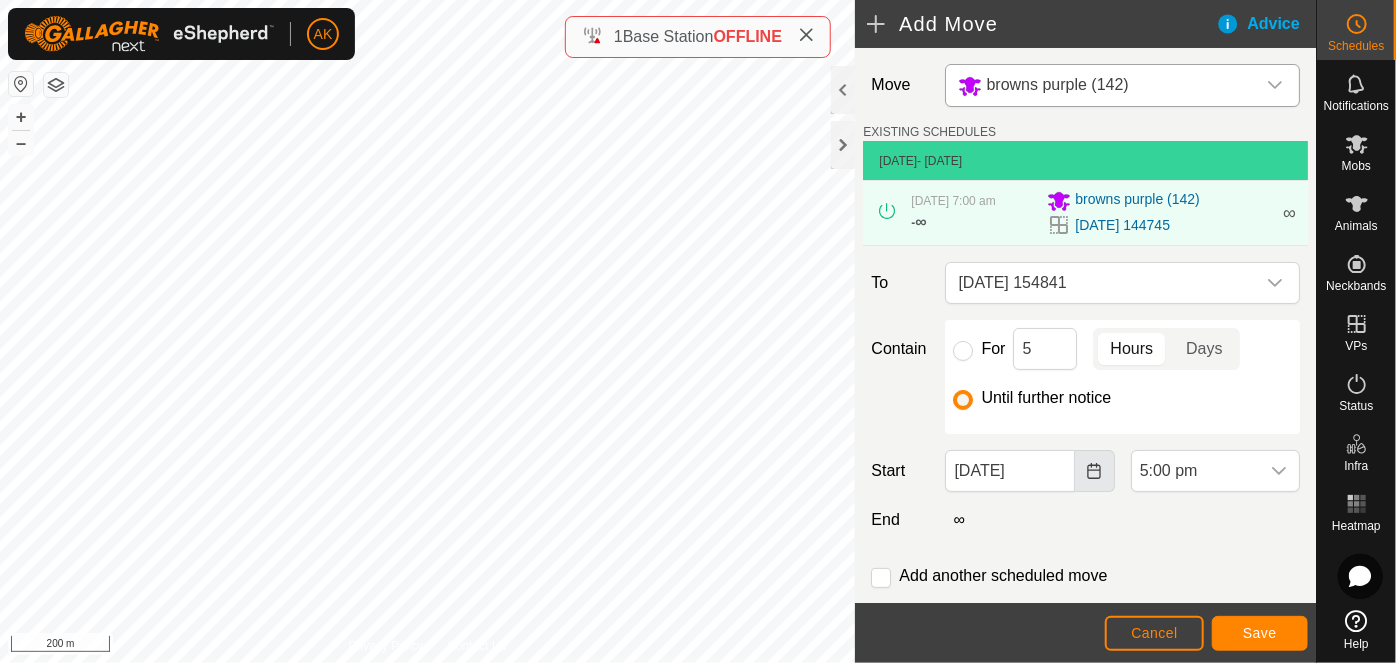 click 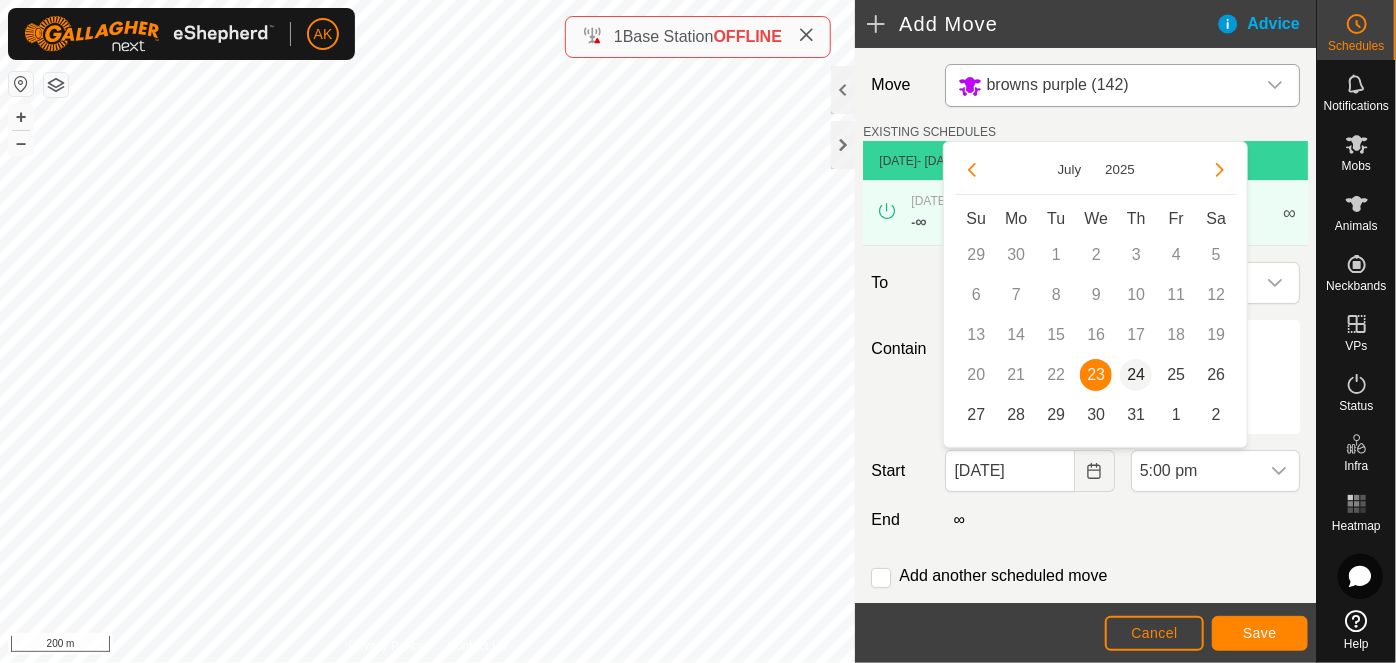 click on "24" at bounding box center (1136, 375) 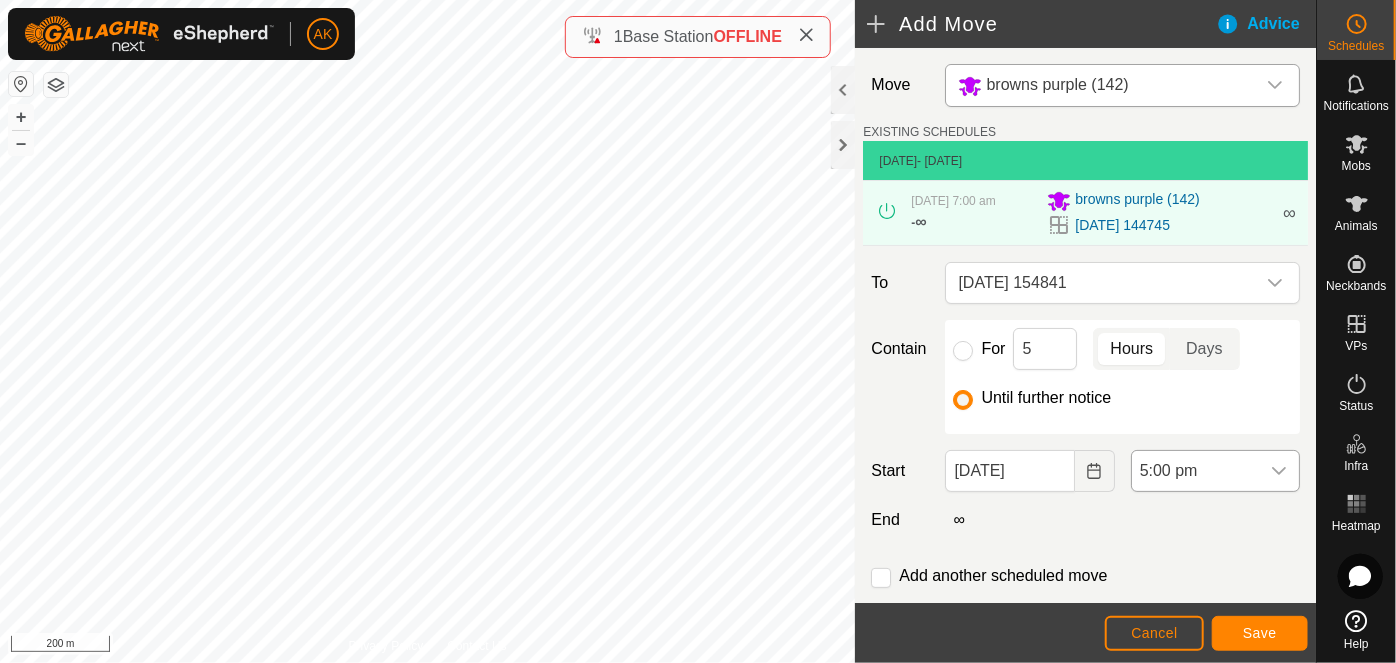 click on "5:00 pm" at bounding box center (1195, 471) 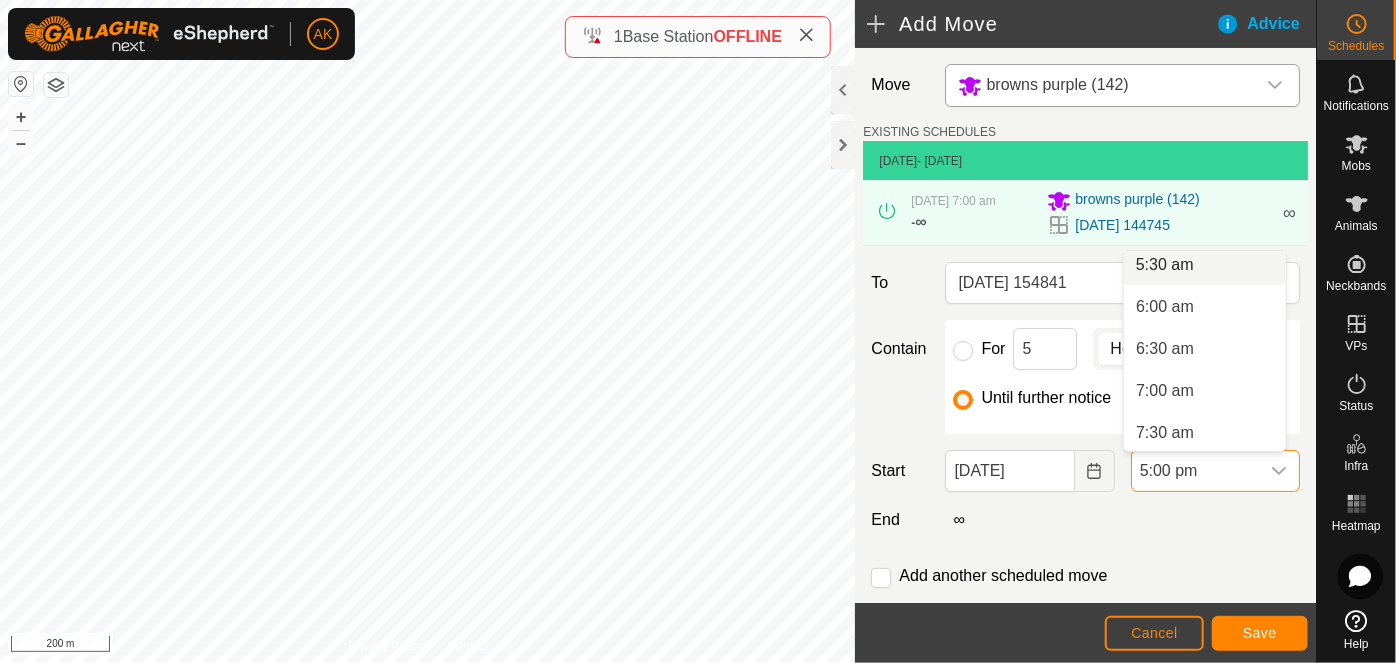 scroll, scrollTop: 541, scrollLeft: 0, axis: vertical 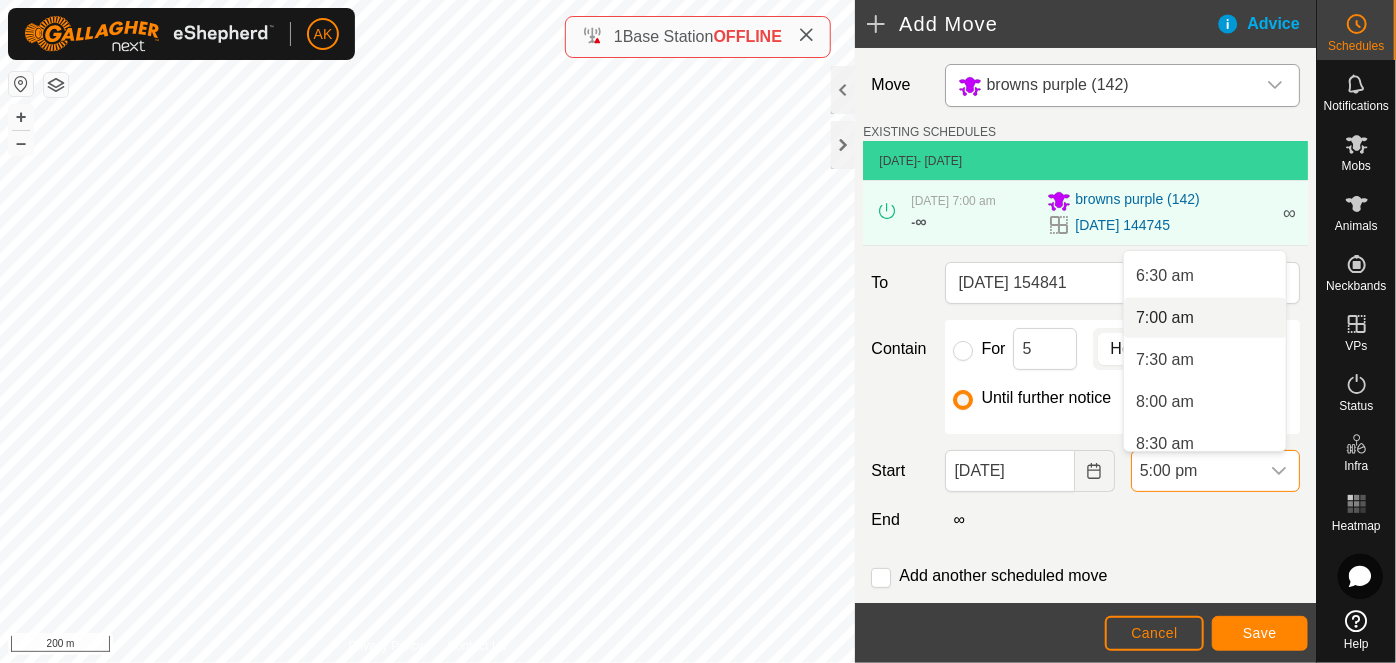 click on "7:00 am" at bounding box center [1205, 318] 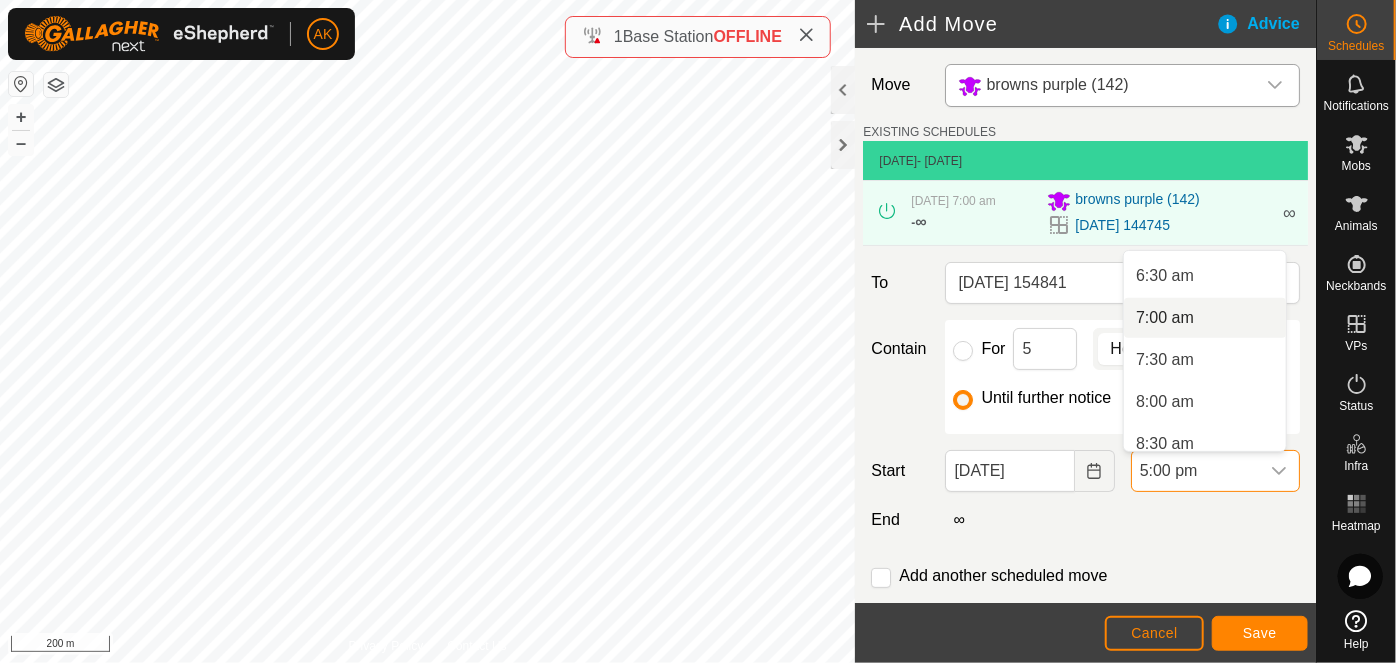 scroll, scrollTop: 0, scrollLeft: 0, axis: both 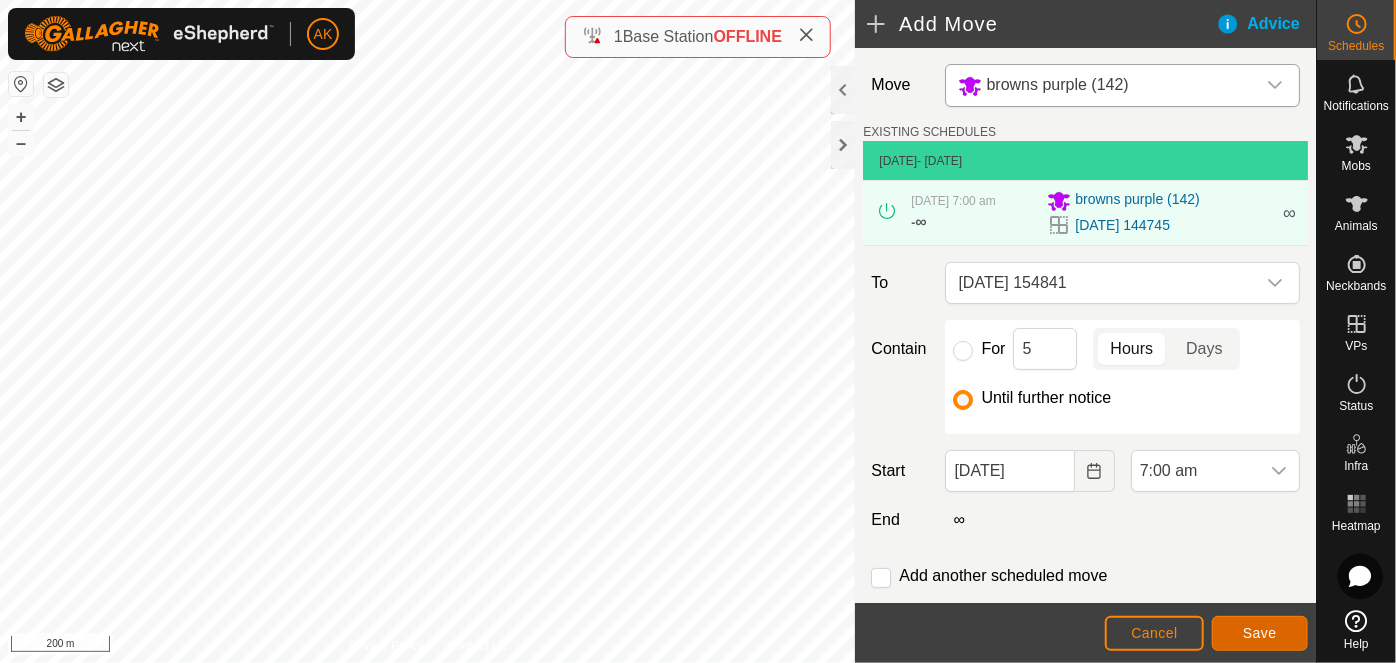 click on "Save" 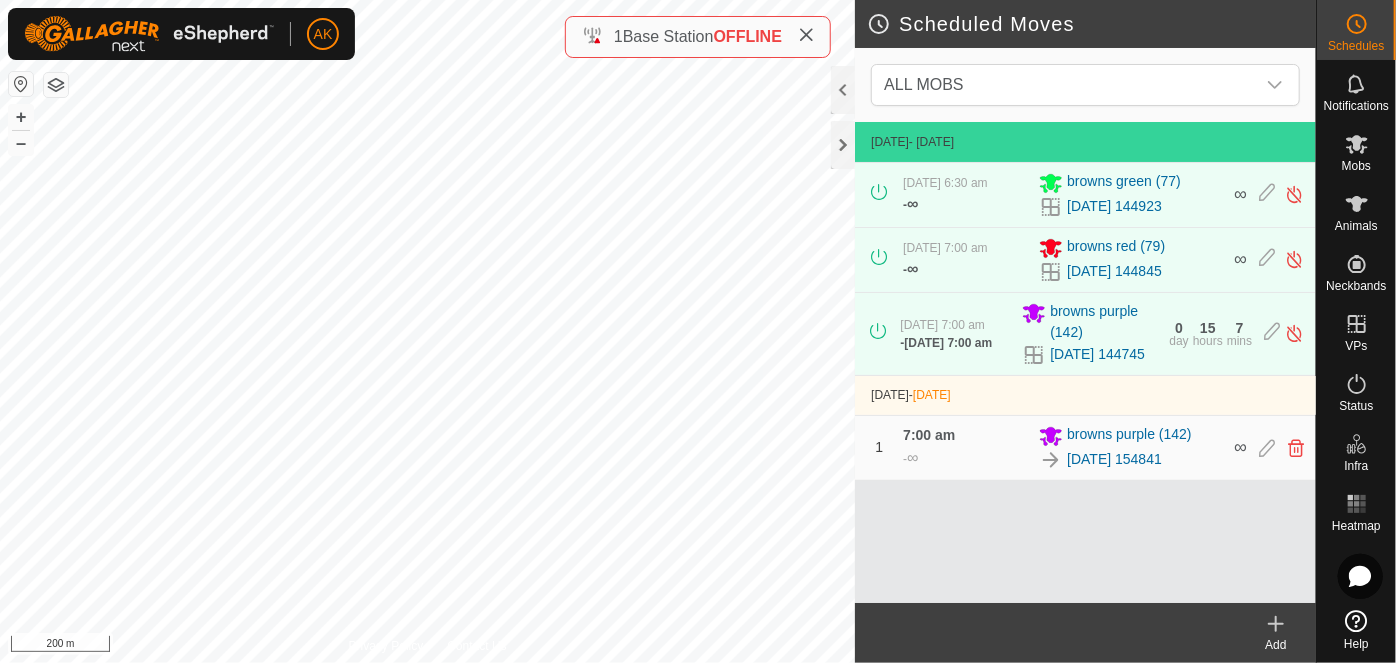 click 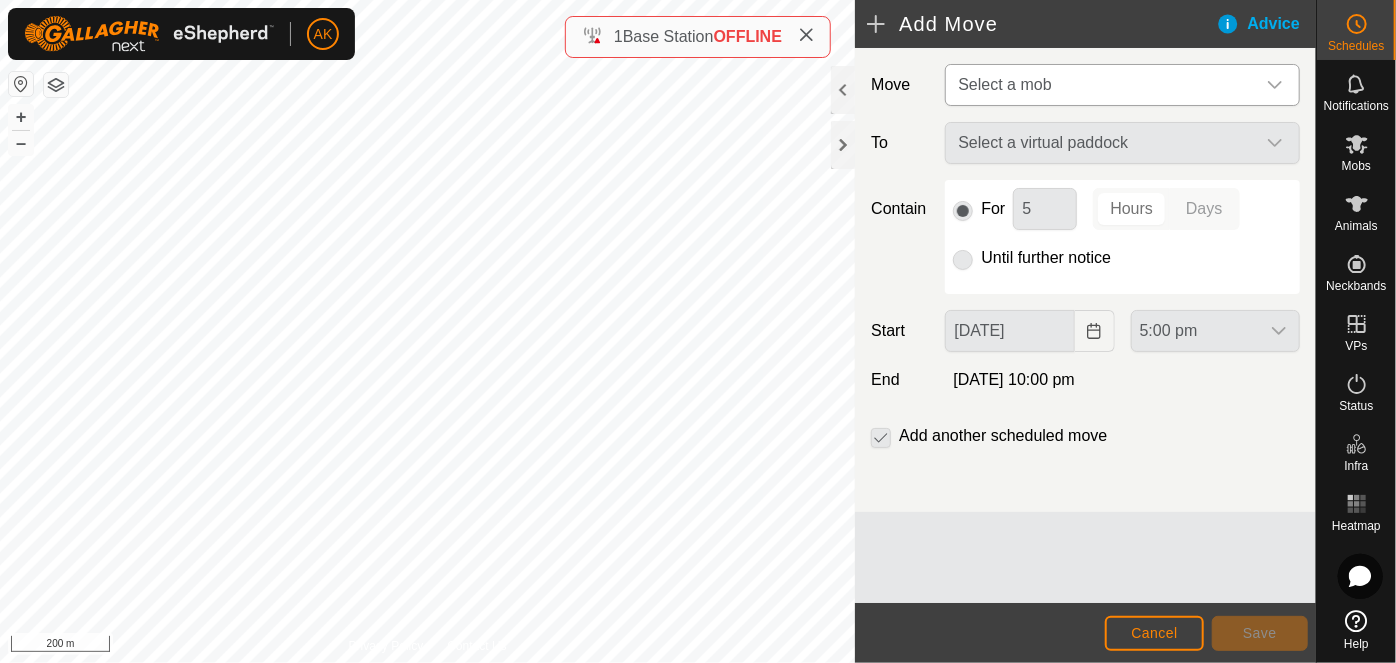 click on "Select a mob" at bounding box center (1004, 84) 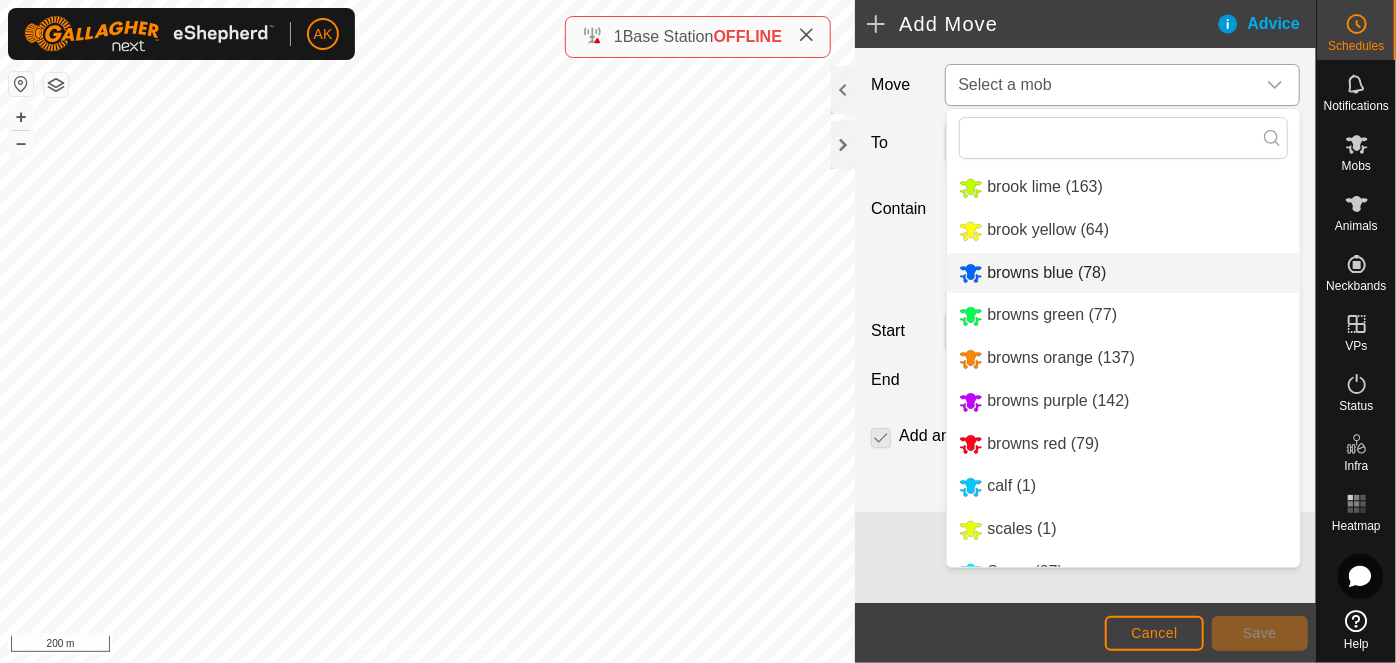 click on "browns blue (78)" at bounding box center [1123, 273] 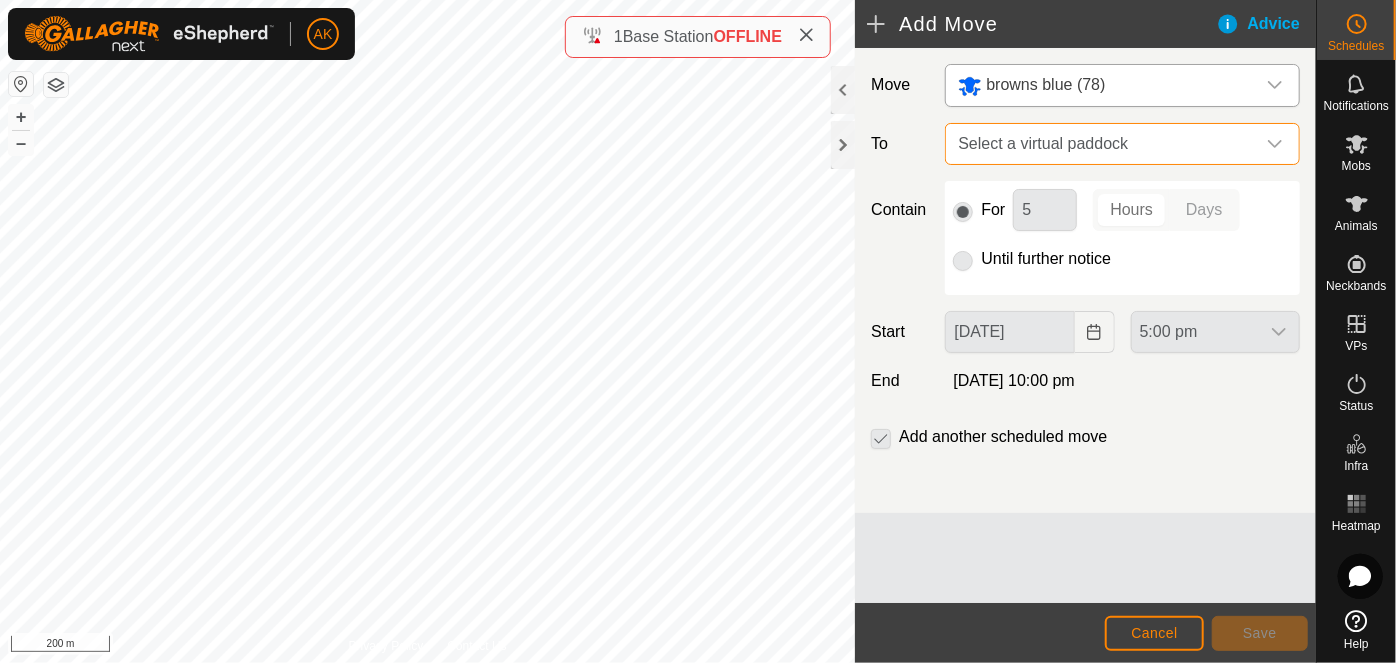 click on "Select a virtual paddock" at bounding box center [1102, 144] 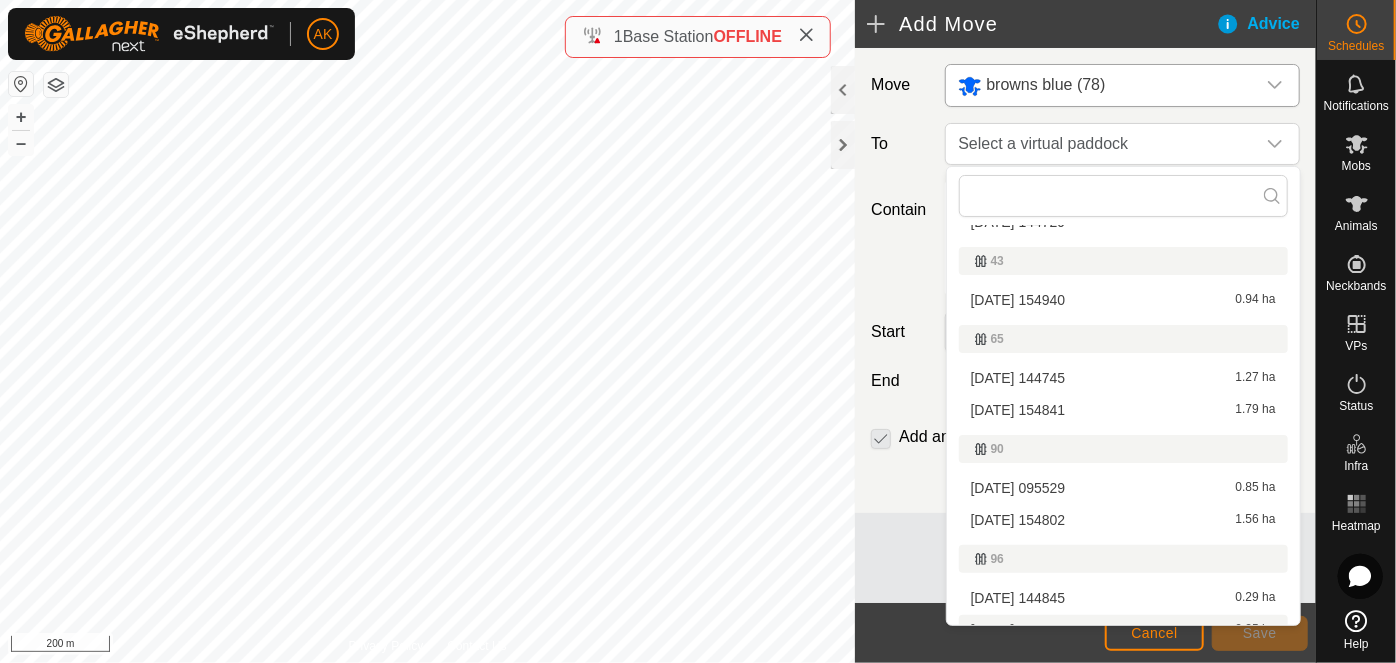 scroll, scrollTop: 0, scrollLeft: 0, axis: both 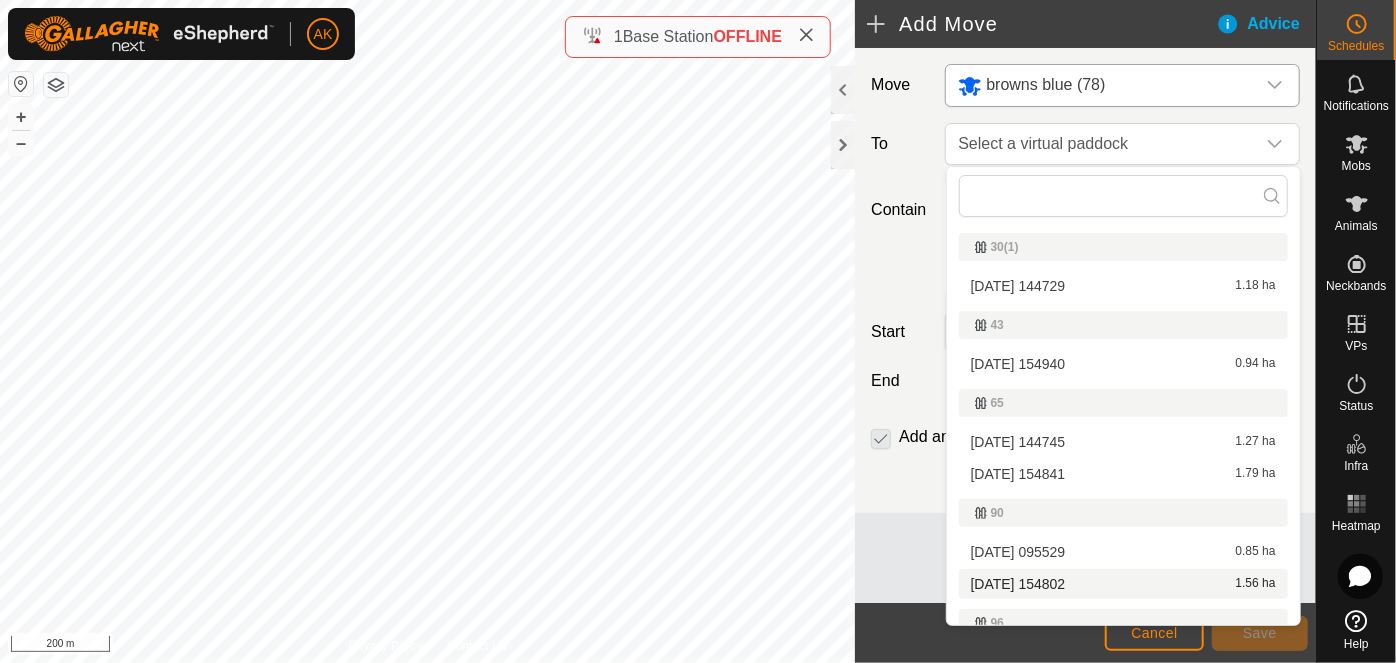 click on "[DATE] 154802  1.56 ha" at bounding box center (1123, 584) 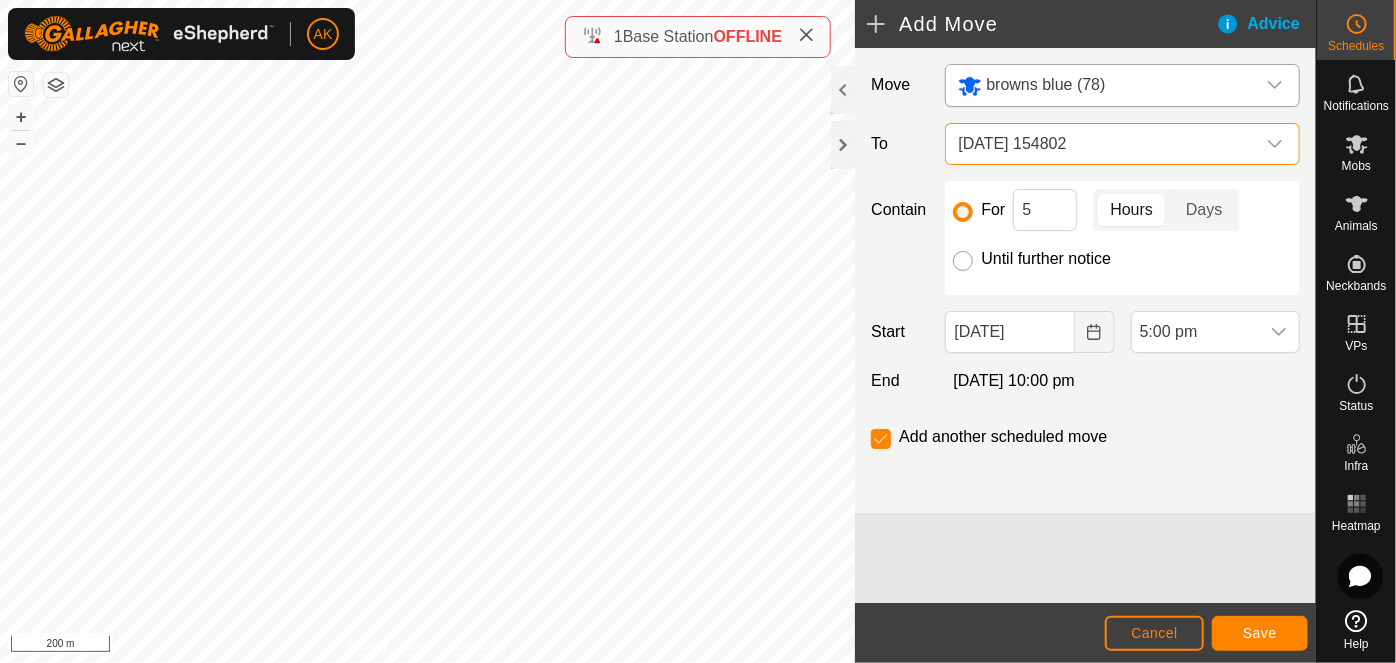 click on "Until further notice" at bounding box center [963, 261] 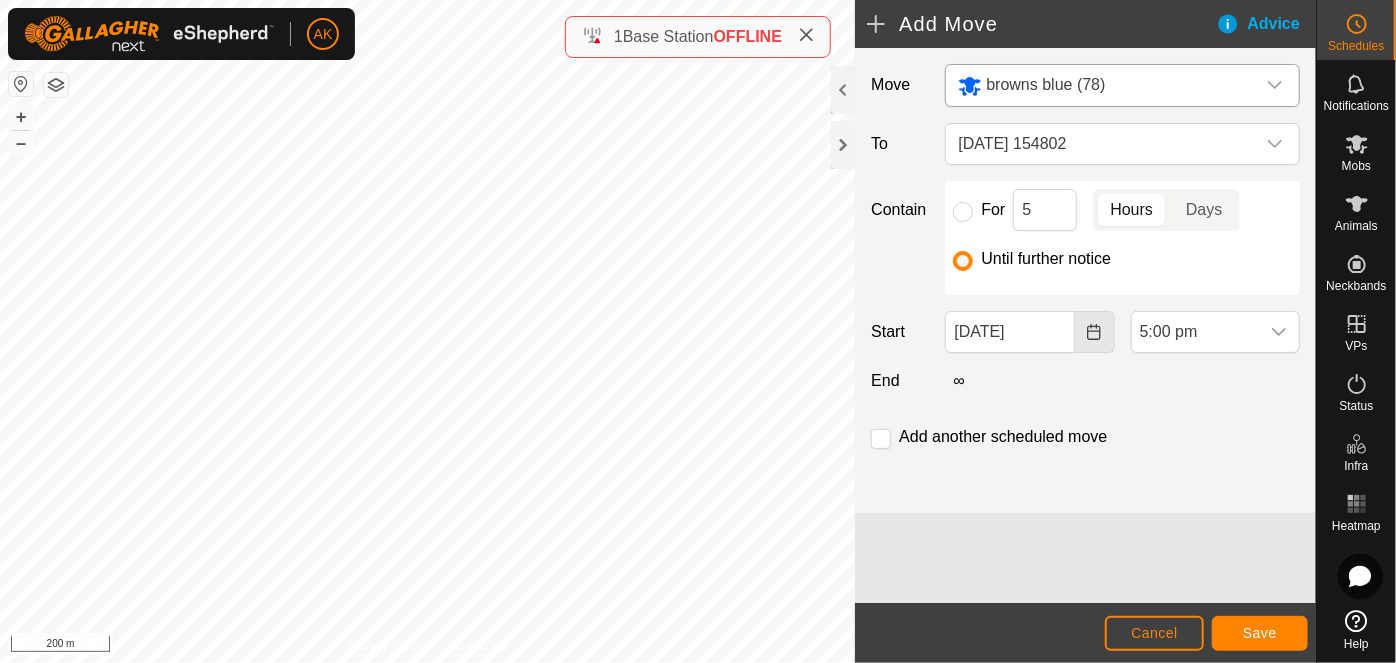 click 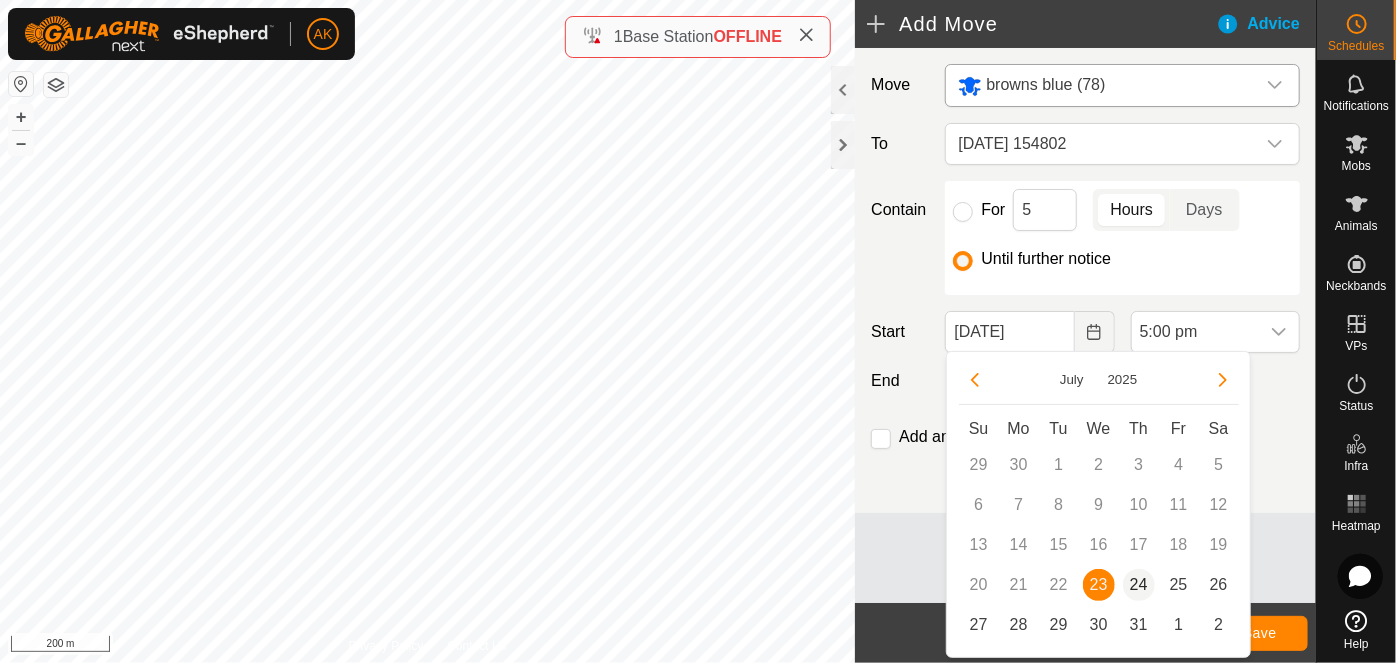 click on "24" at bounding box center [1139, 585] 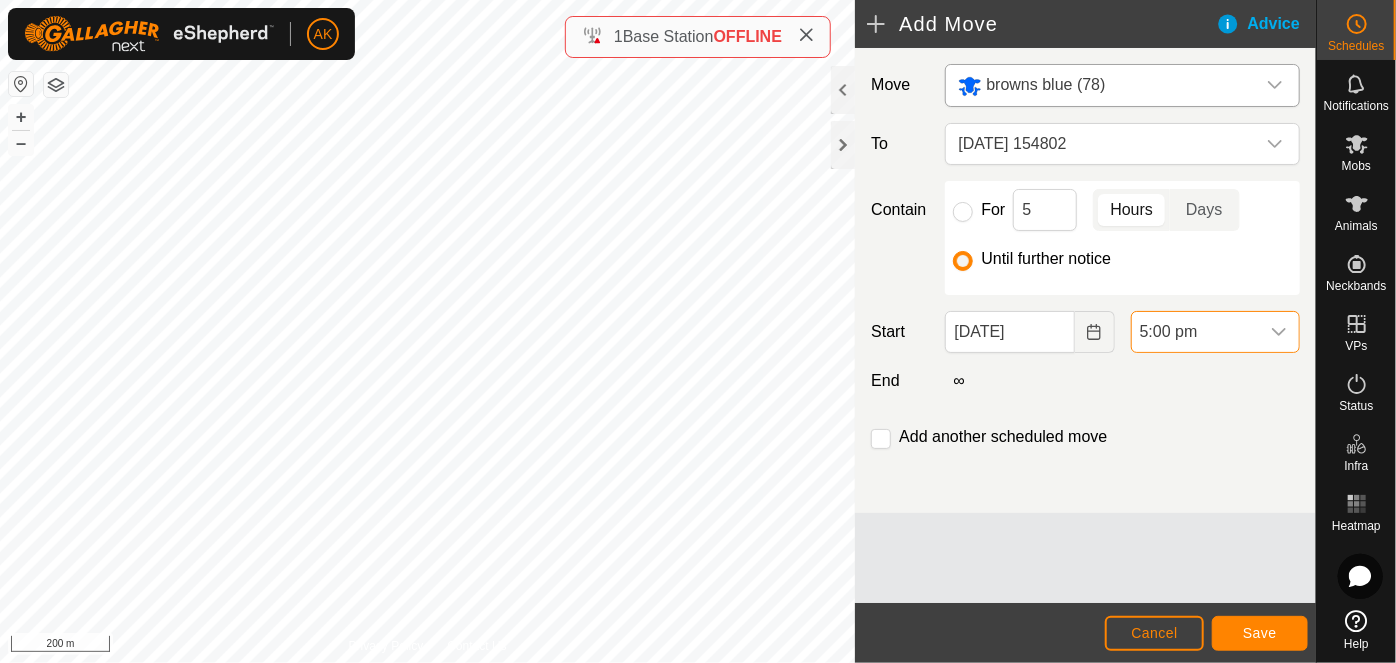 click on "5:00 pm" at bounding box center (1195, 332) 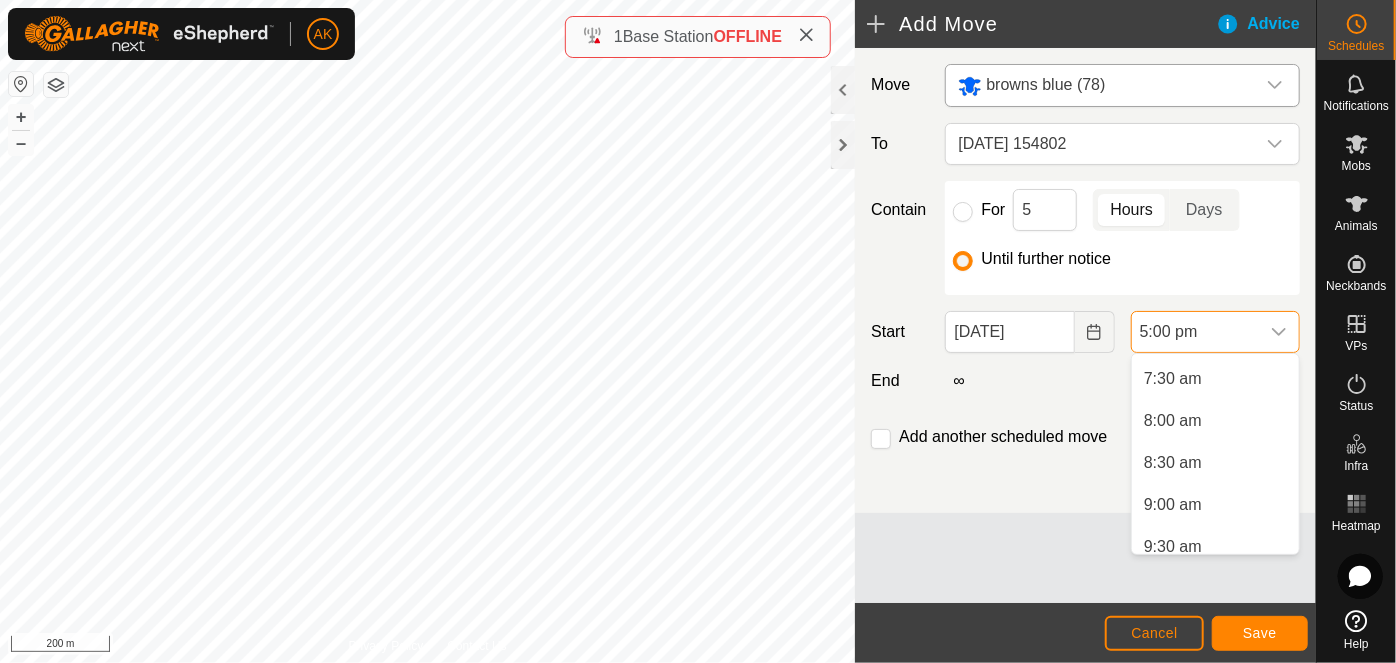 scroll, scrollTop: 532, scrollLeft: 0, axis: vertical 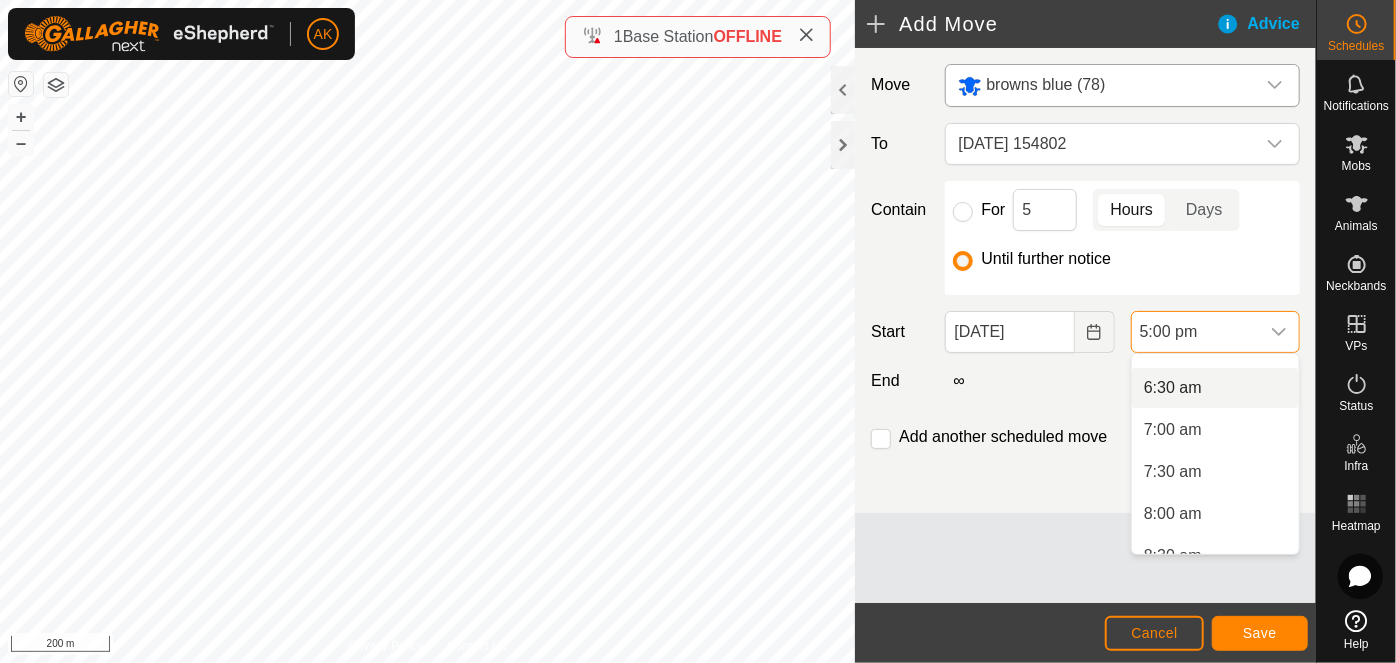 click on "6:30 am" at bounding box center [1215, 388] 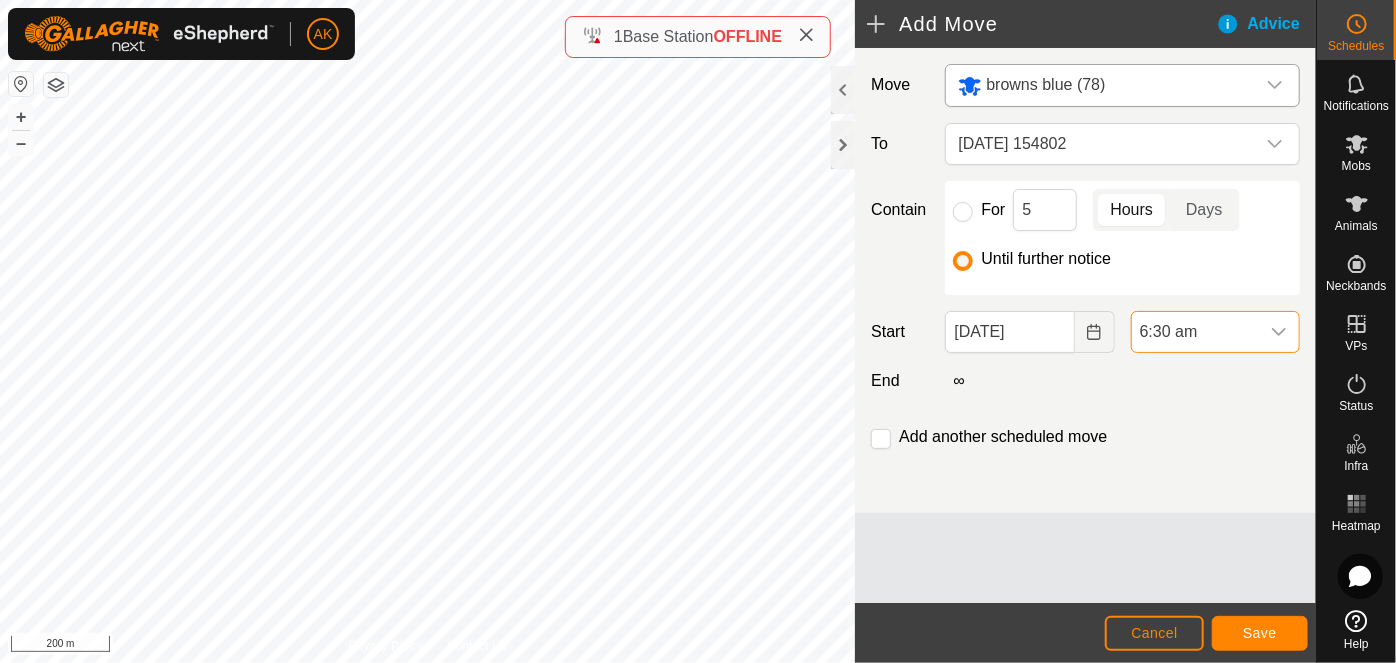 scroll, scrollTop: 1268, scrollLeft: 0, axis: vertical 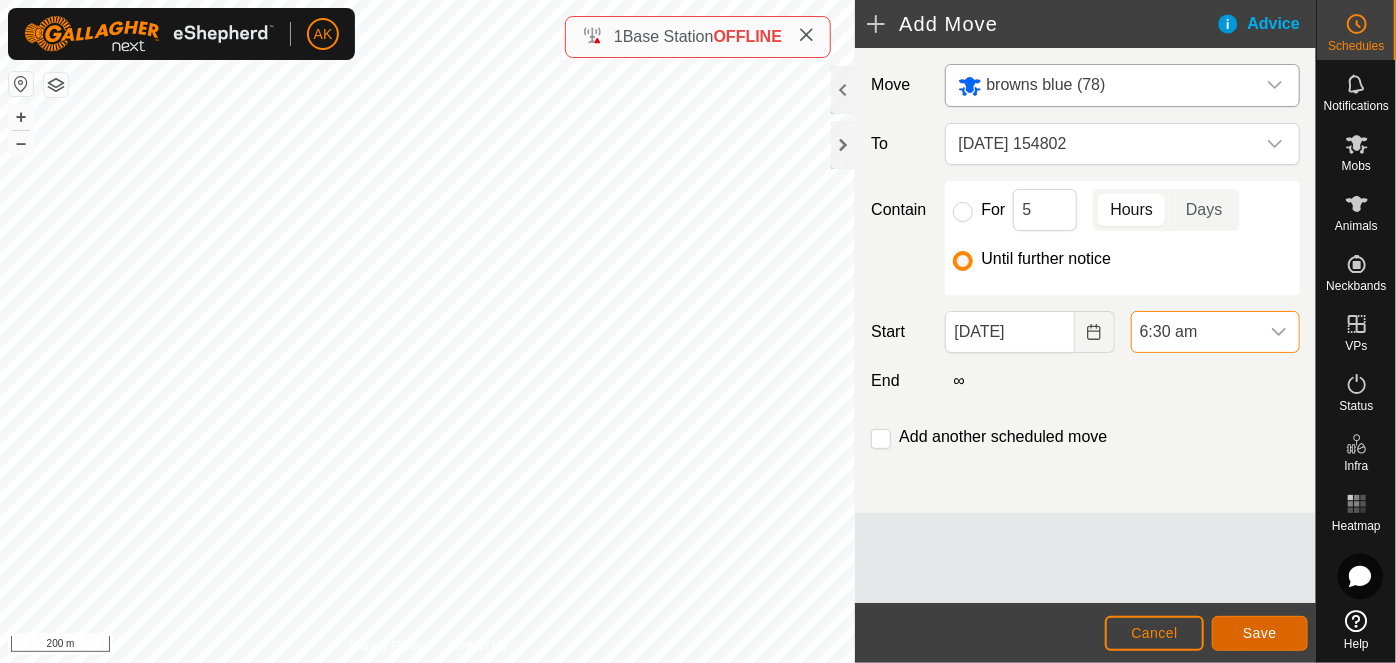 click on "Save" 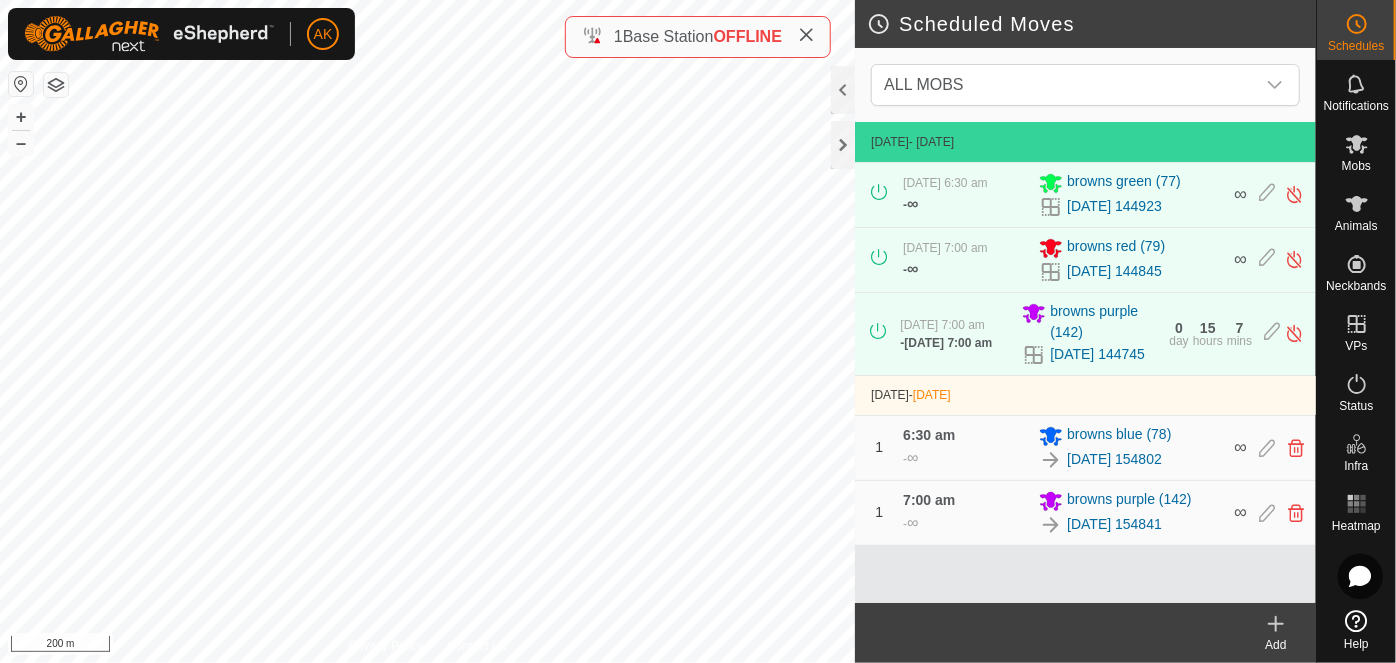 click 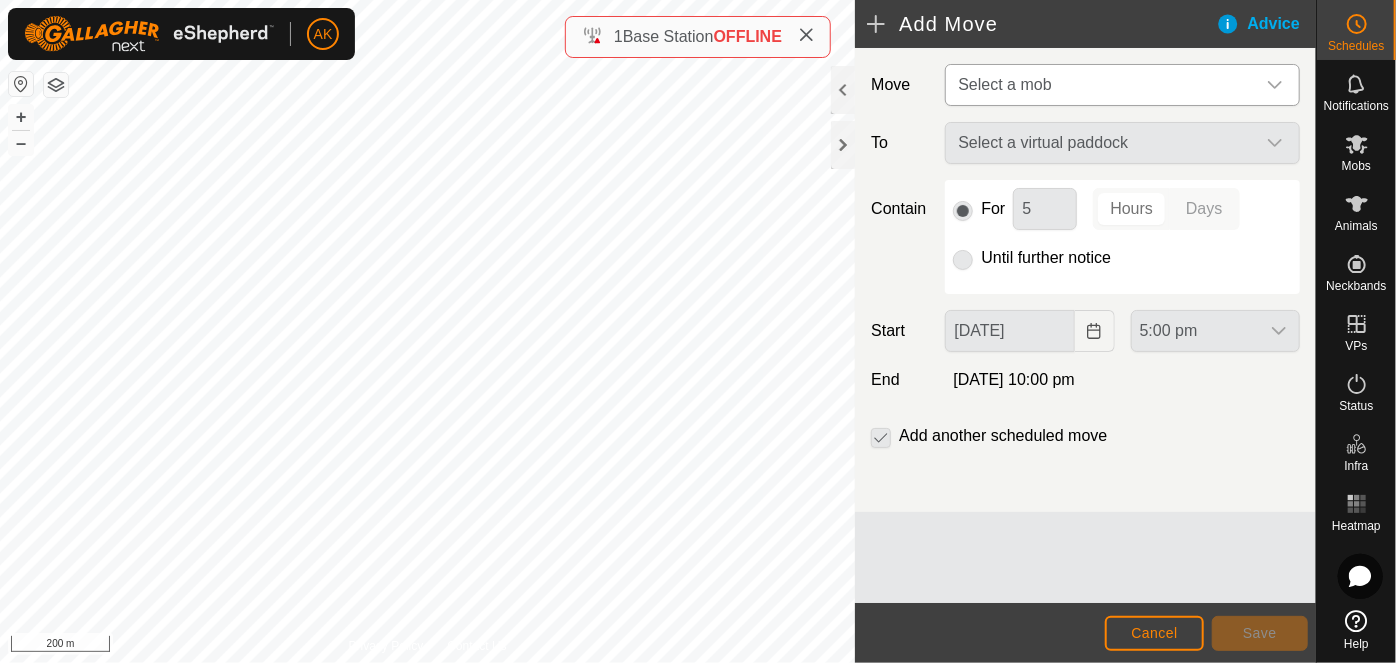 click on "Select a mob" at bounding box center [1004, 84] 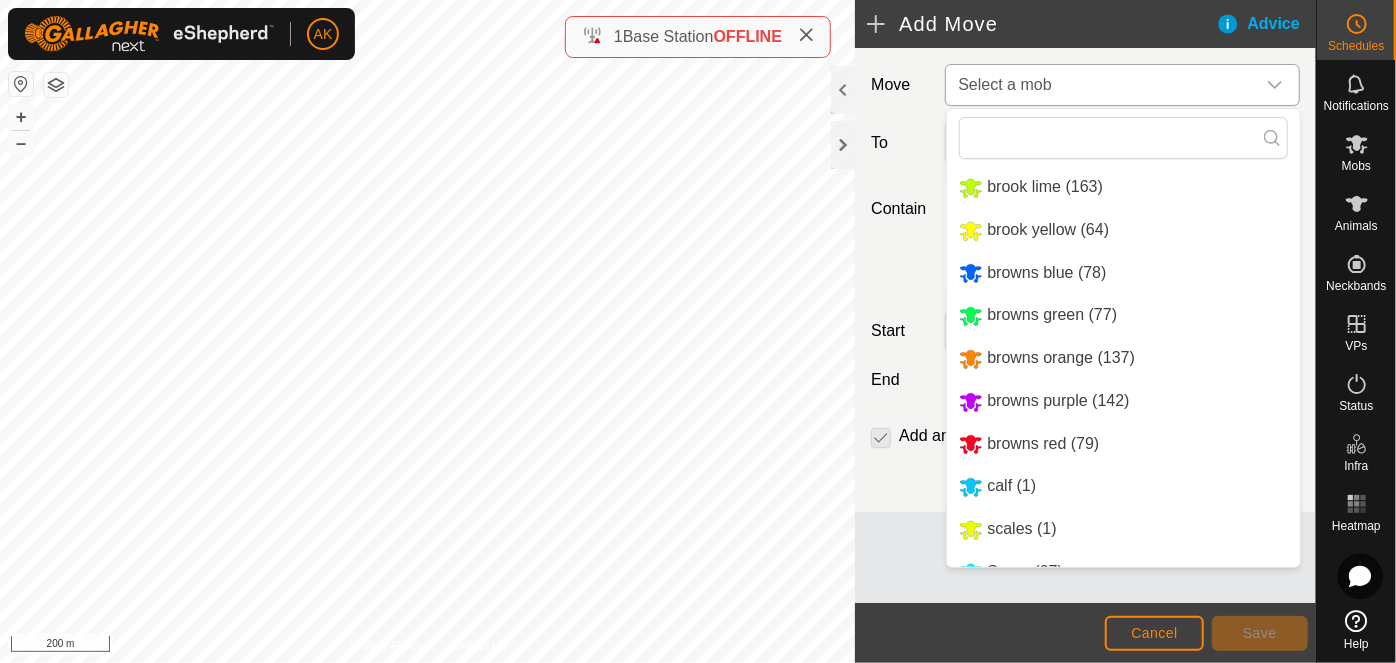 click on "browns red (79)" at bounding box center (1123, 444) 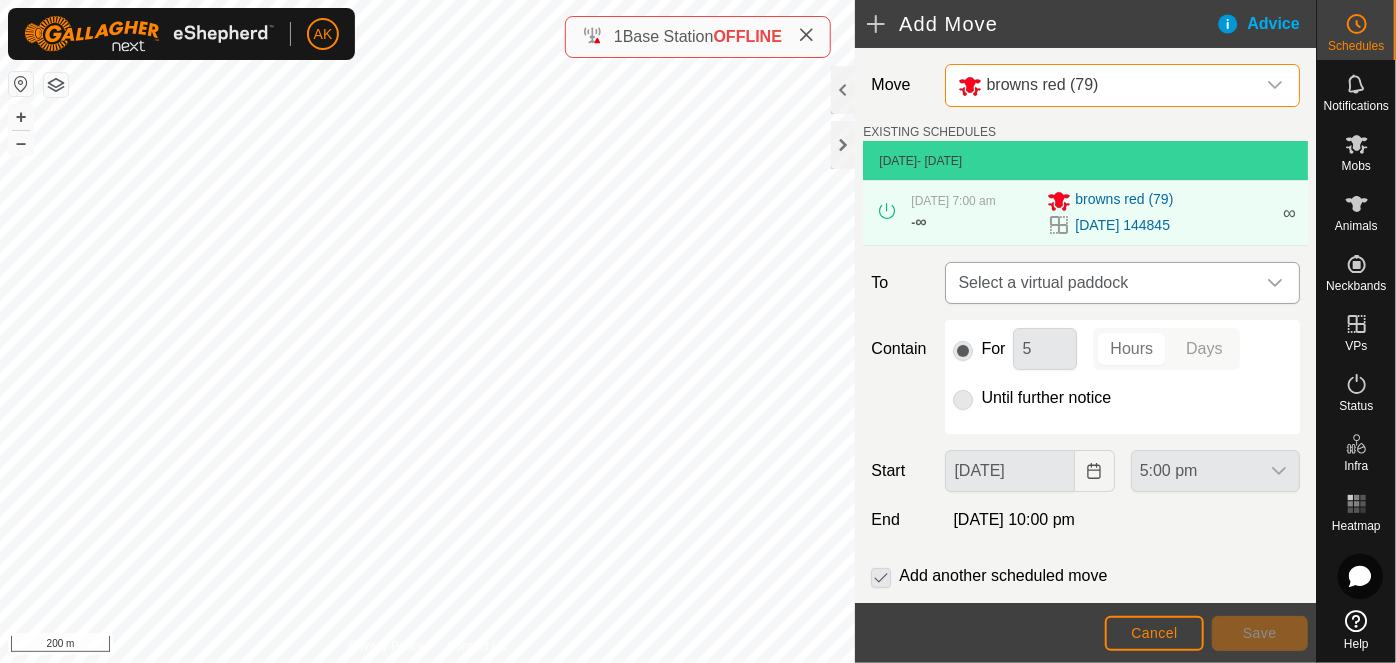 click on "Select a virtual paddock" at bounding box center (1102, 283) 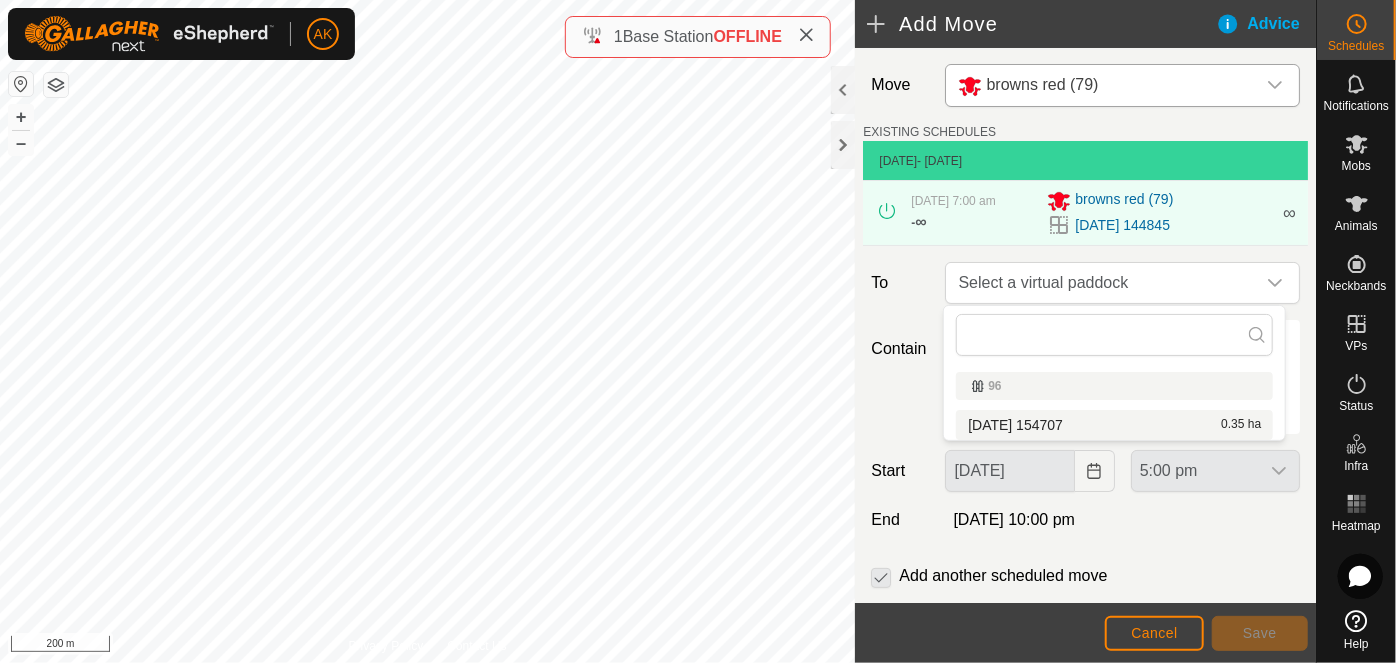 click on "[DATE] 154707  0.35 ha" at bounding box center (1114, 425) 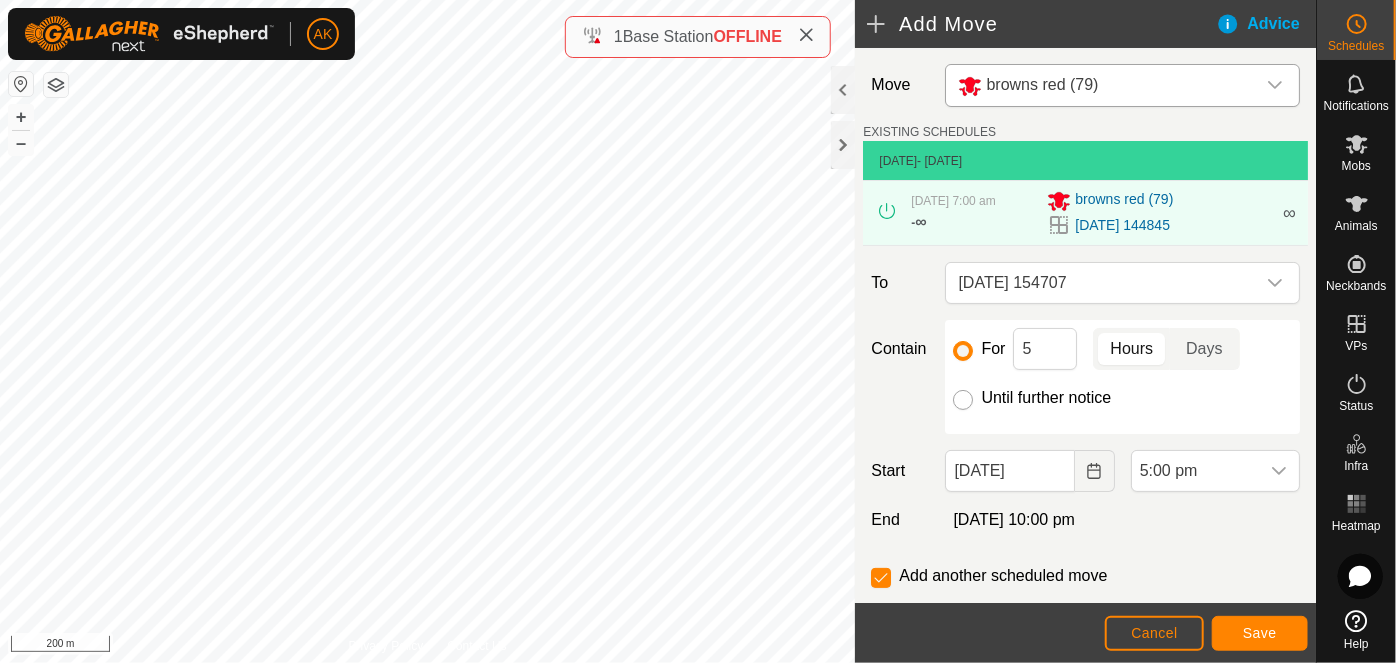 click on "Until further notice" at bounding box center [963, 400] 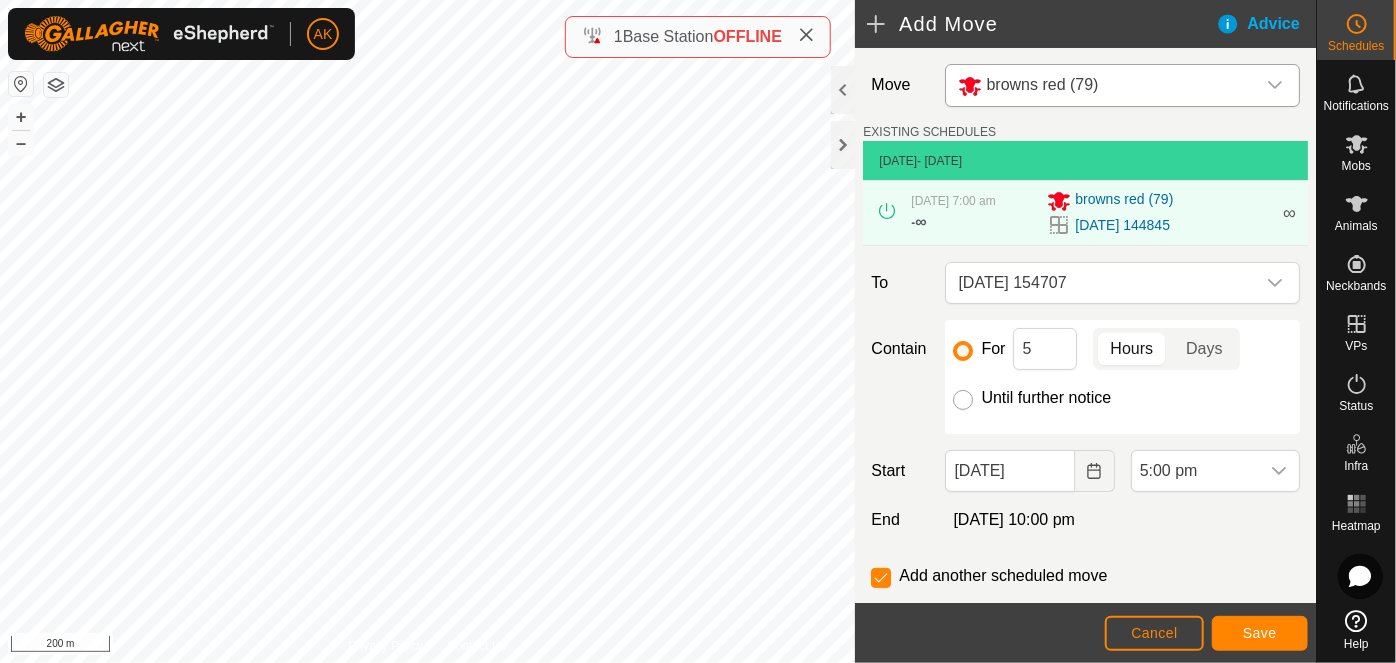 radio on "true" 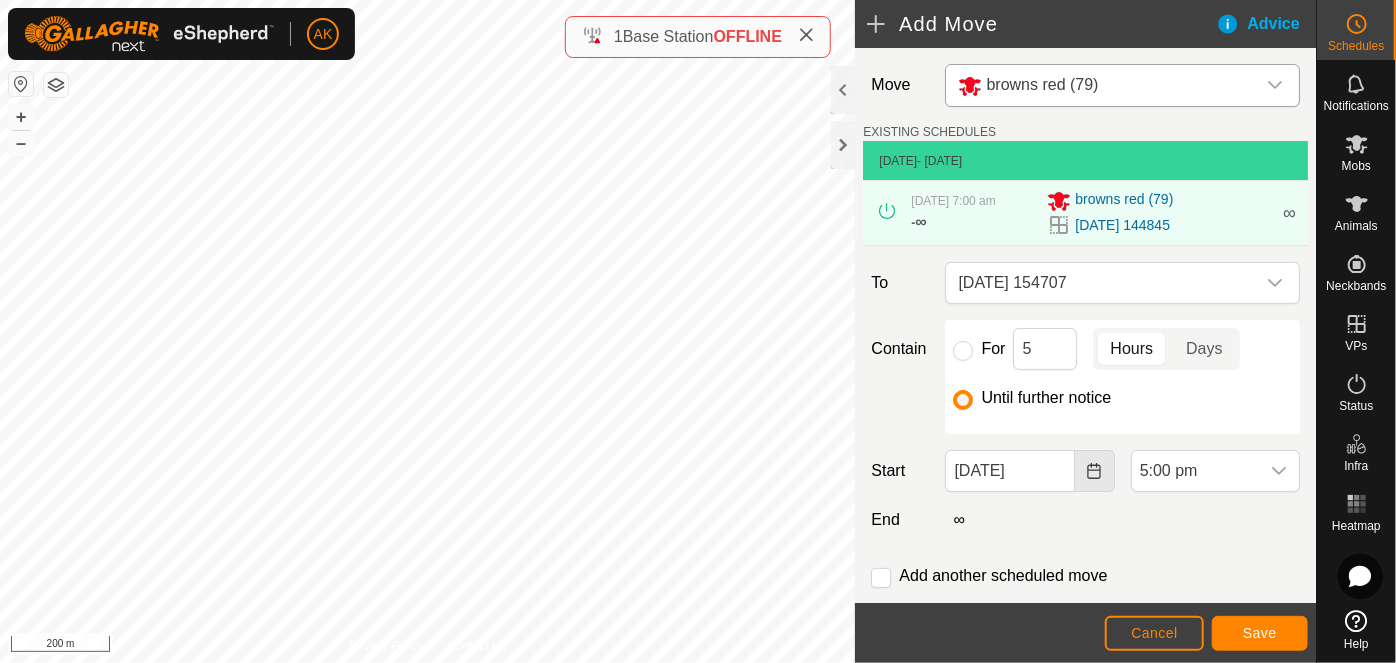 click 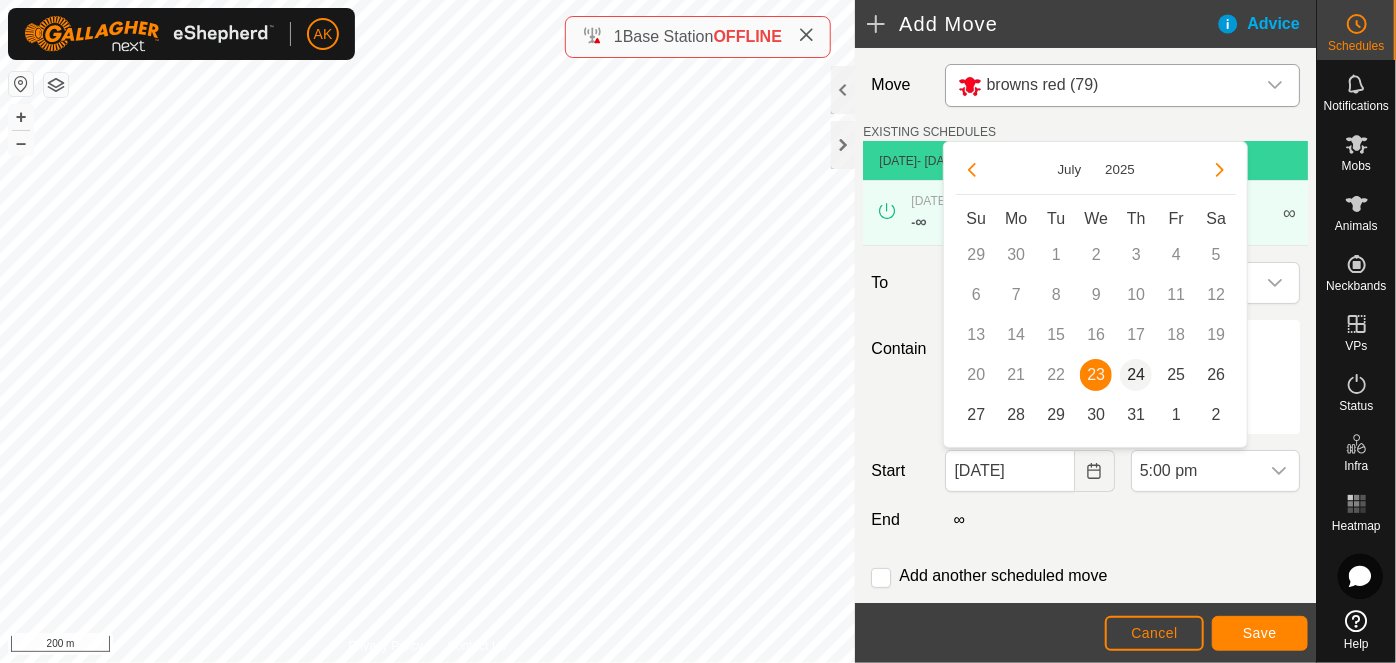 click on "24" at bounding box center [1136, 375] 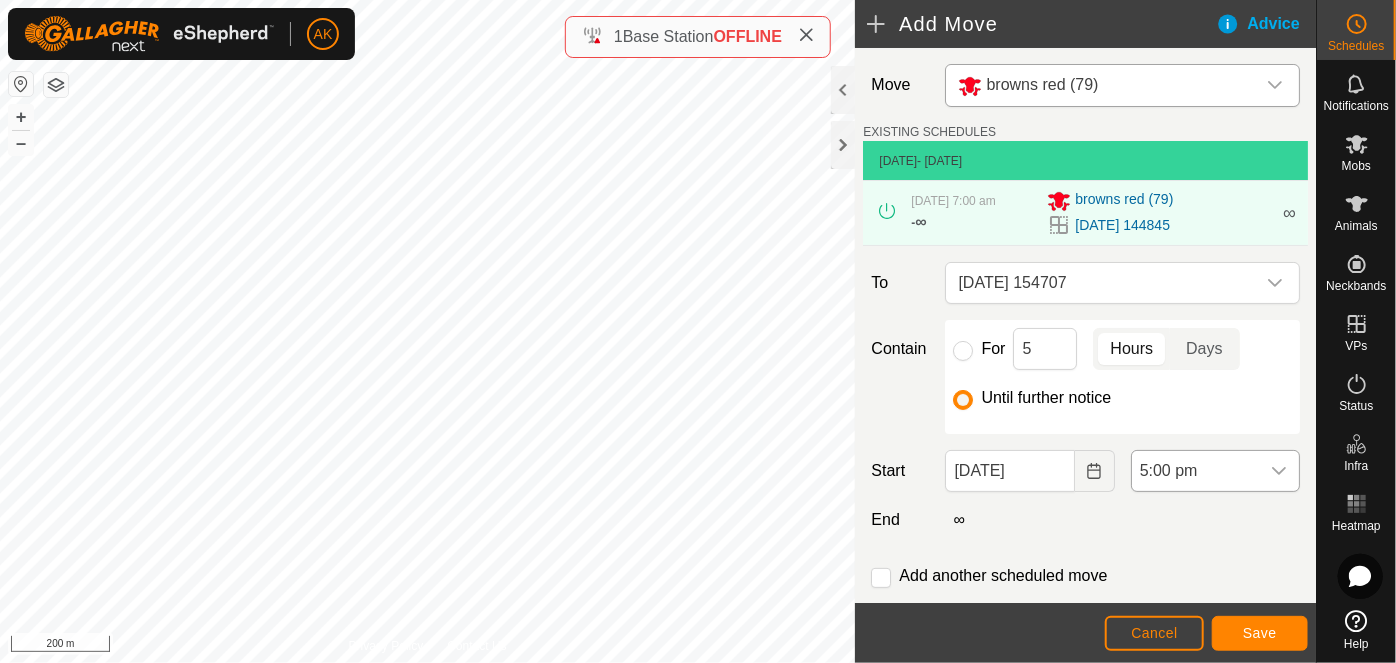 click on "5:00 pm" at bounding box center (1195, 471) 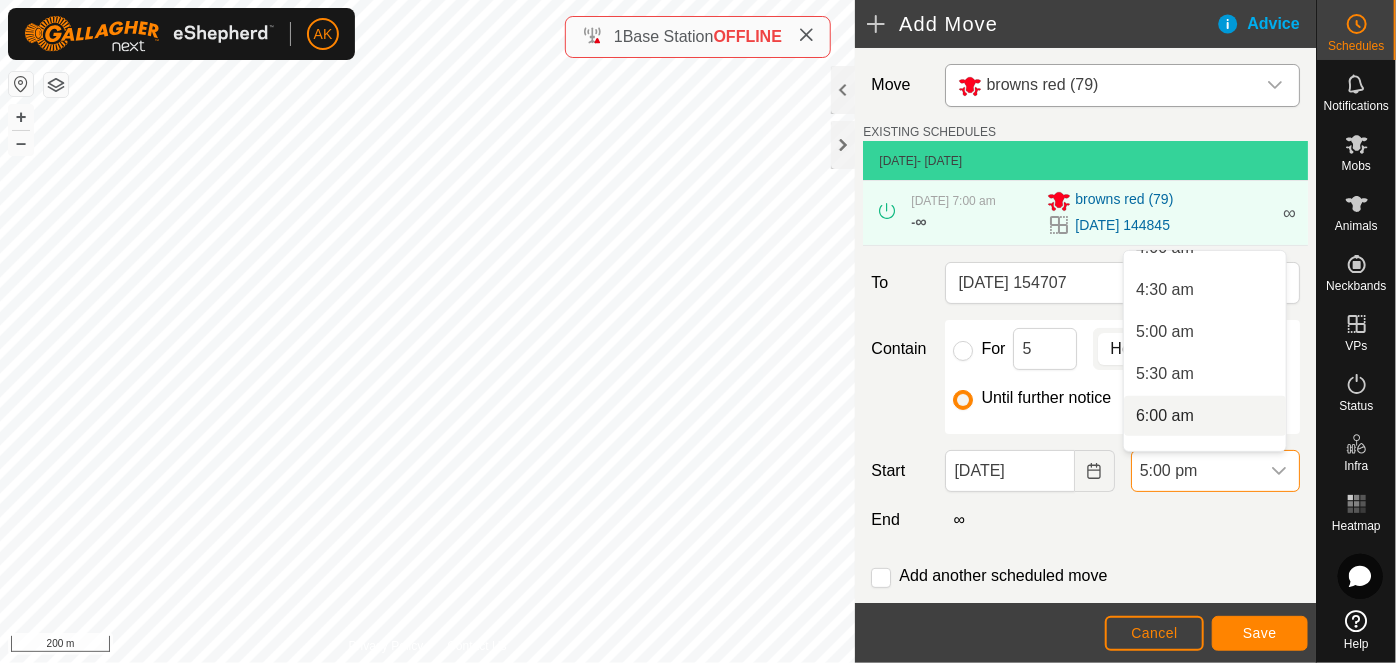 scroll, scrollTop: 450, scrollLeft: 0, axis: vertical 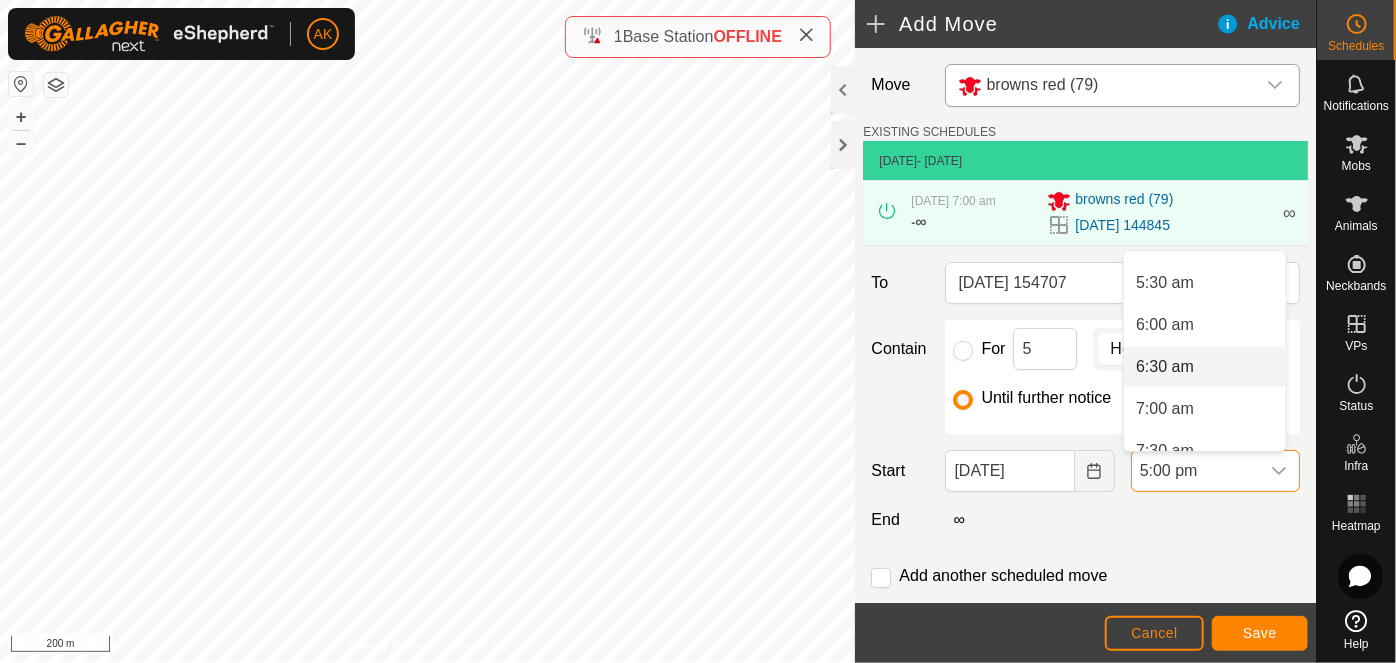 click on "6:30 am" at bounding box center [1205, 367] 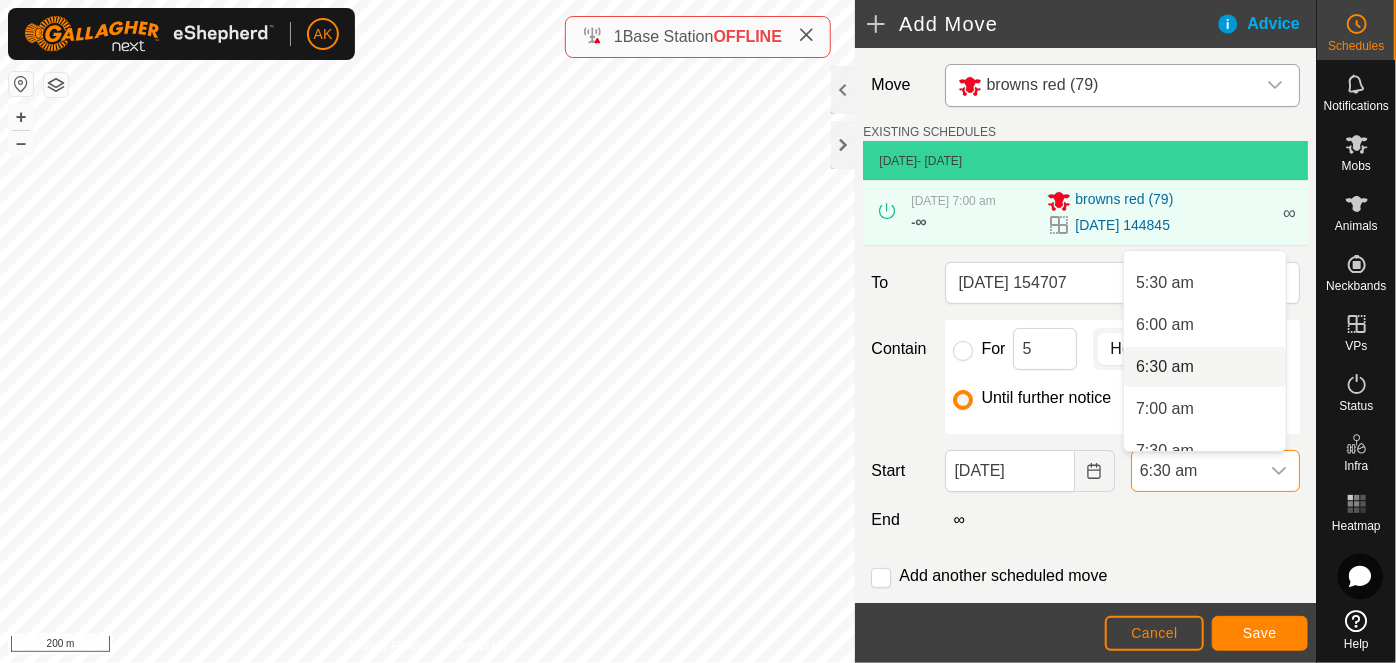 scroll, scrollTop: 0, scrollLeft: 0, axis: both 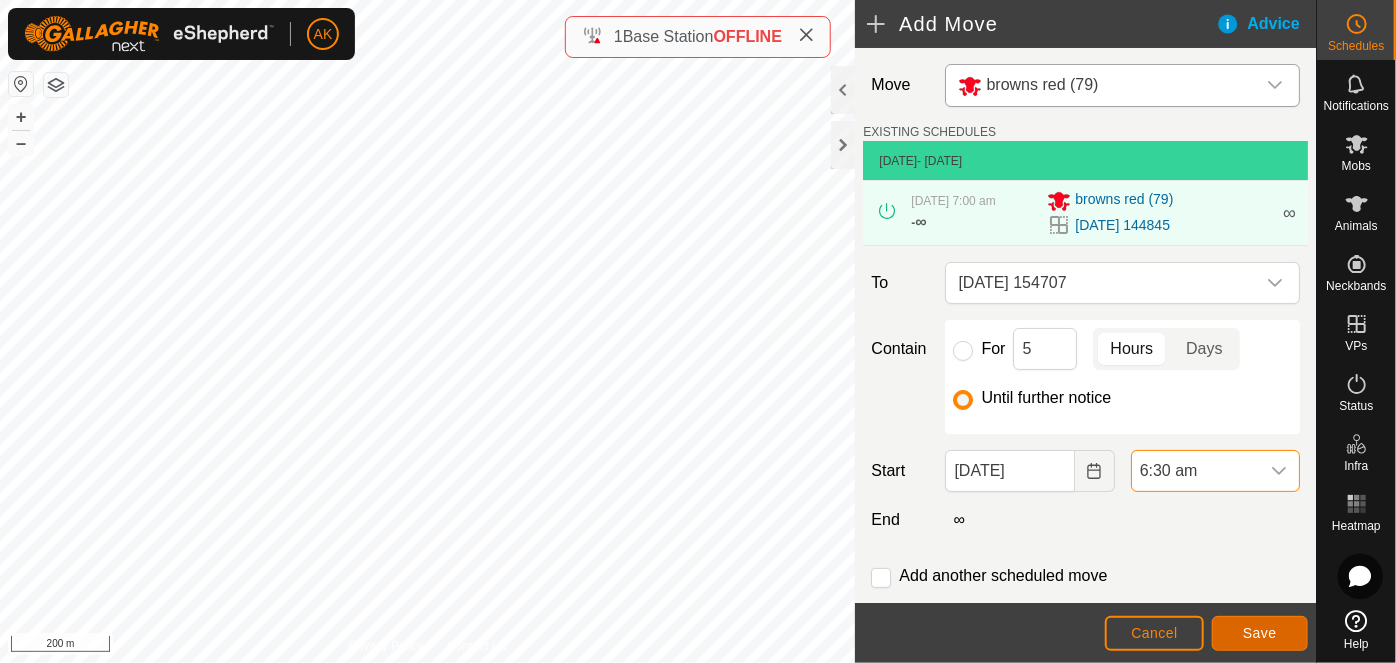 click on "Save" 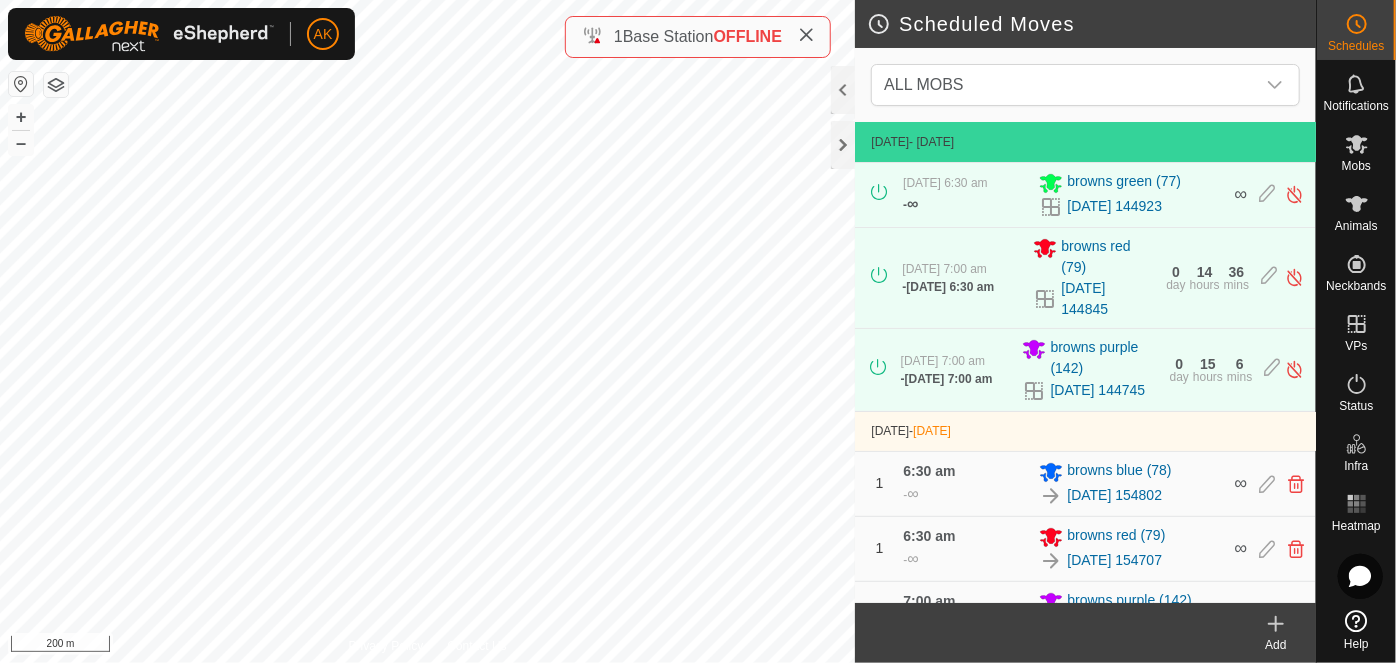 drag, startPoint x: 1194, startPoint y: 530, endPoint x: 1194, endPoint y: 421, distance: 109 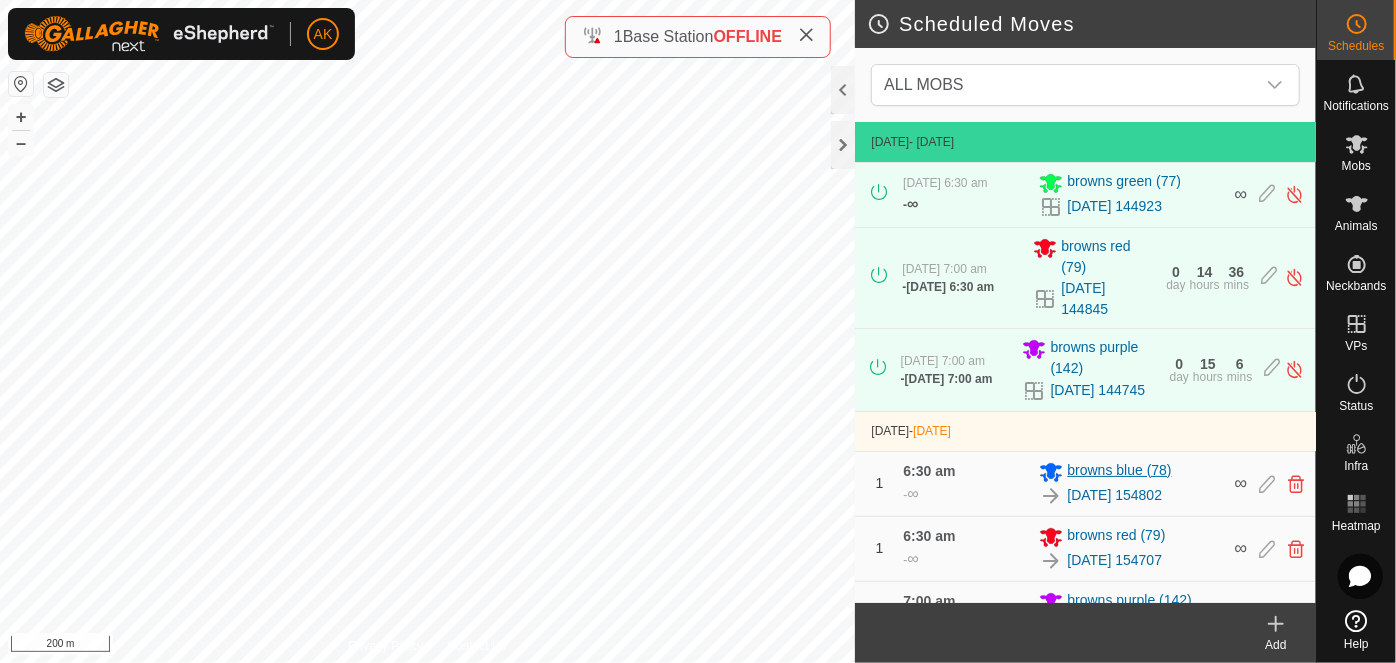 click on "browns blue (78)" at bounding box center [1130, 472] 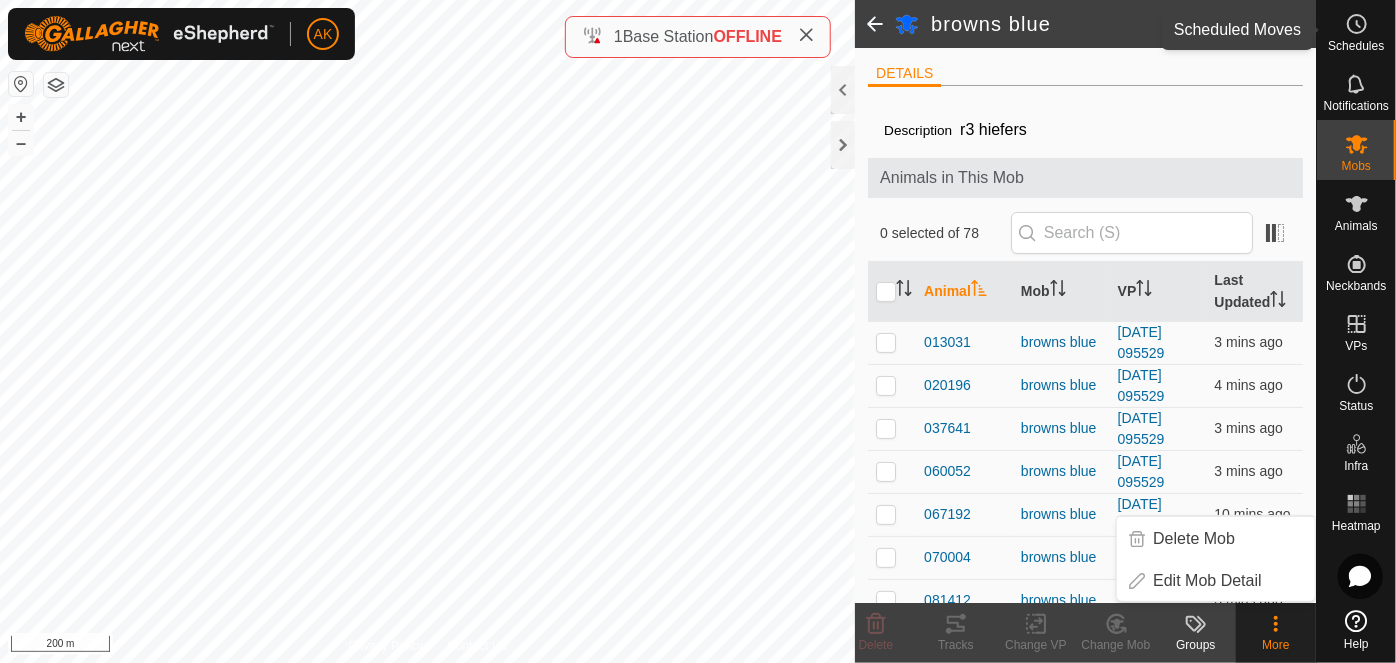 click 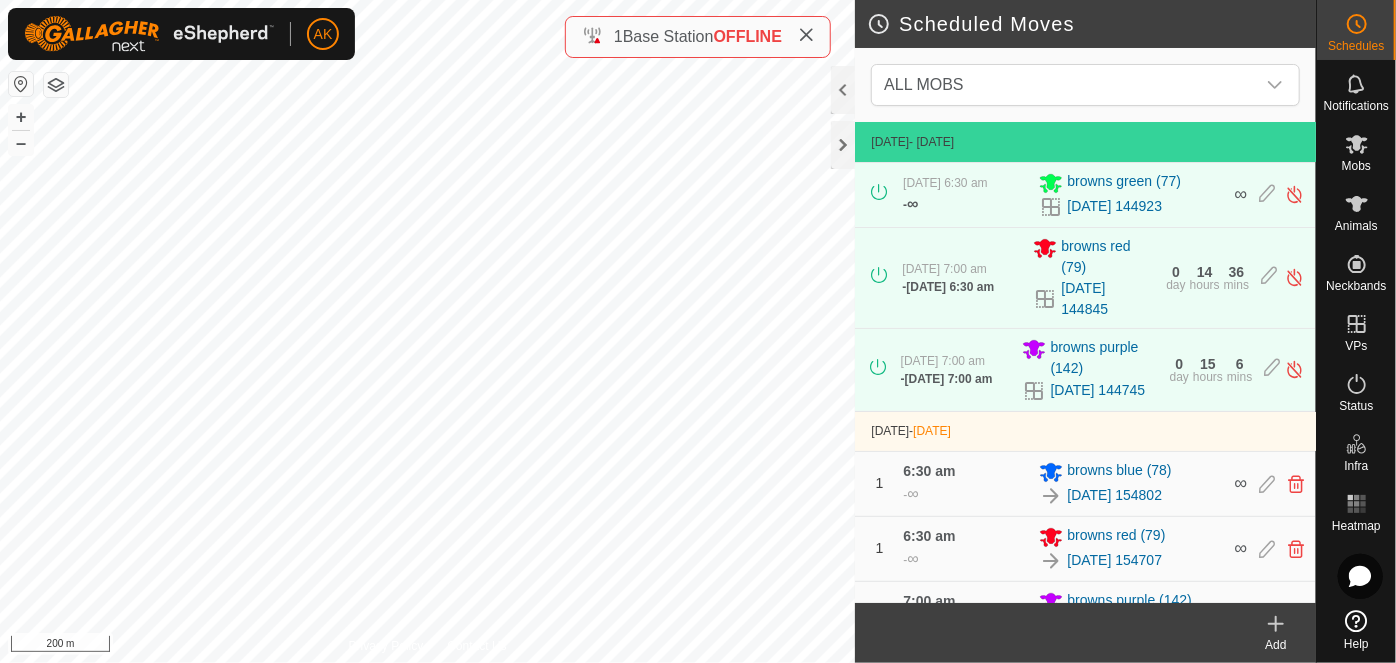 click 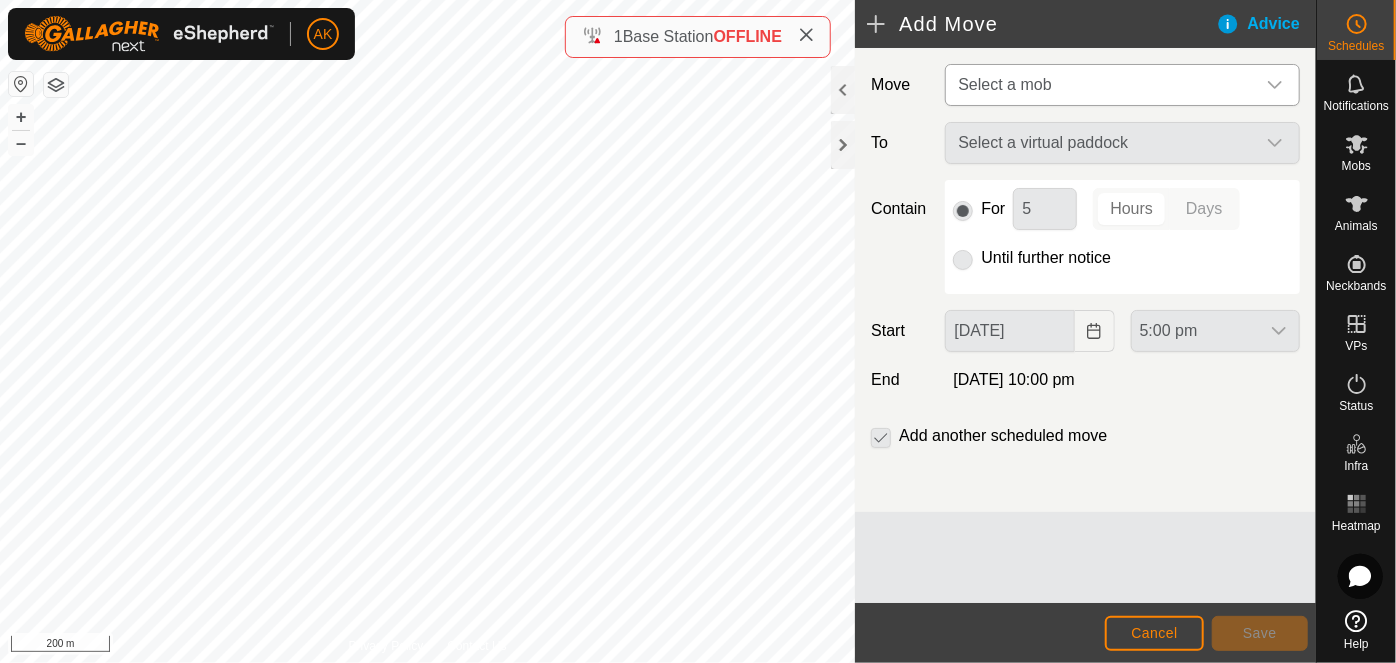 click on "Select a mob" at bounding box center [1102, 85] 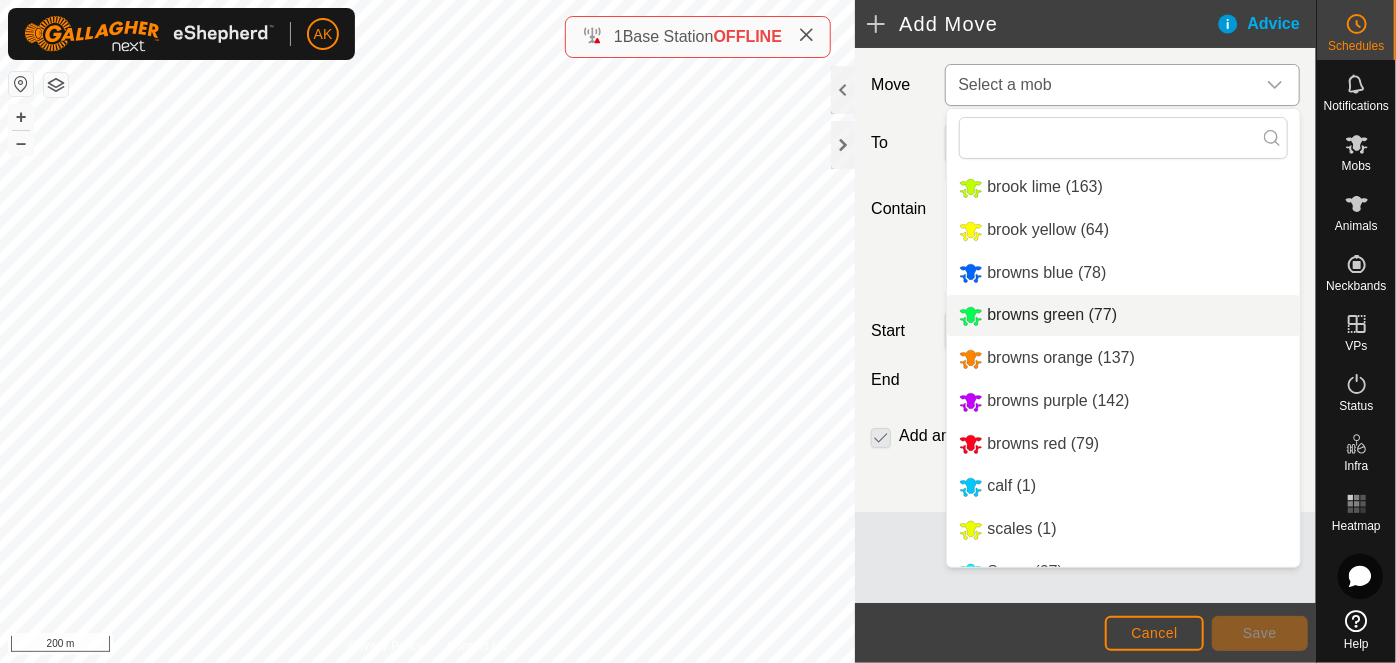click on "browns green (77)" at bounding box center [1123, 315] 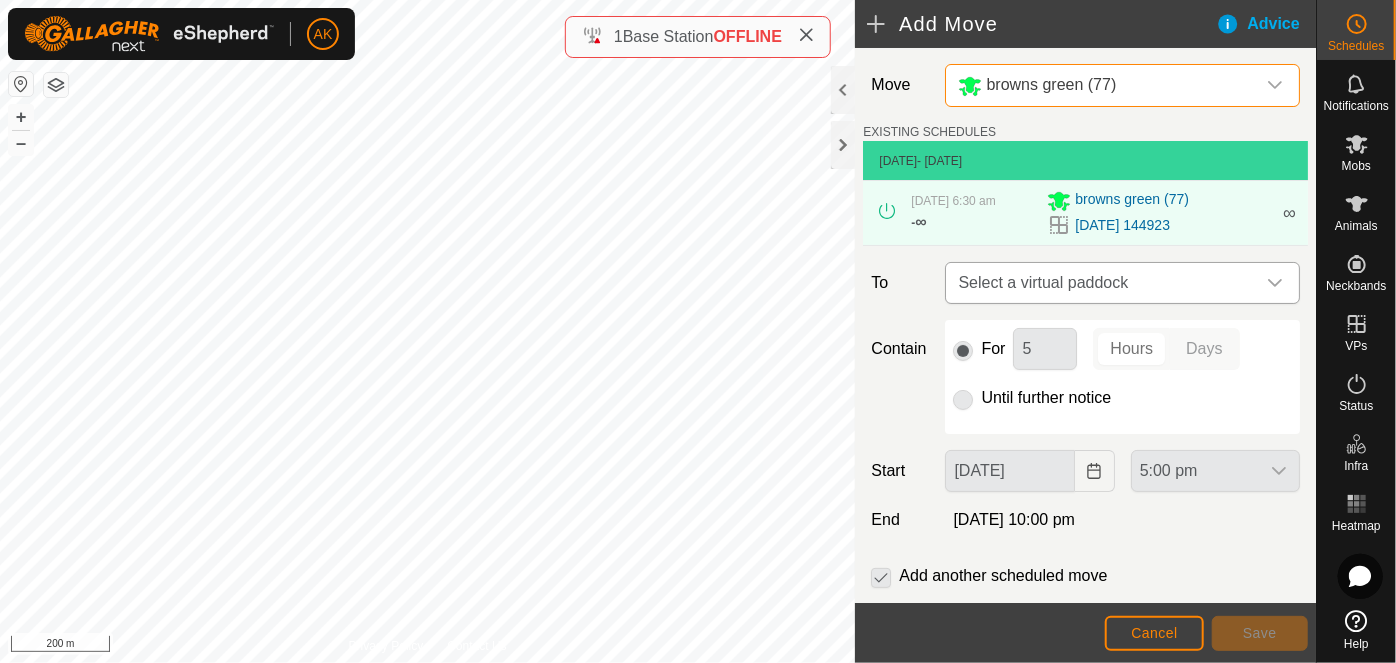 click on "Select a virtual paddock" at bounding box center (1102, 283) 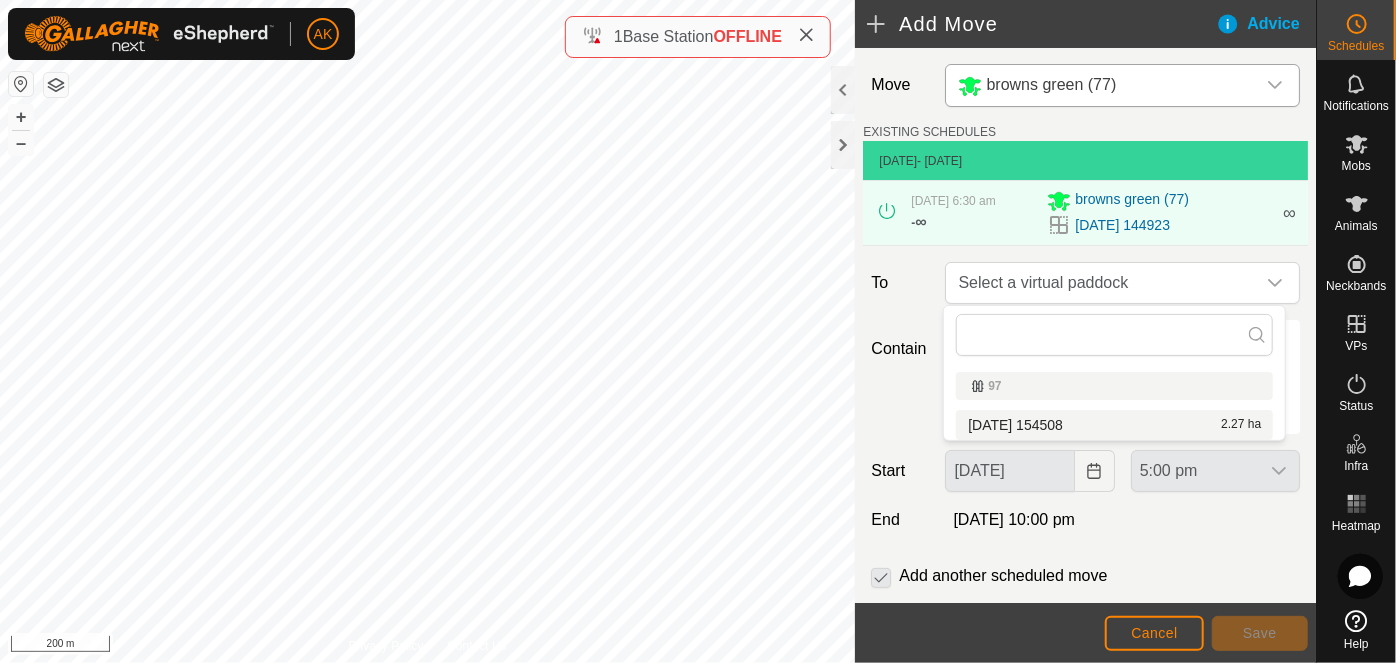click on "[DATE] 154508  2.27 ha" at bounding box center [1114, 425] 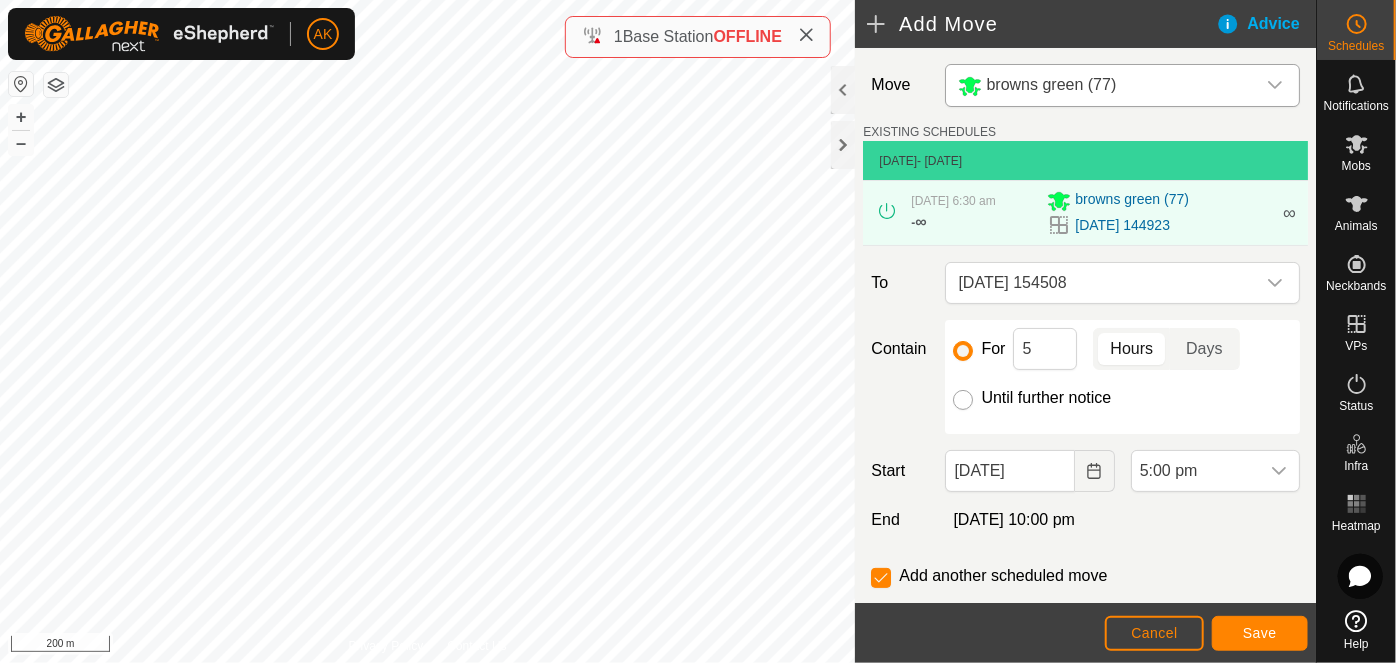 click on "Until further notice" at bounding box center [963, 400] 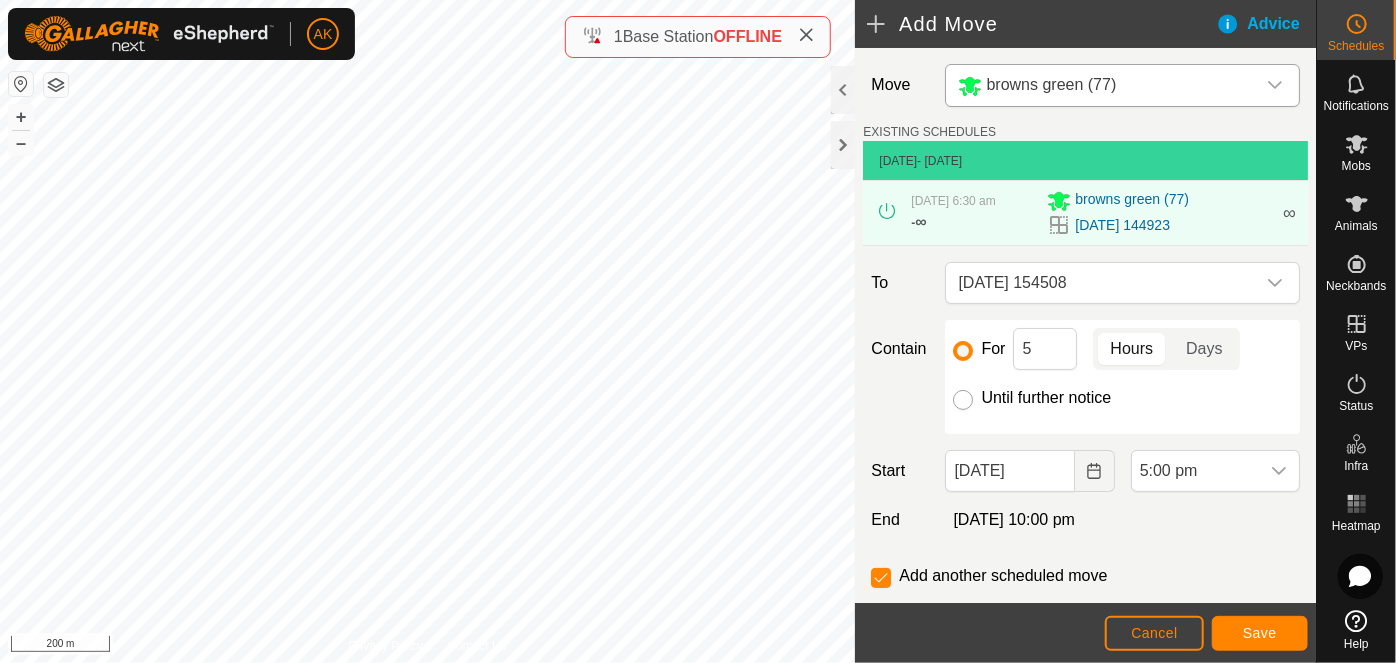 radio on "true" 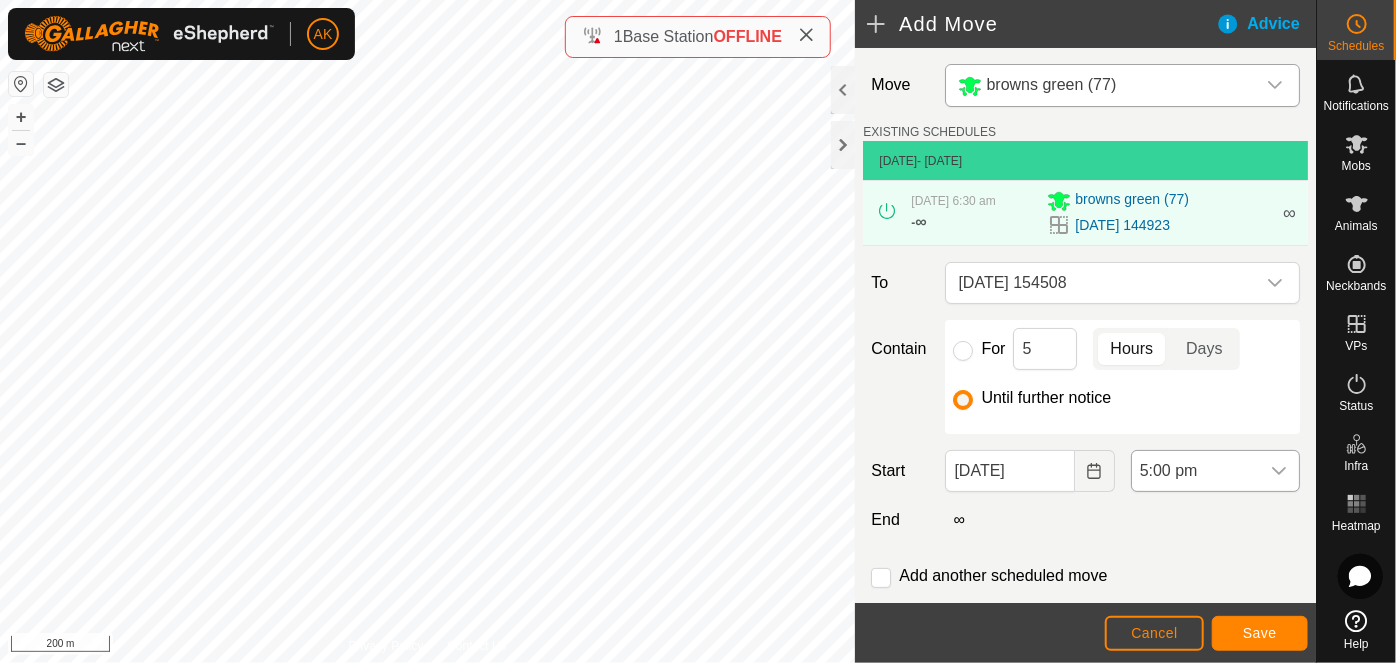 click on "5:00 pm" at bounding box center (1195, 471) 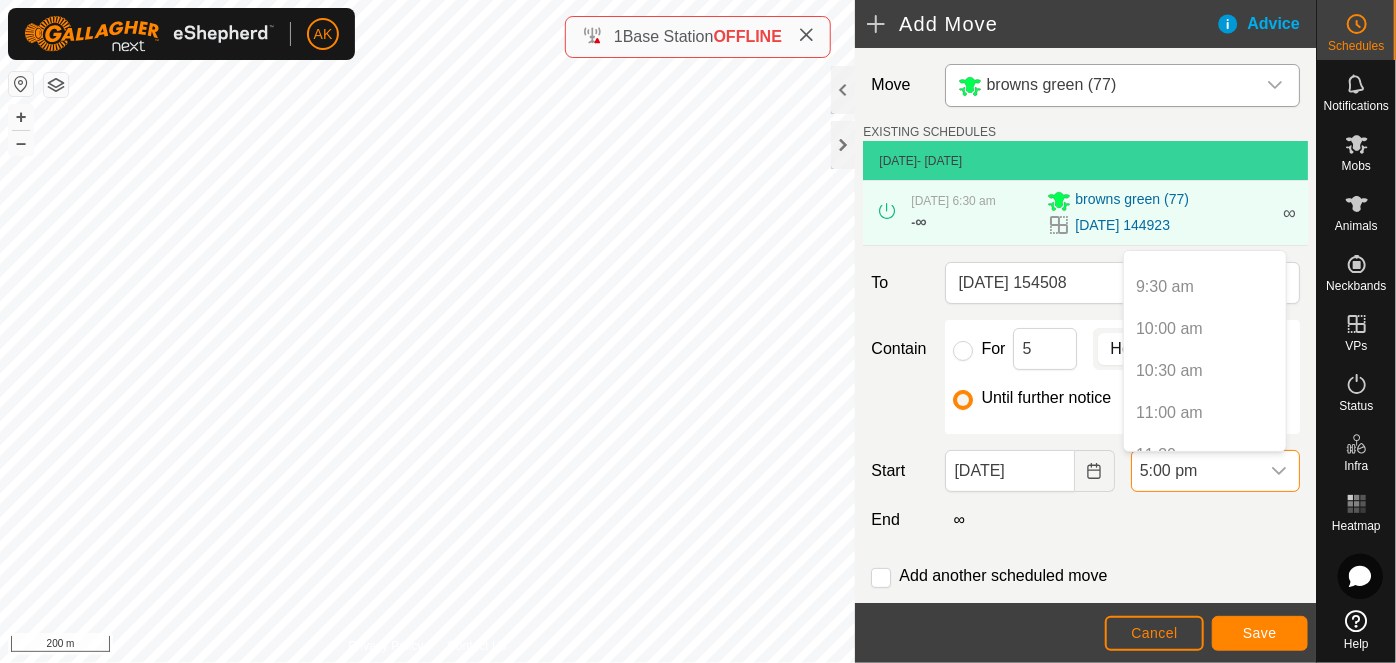 scroll, scrollTop: 813, scrollLeft: 0, axis: vertical 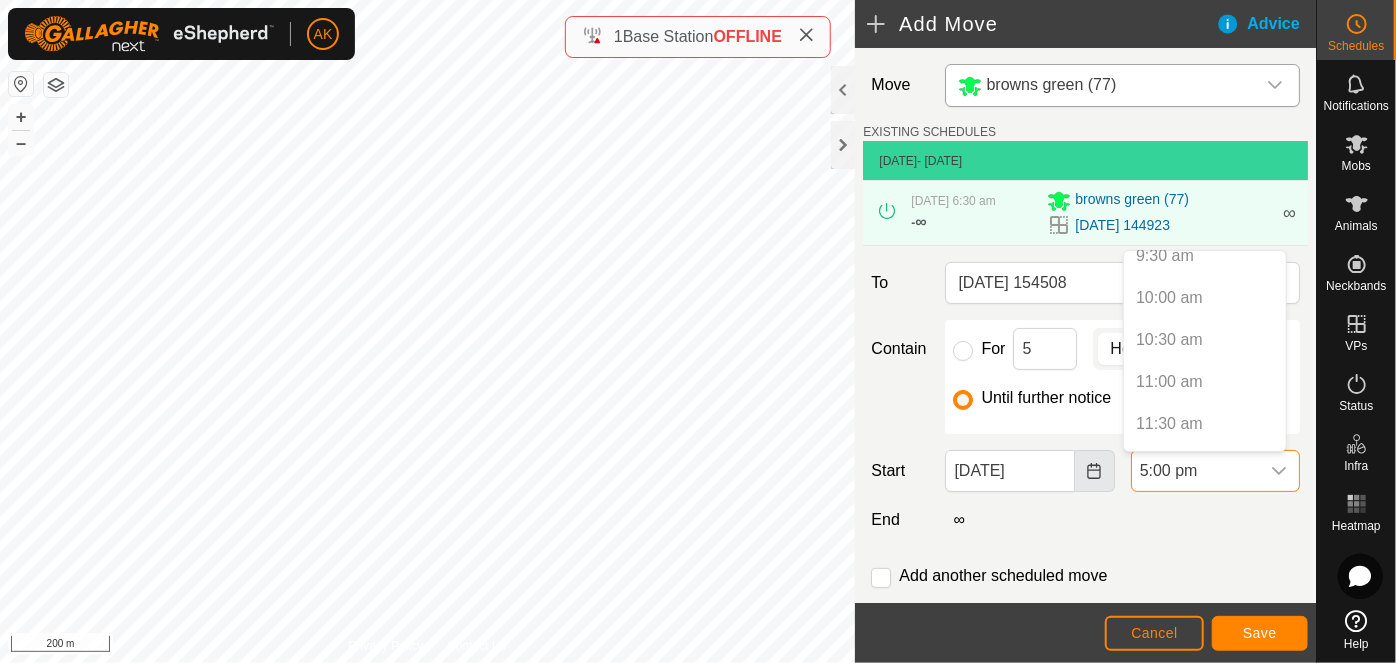 click 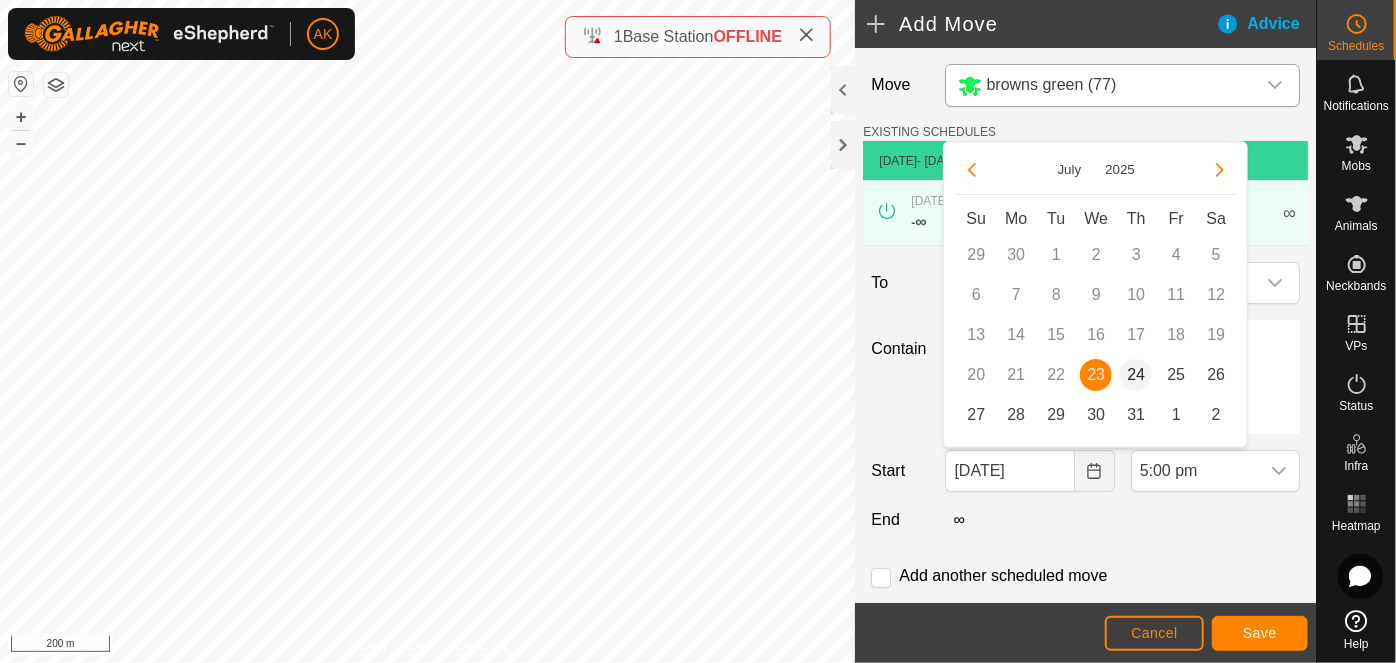 click on "24" at bounding box center (1136, 375) 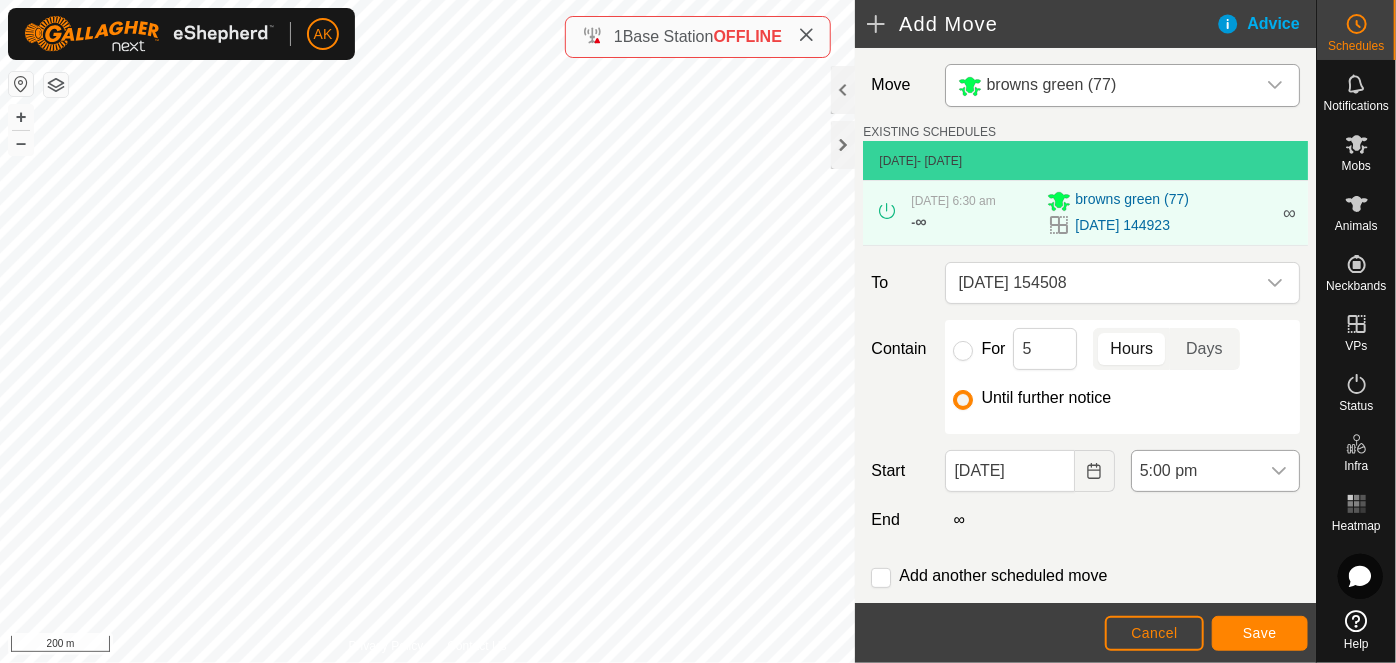 click on "5:00 pm" at bounding box center (1195, 471) 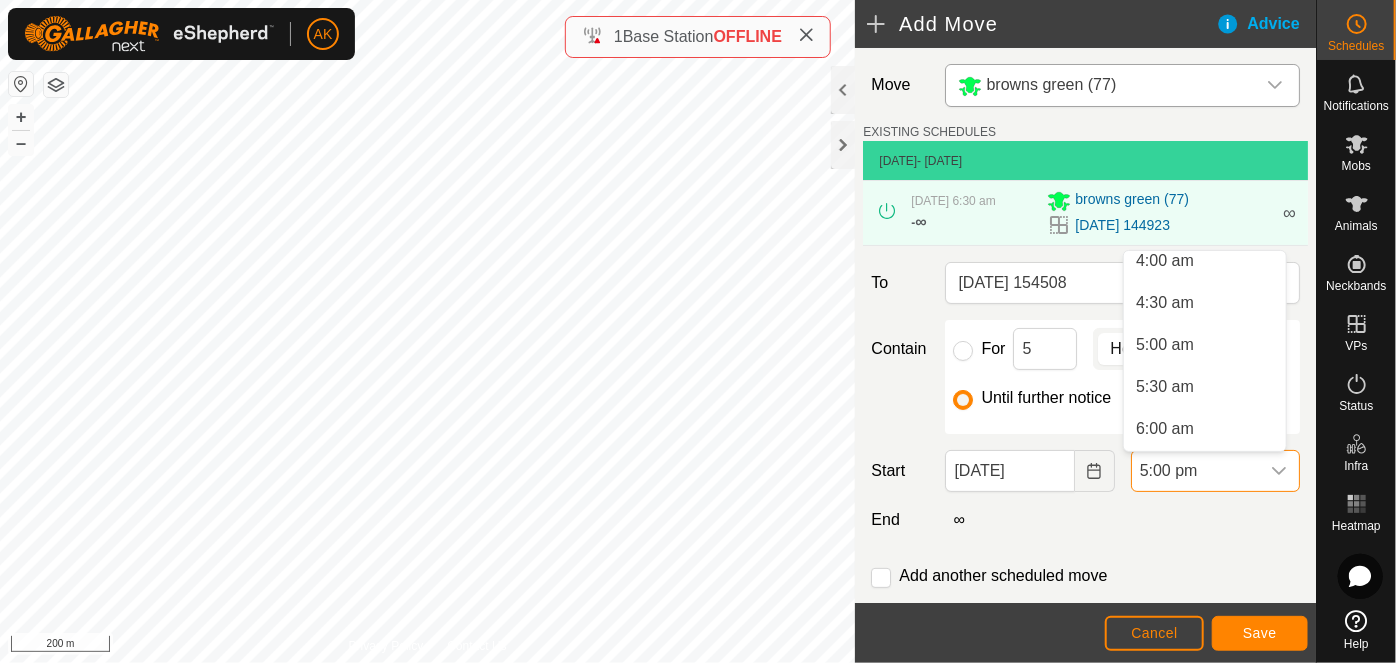 scroll, scrollTop: 363, scrollLeft: 0, axis: vertical 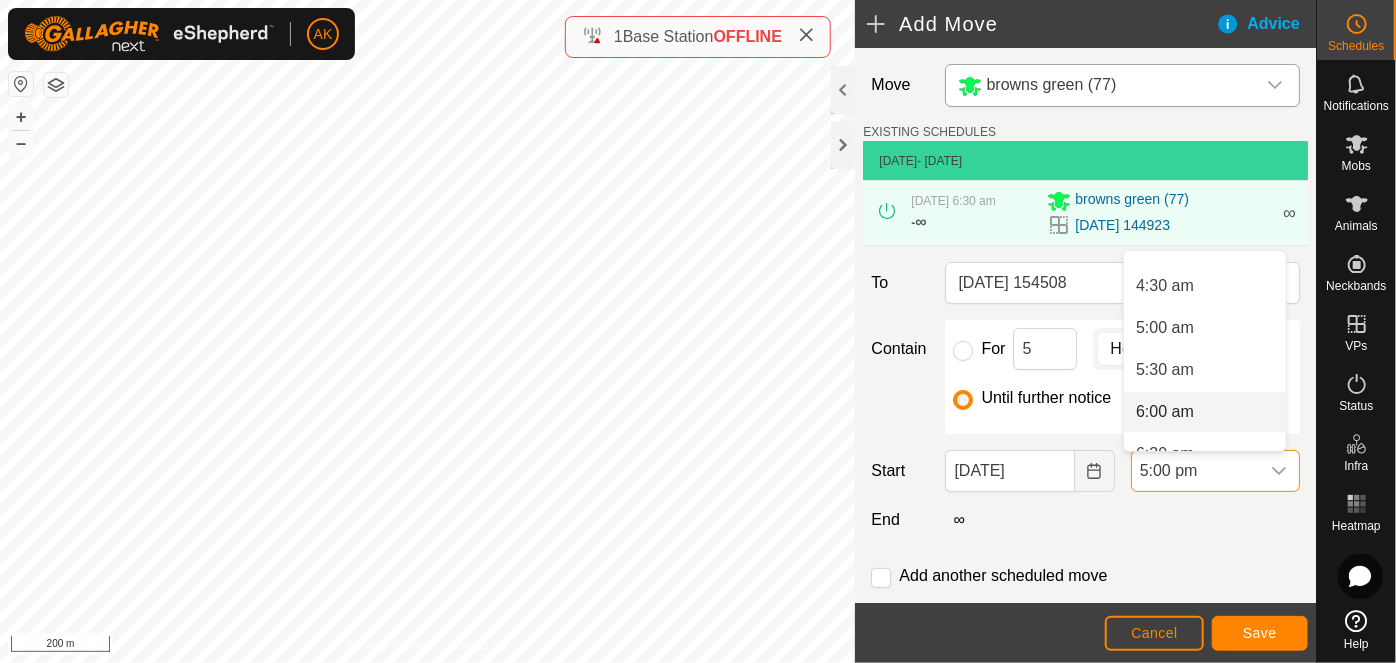 click on "6:00 am" at bounding box center (1205, 412) 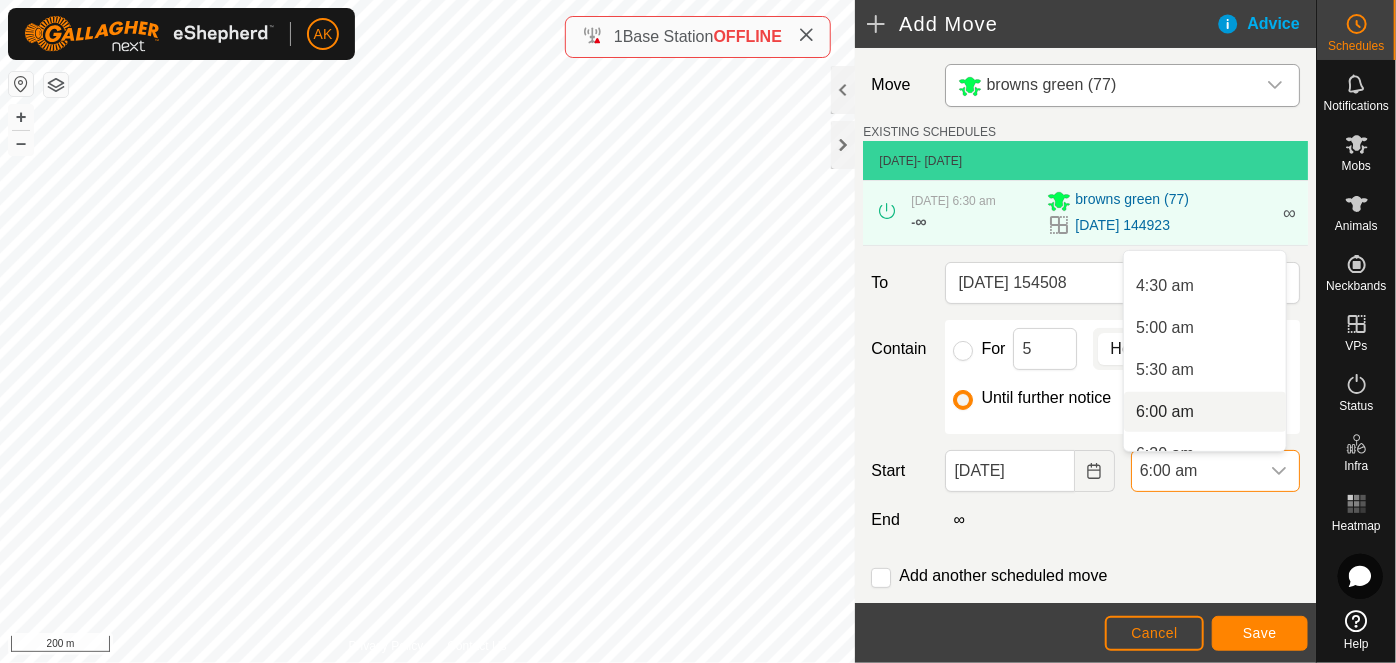 scroll, scrollTop: 0, scrollLeft: 0, axis: both 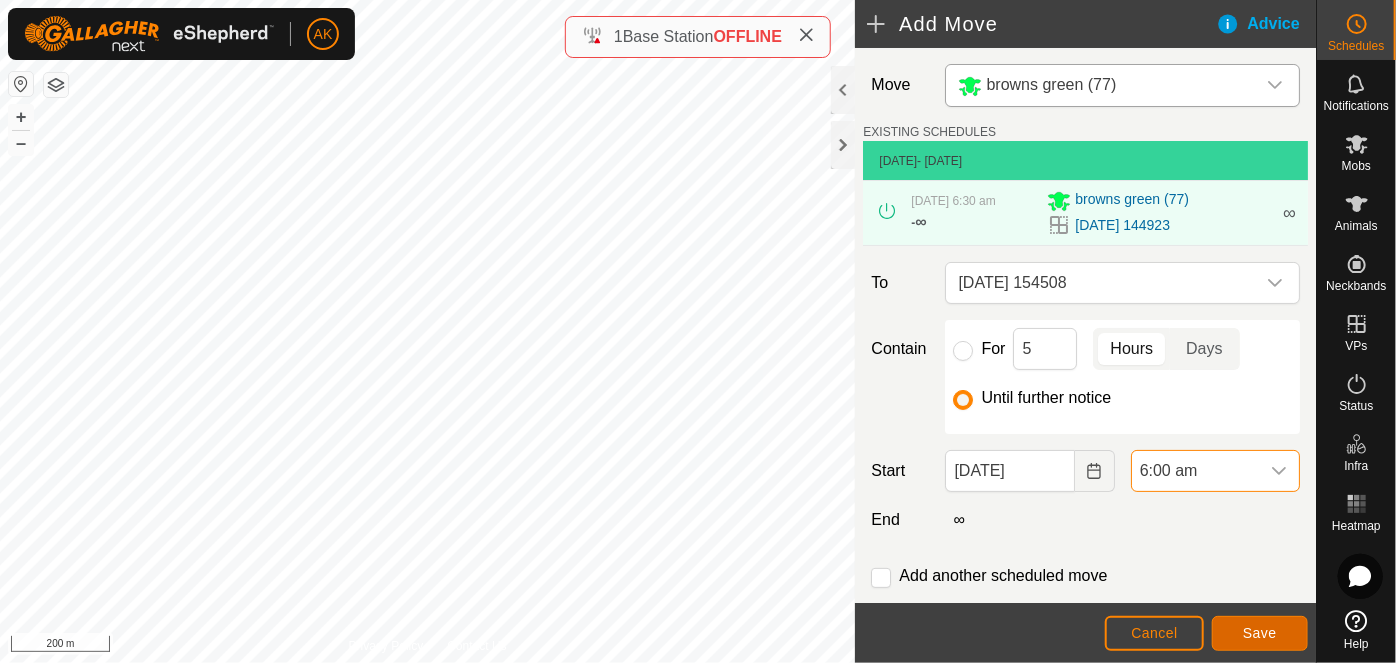 click on "Save" 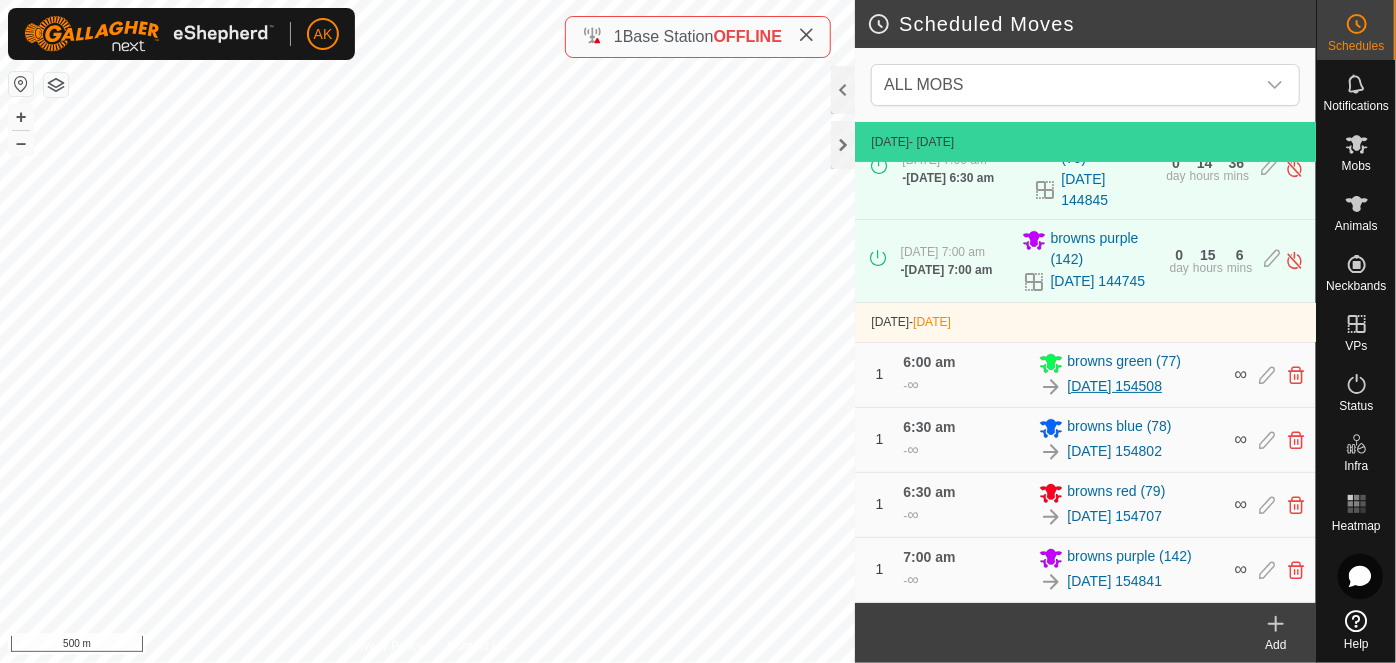 scroll, scrollTop: 147, scrollLeft: 0, axis: vertical 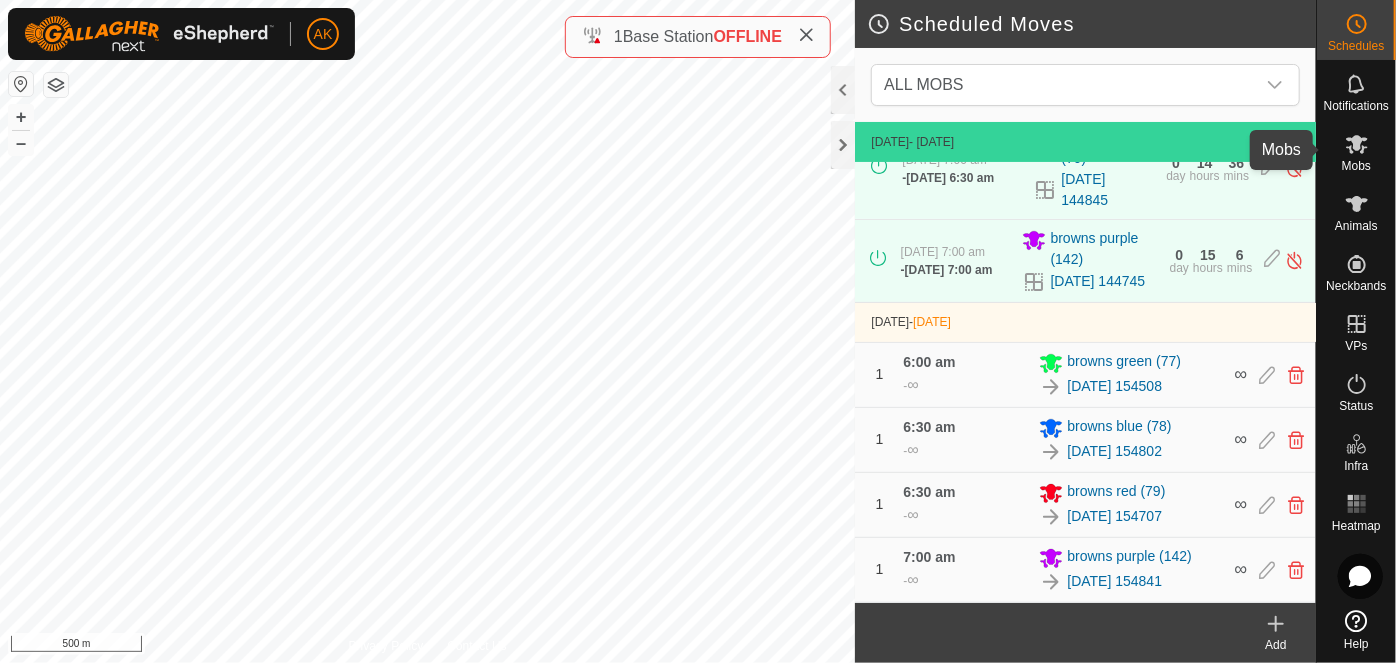 click 